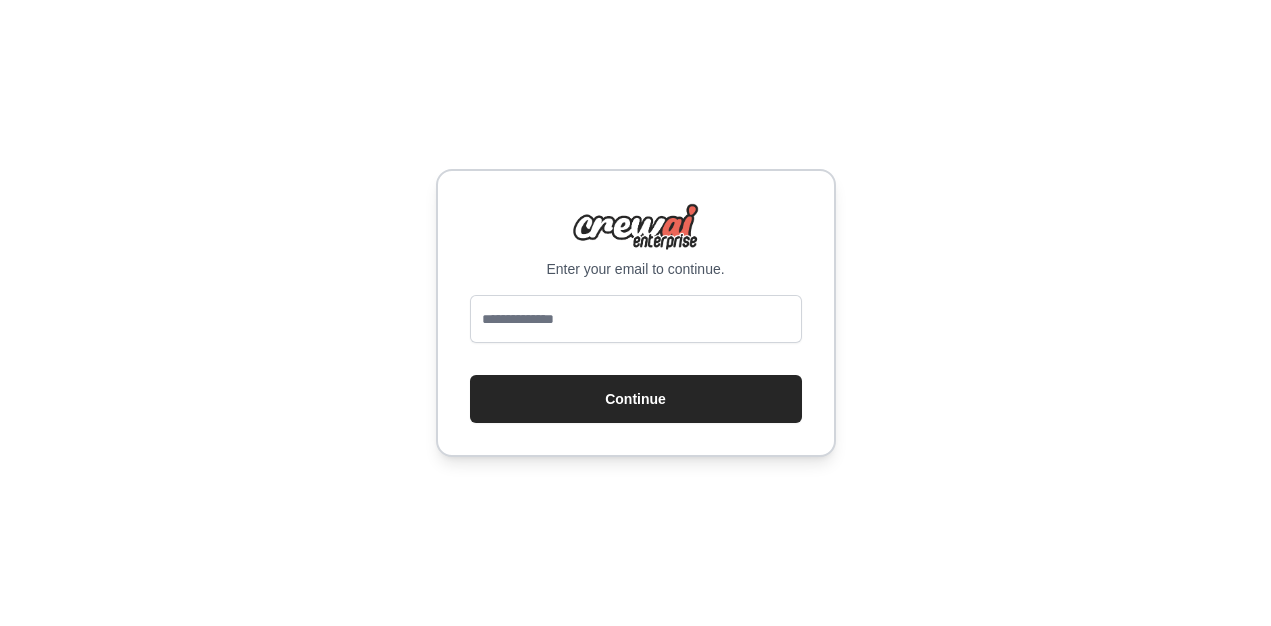 scroll, scrollTop: 0, scrollLeft: 0, axis: both 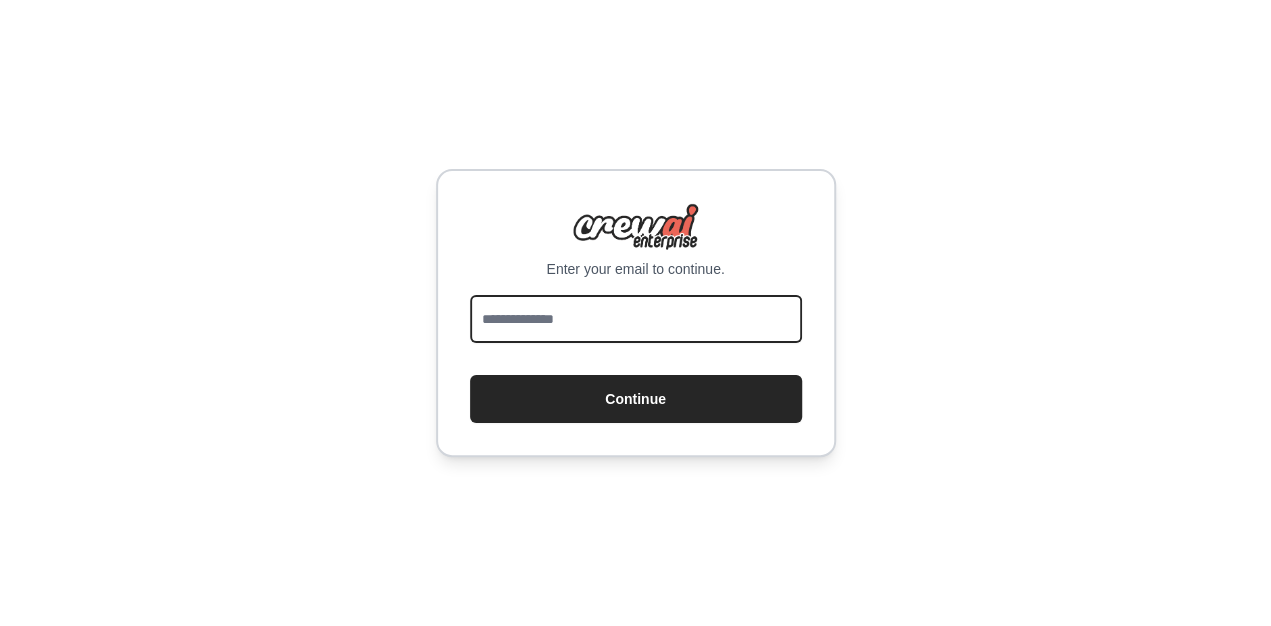 click at bounding box center (636, 319) 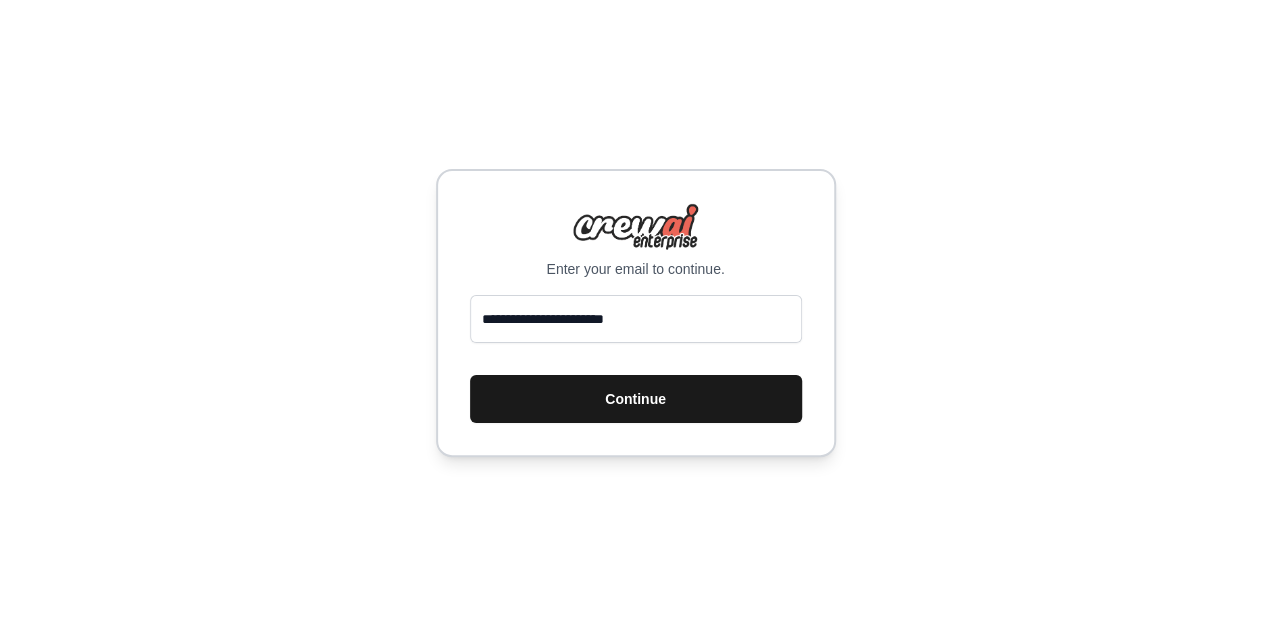 click on "Continue" at bounding box center [636, 399] 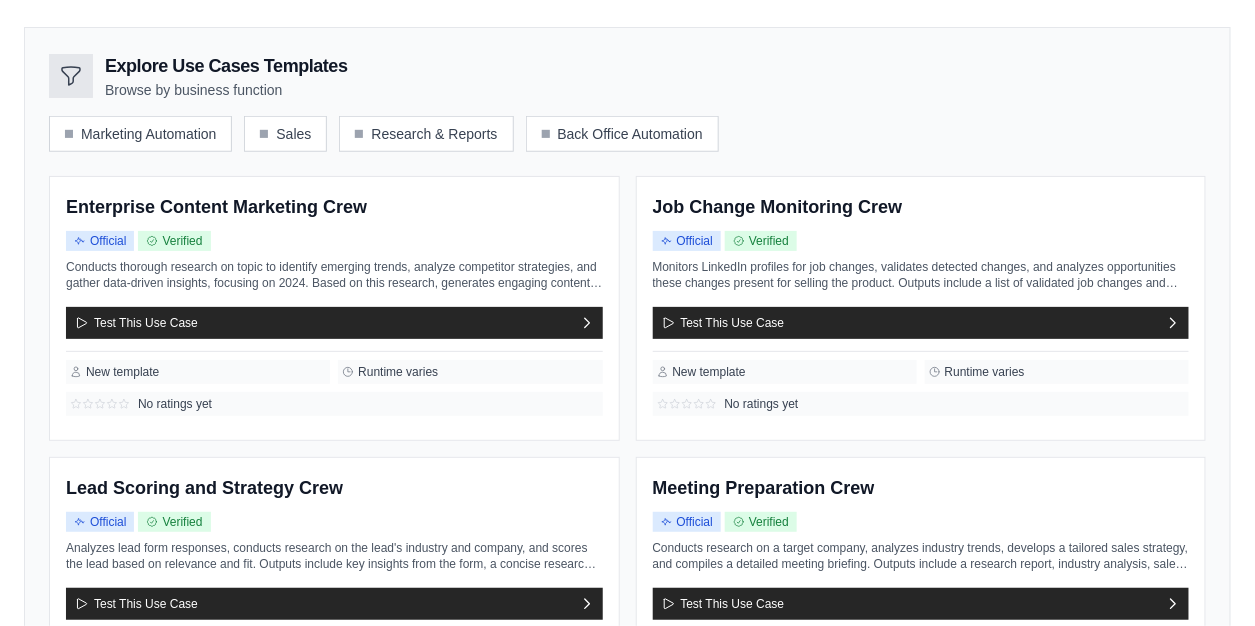 scroll, scrollTop: 200, scrollLeft: 0, axis: vertical 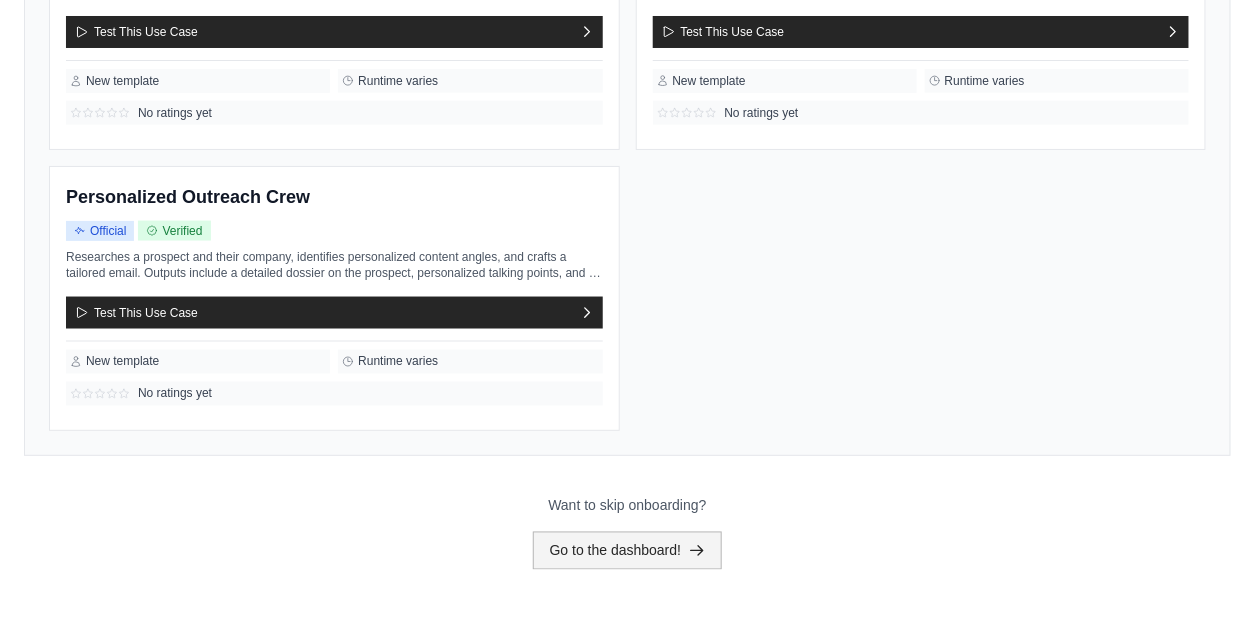 click on "Go to the dashboard!" at bounding box center [628, 551] 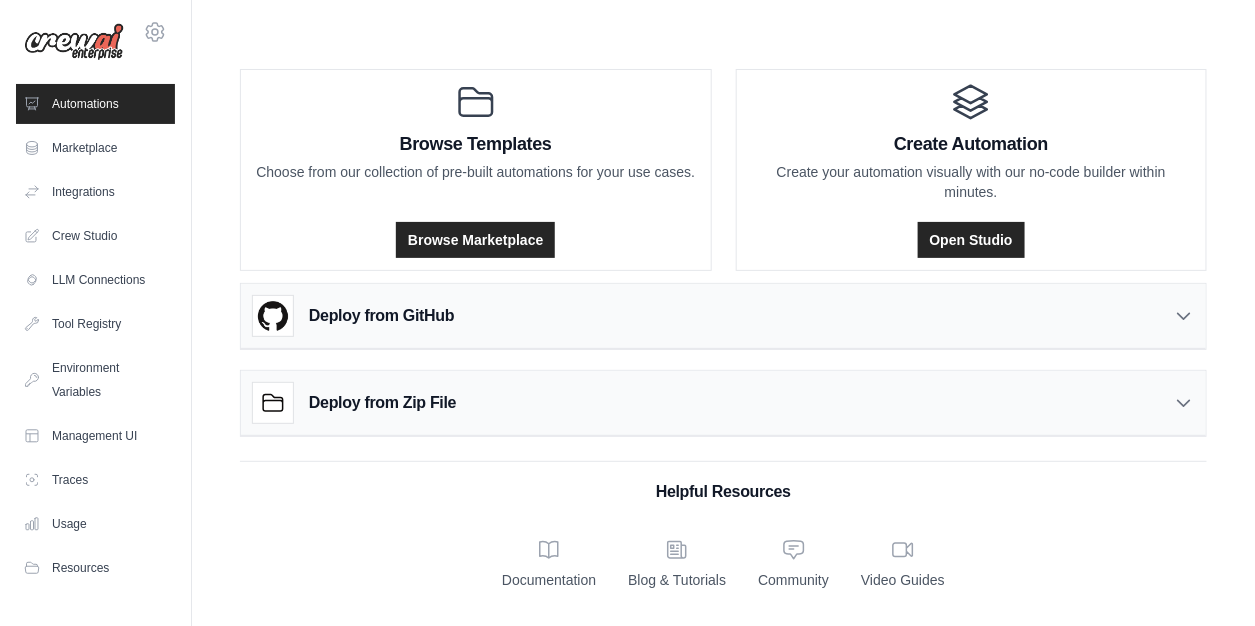 scroll, scrollTop: 0, scrollLeft: 0, axis: both 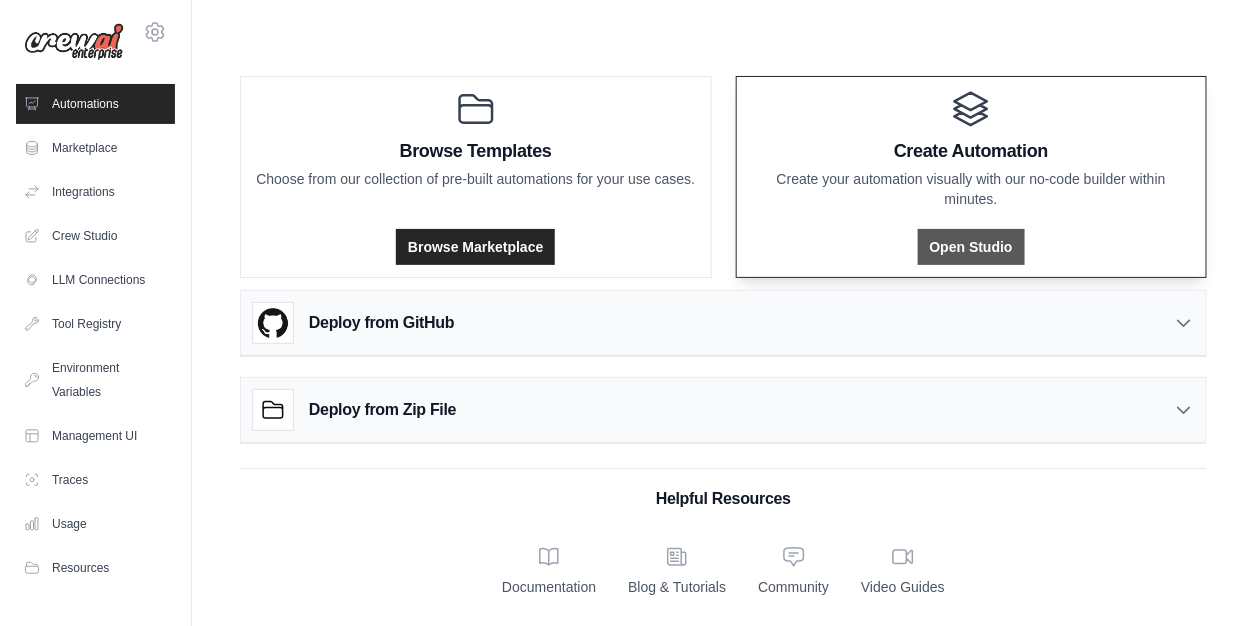 click on "Open Studio" at bounding box center [971, 247] 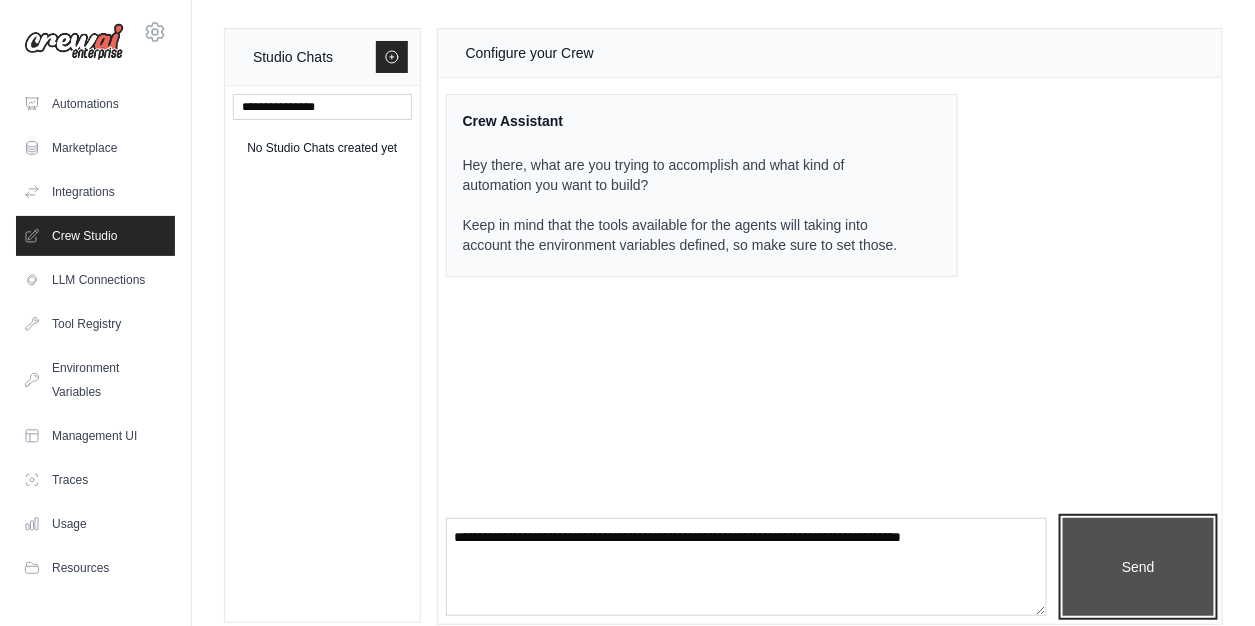 click on "Send" at bounding box center [1138, 567] 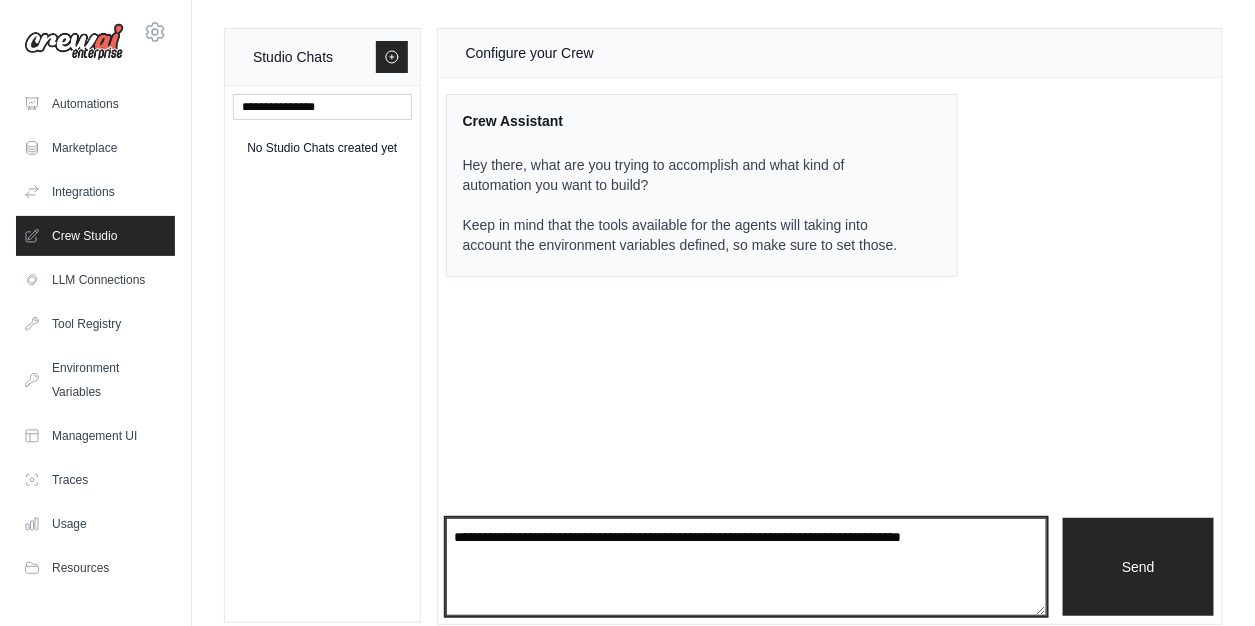 drag, startPoint x: 513, startPoint y: 557, endPoint x: 486, endPoint y: 510, distance: 54.20332 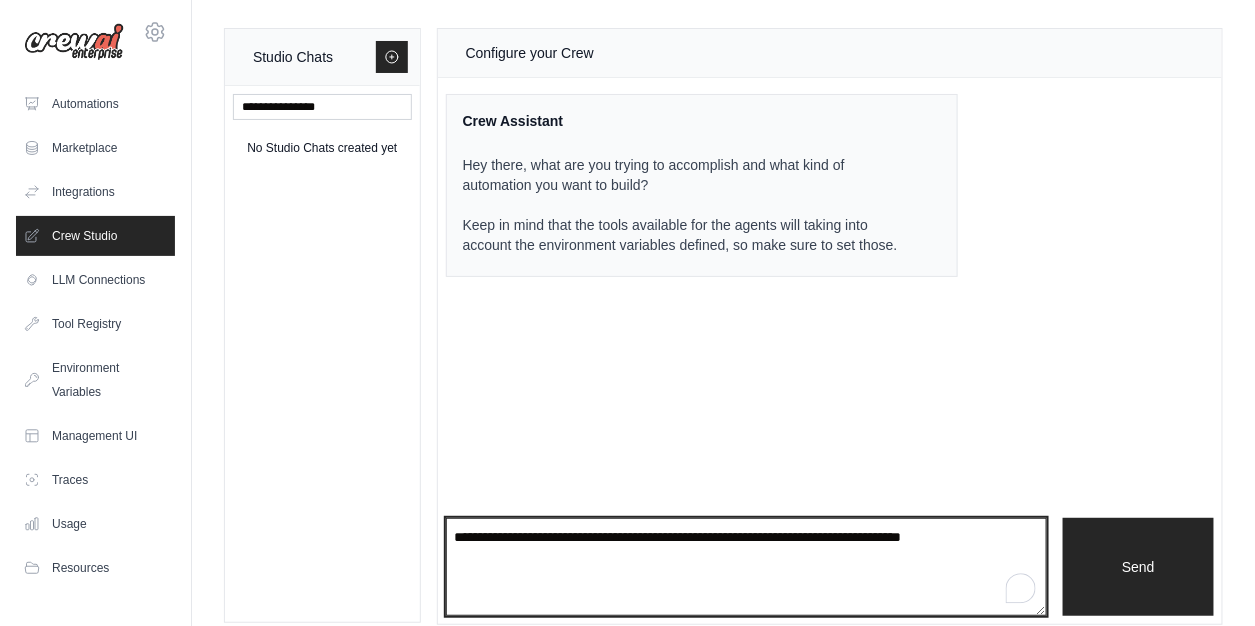 click at bounding box center (746, 567) 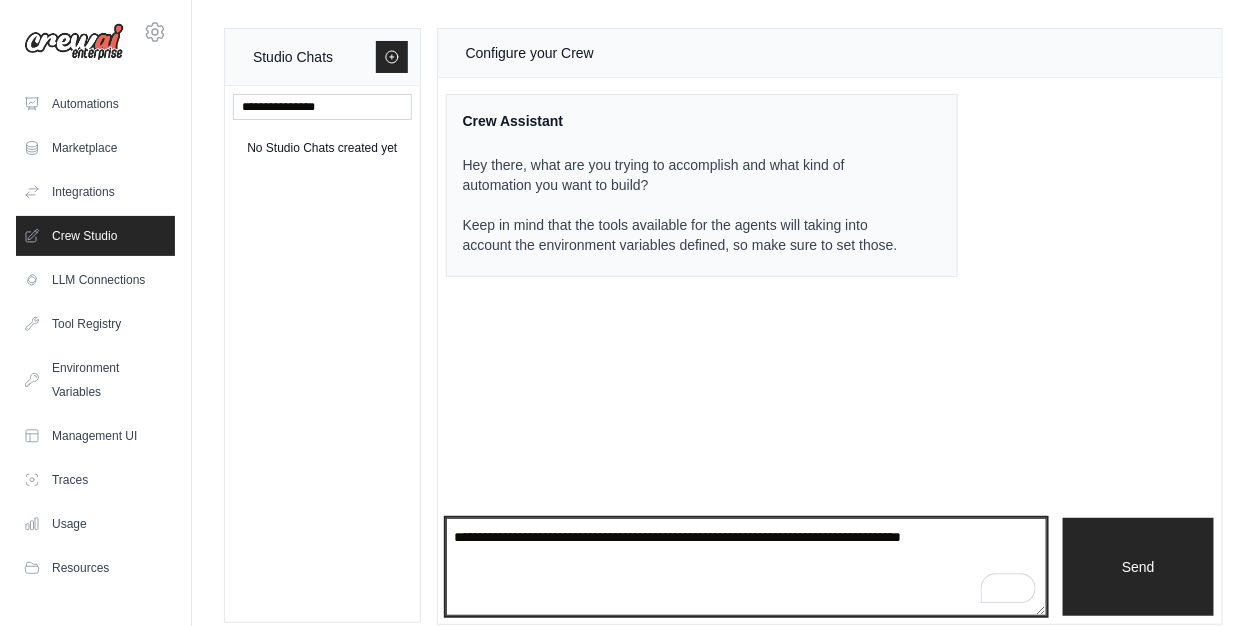 paste on "**********" 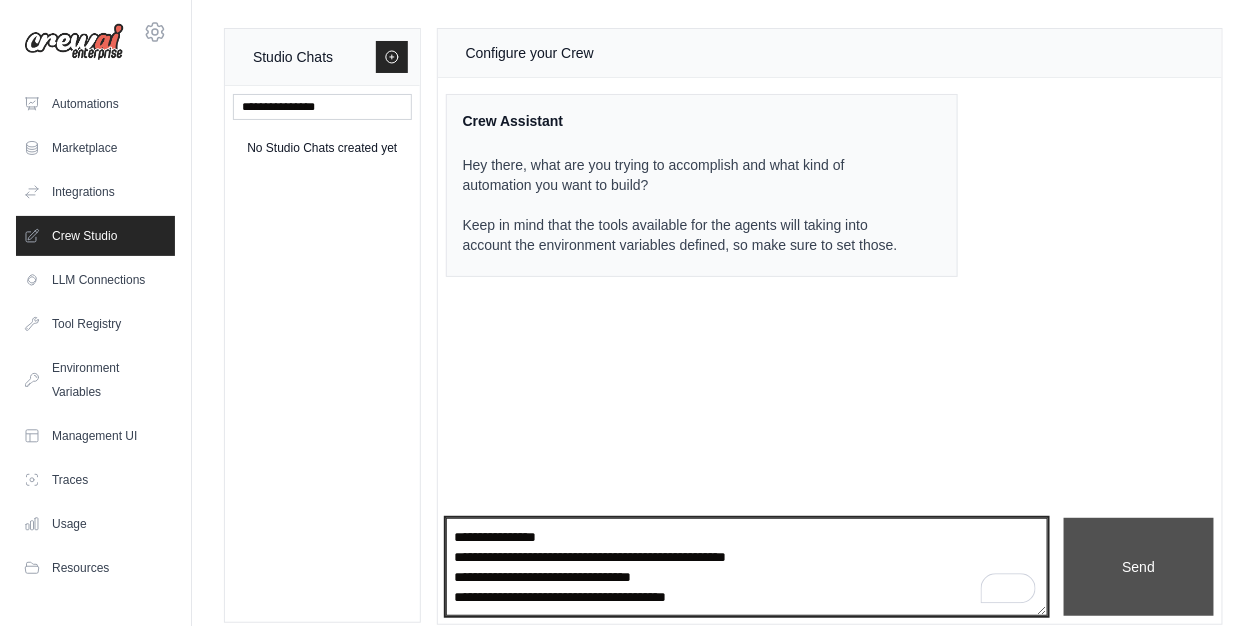 type on "**********" 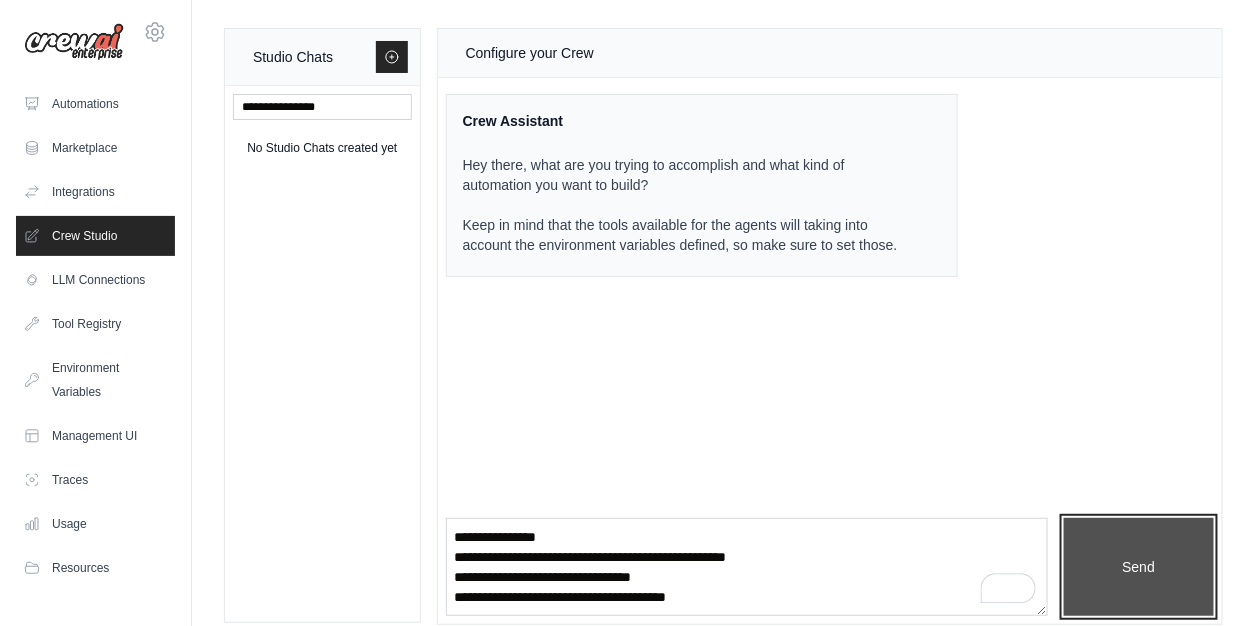 click on "Send" at bounding box center (1139, 567) 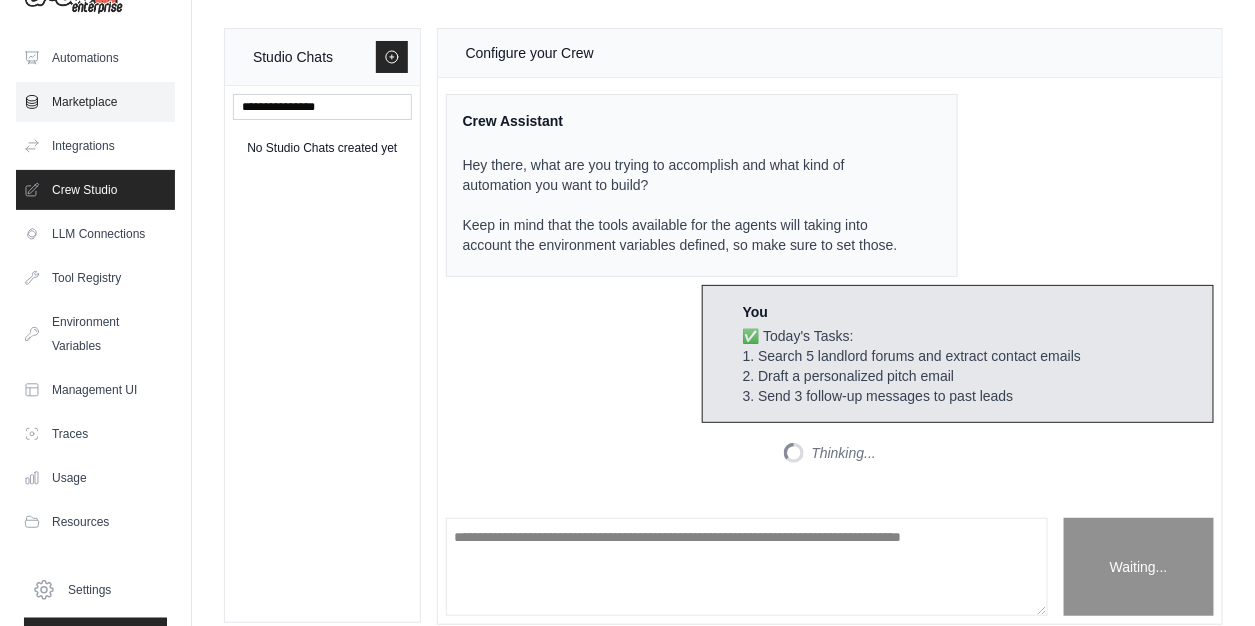scroll, scrollTop: 91, scrollLeft: 0, axis: vertical 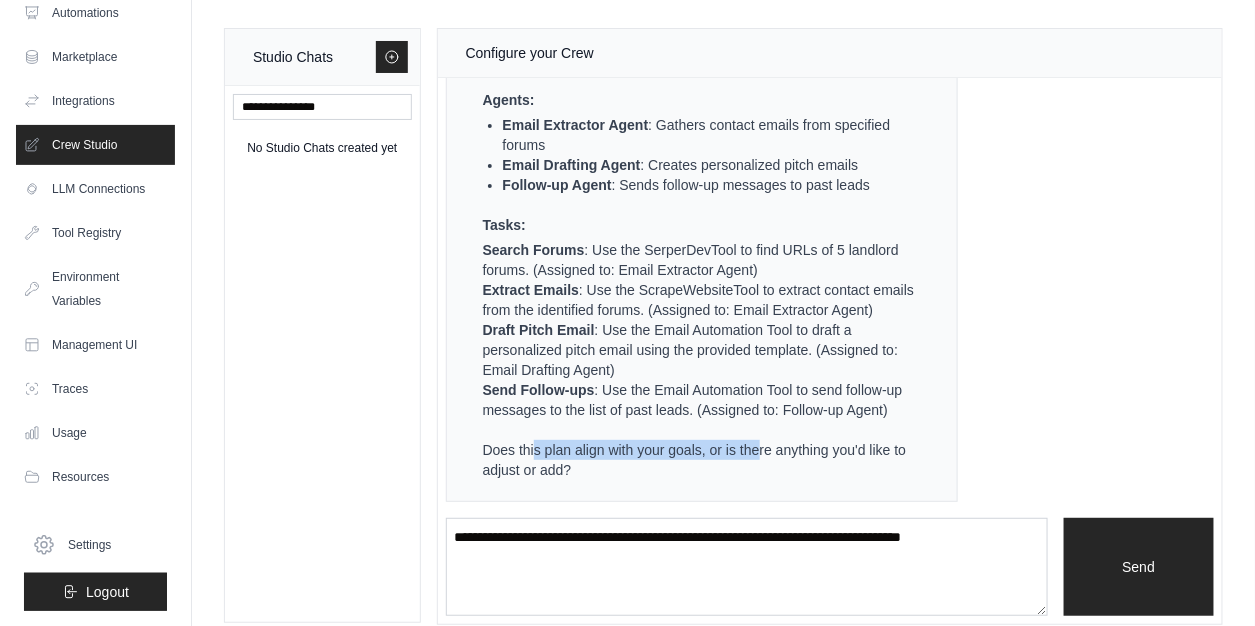 drag, startPoint x: 535, startPoint y: 448, endPoint x: 785, endPoint y: 439, distance: 250.16194 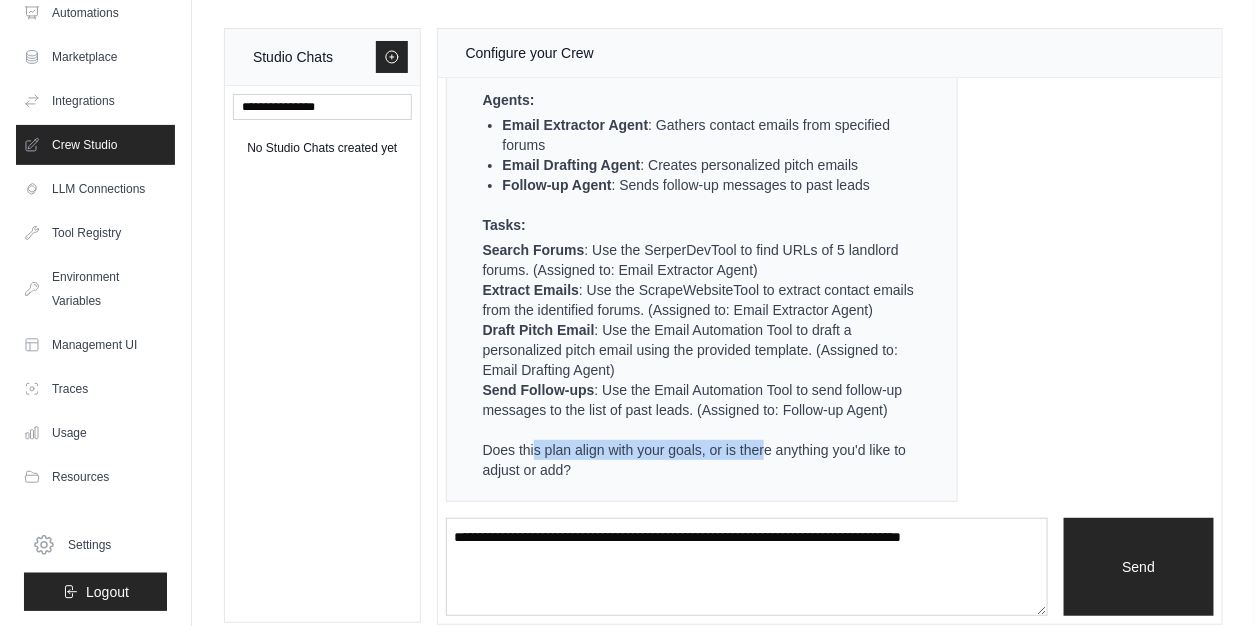 click on "It looks like you're looking to automate some tasks related to outreach and communication with landlords. Let's break down how we can create an automation plan using CrewAI to handle these tasks efficiently.
Automation Plan:
Automate the process of extracting contact emails from landlord forums, drafting personalized pitch emails, and sending follow-up messages to past leads.
Output:
A streamlined process that gathers contact information, creates personalized communication, and manages follow-up interactions.
Inputs:
List of landlord forums URLs Template for pitch email List of past leads with contact details
Tools Selected:
ScrapeWebsiteTool : To extract contact emails from landlord forums SerperDevTool : To perform web searches for landlord forums Email Automation Tool : To draft and send emails (hypothetical tool for this example)
Agents:
Email Extractor Agent : Gathers contact emails from specified forums Email Drafting Agent : Creates personalized pitch emails
Tasks:" at bounding box center [690, 30] 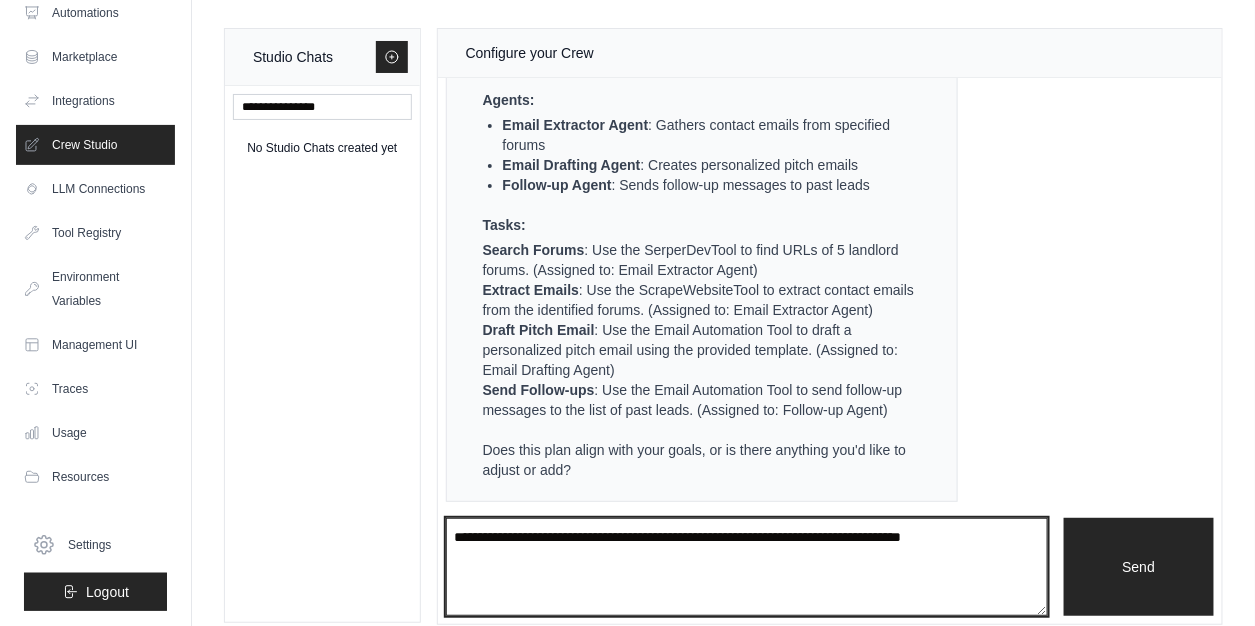 click at bounding box center [747, 567] 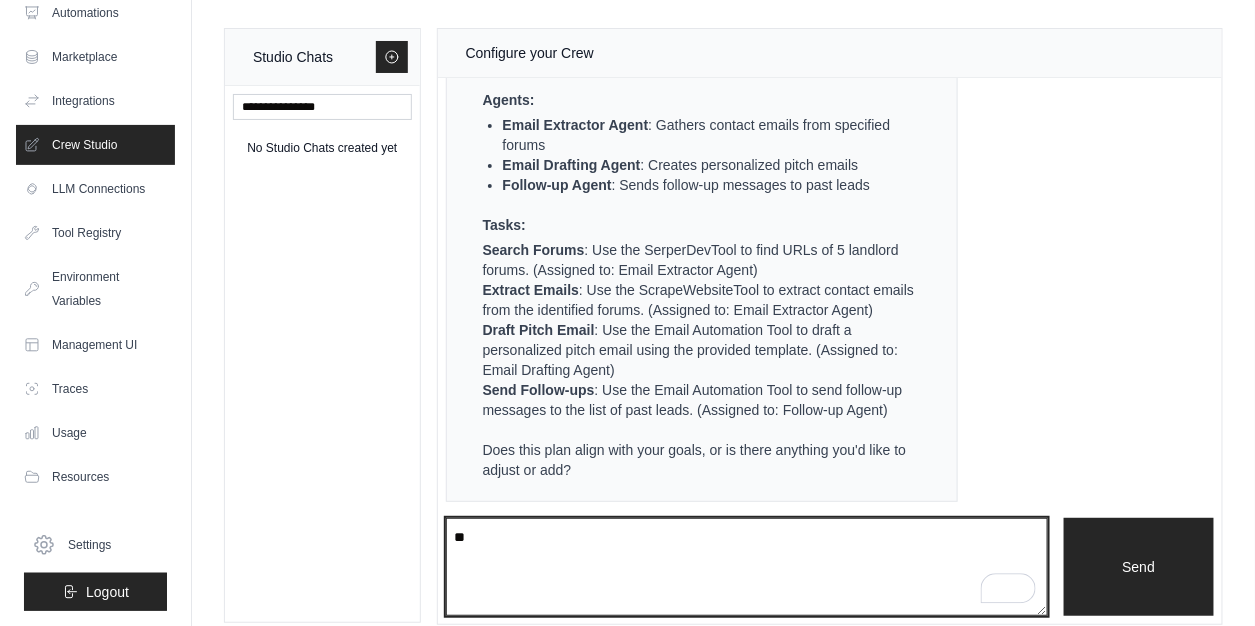 type on "*" 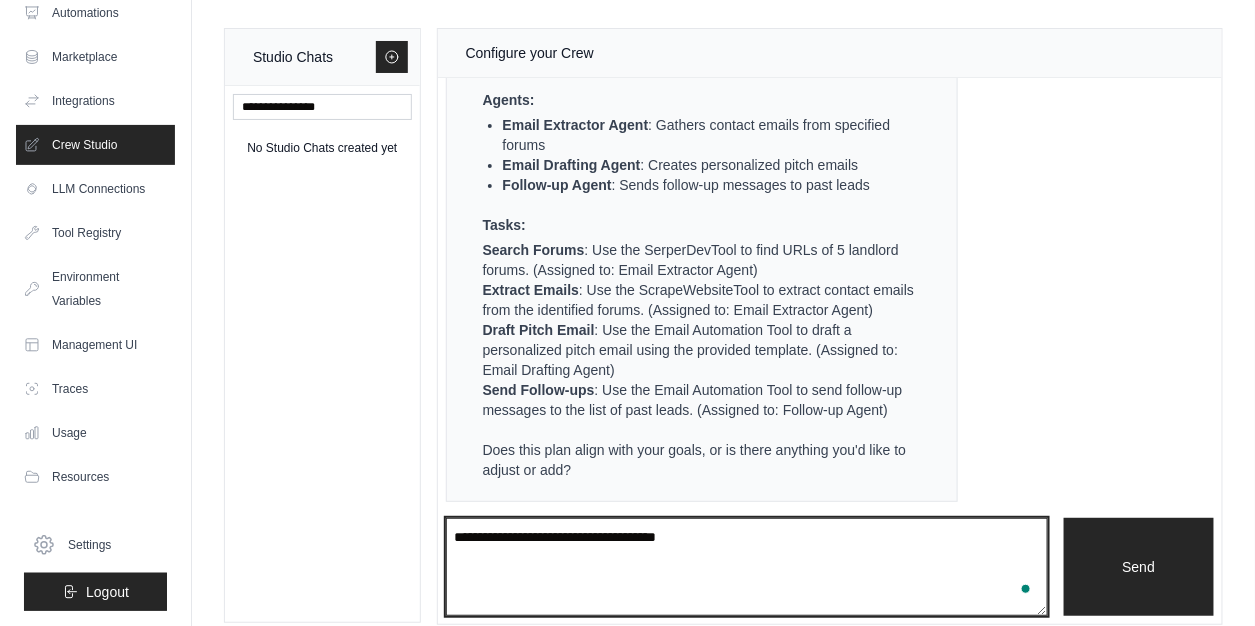 type on "**********" 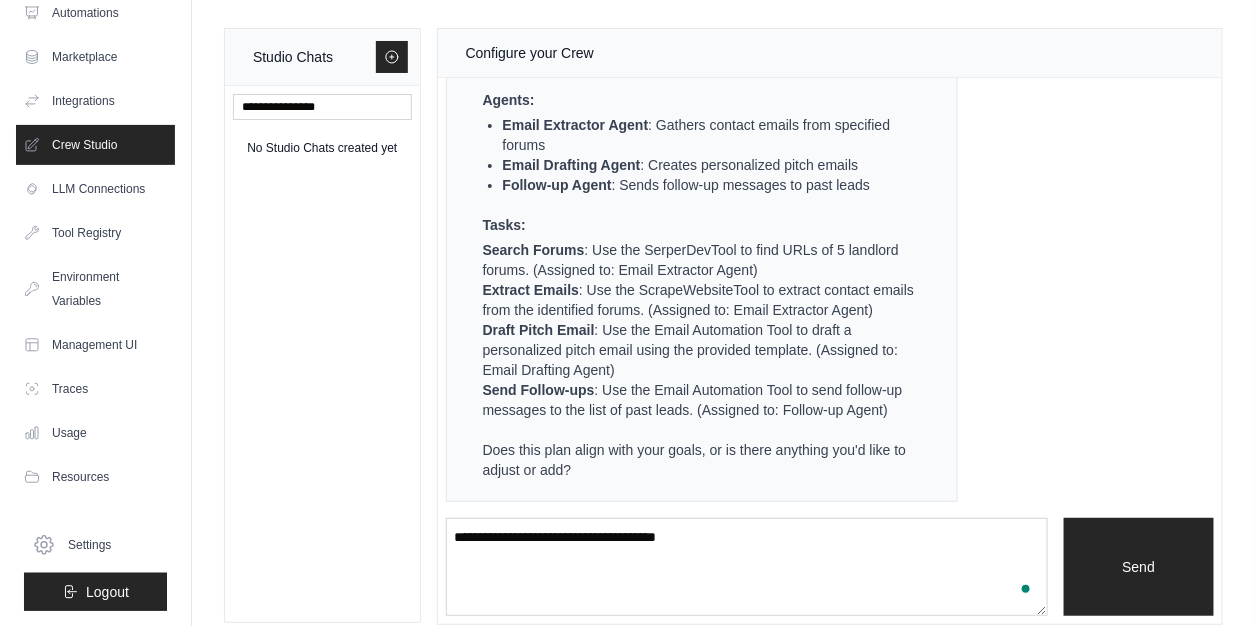 type 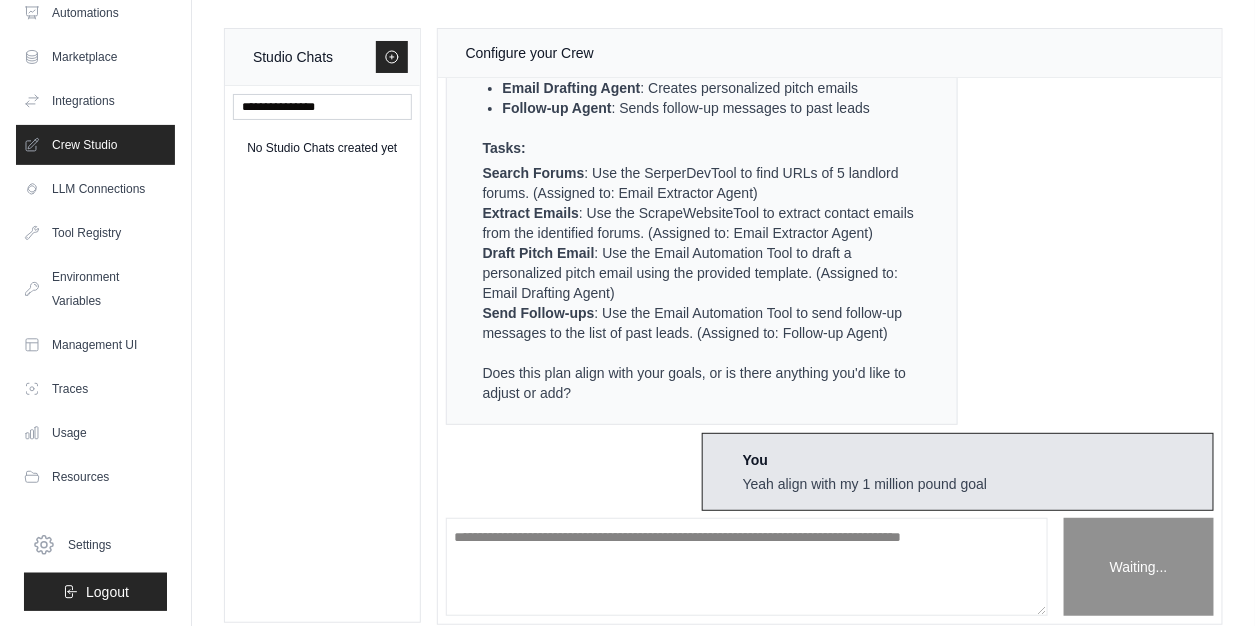 scroll, scrollTop: 1119, scrollLeft: 0, axis: vertical 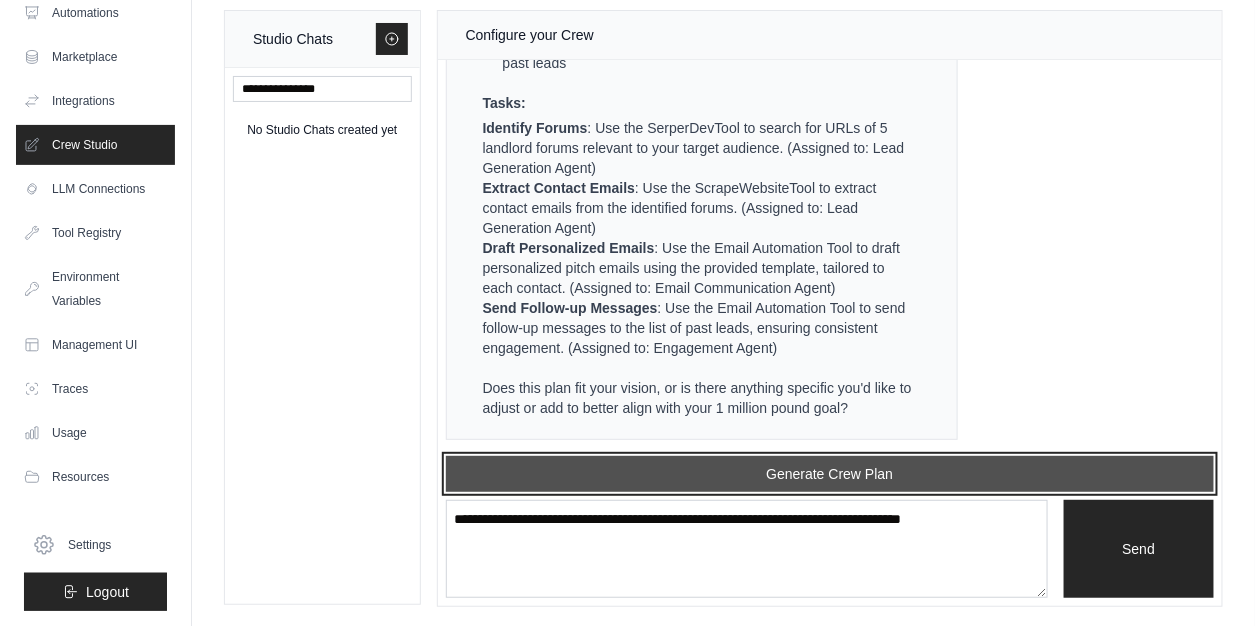 click on "Generate Crew Plan" at bounding box center [830, 474] 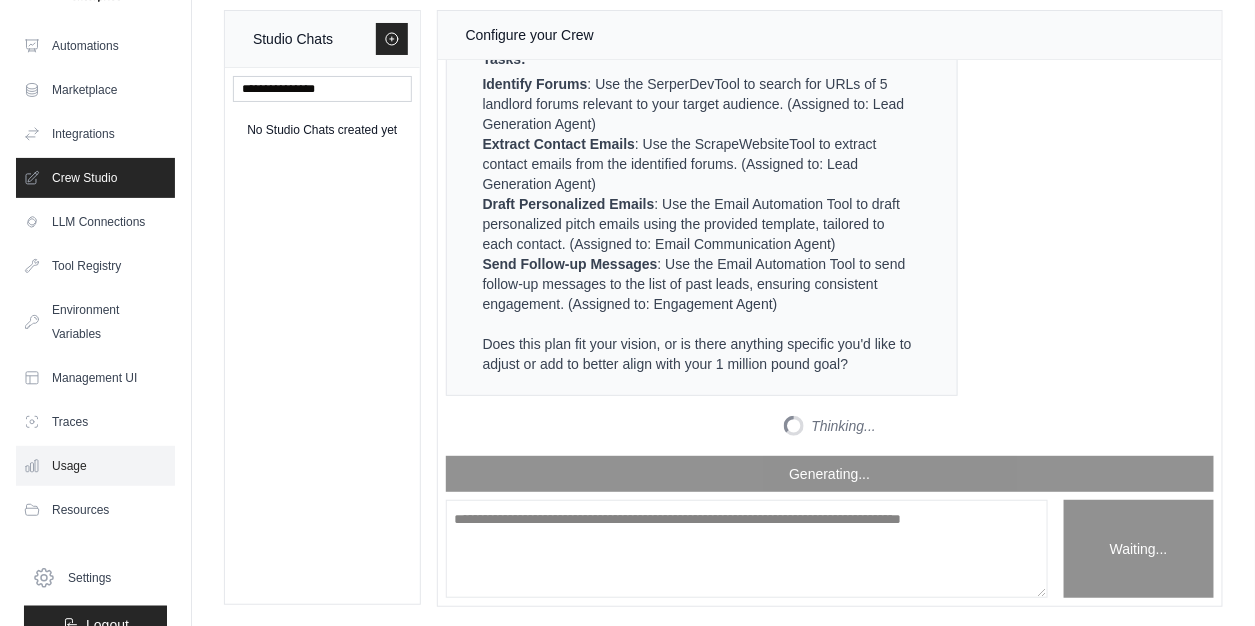 scroll, scrollTop: 91, scrollLeft: 0, axis: vertical 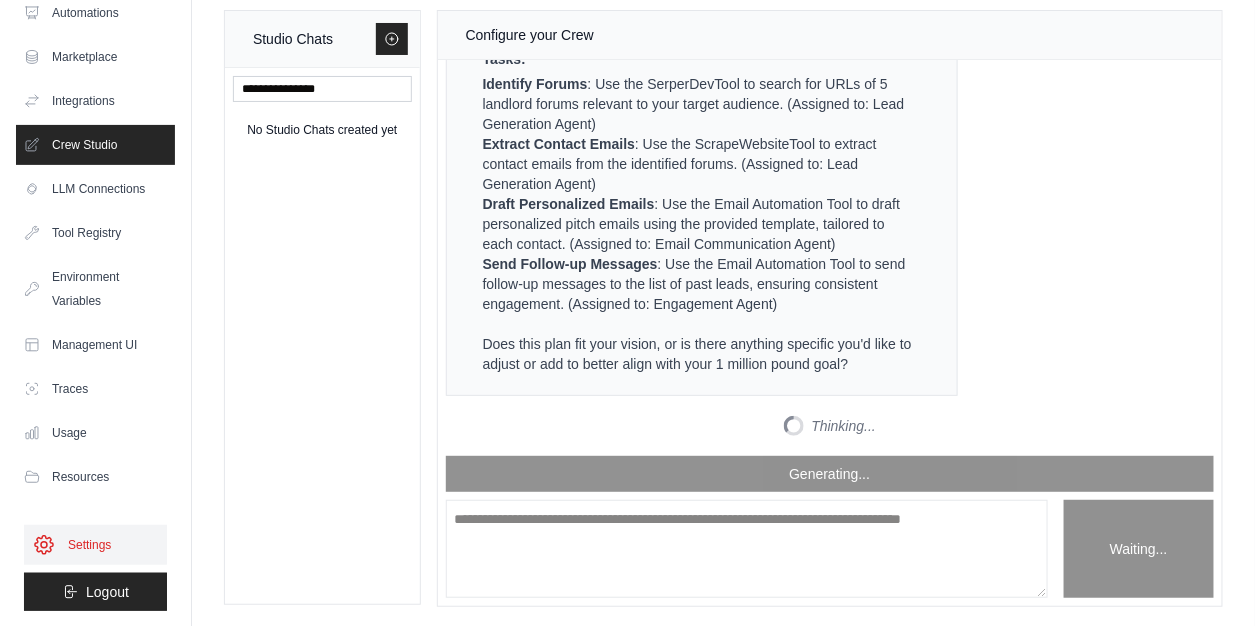 click on "Settings" at bounding box center (95, 545) 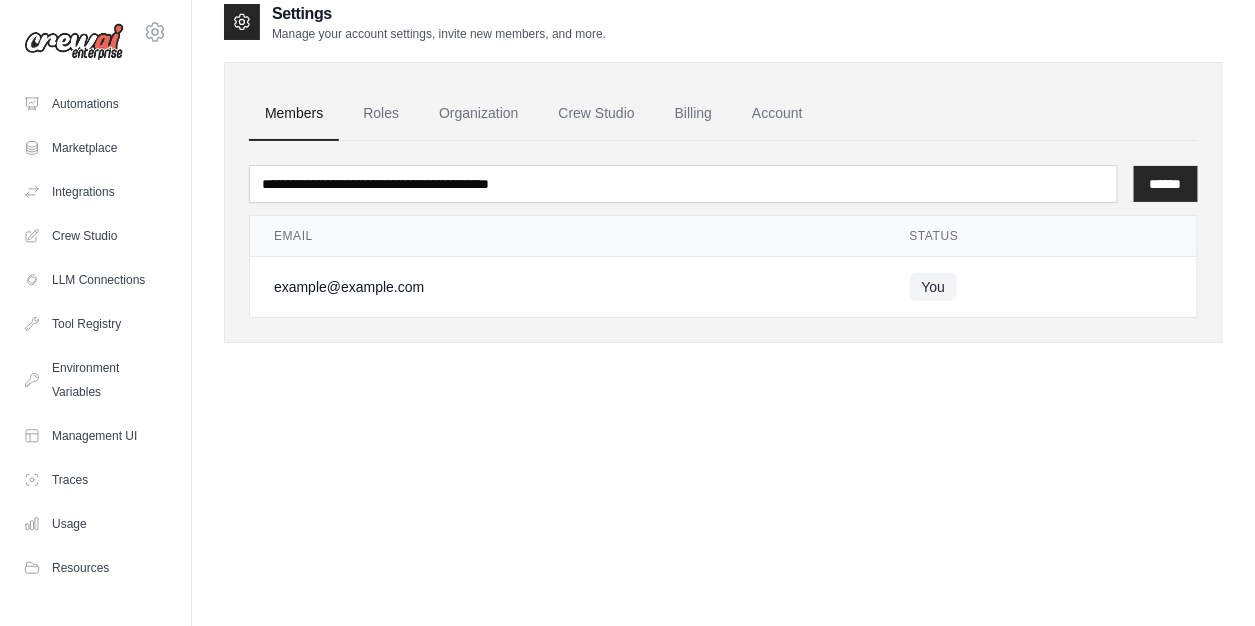 scroll, scrollTop: 0, scrollLeft: 0, axis: both 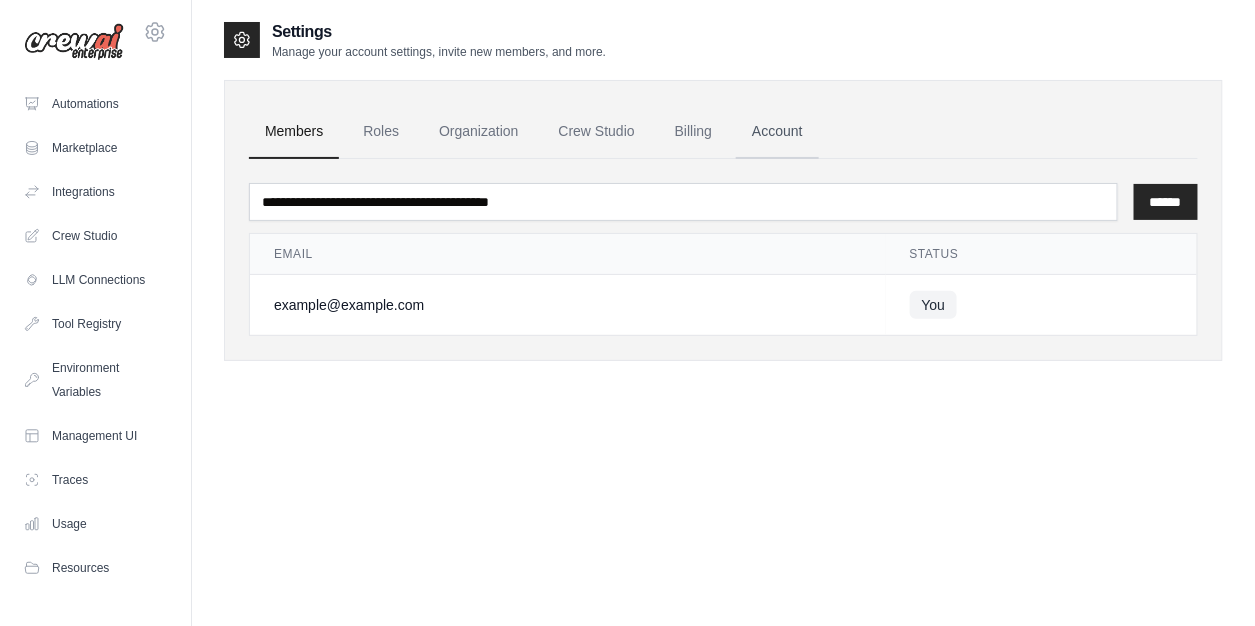 click on "Account" at bounding box center (777, 132) 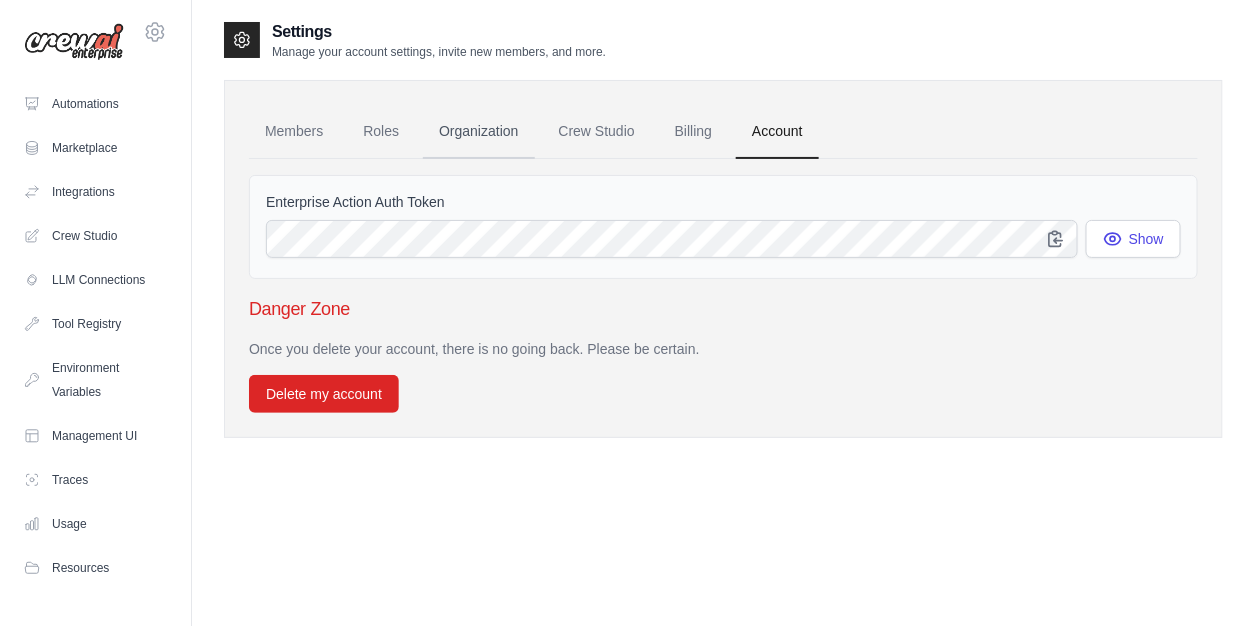 click on "Organization" at bounding box center [478, 132] 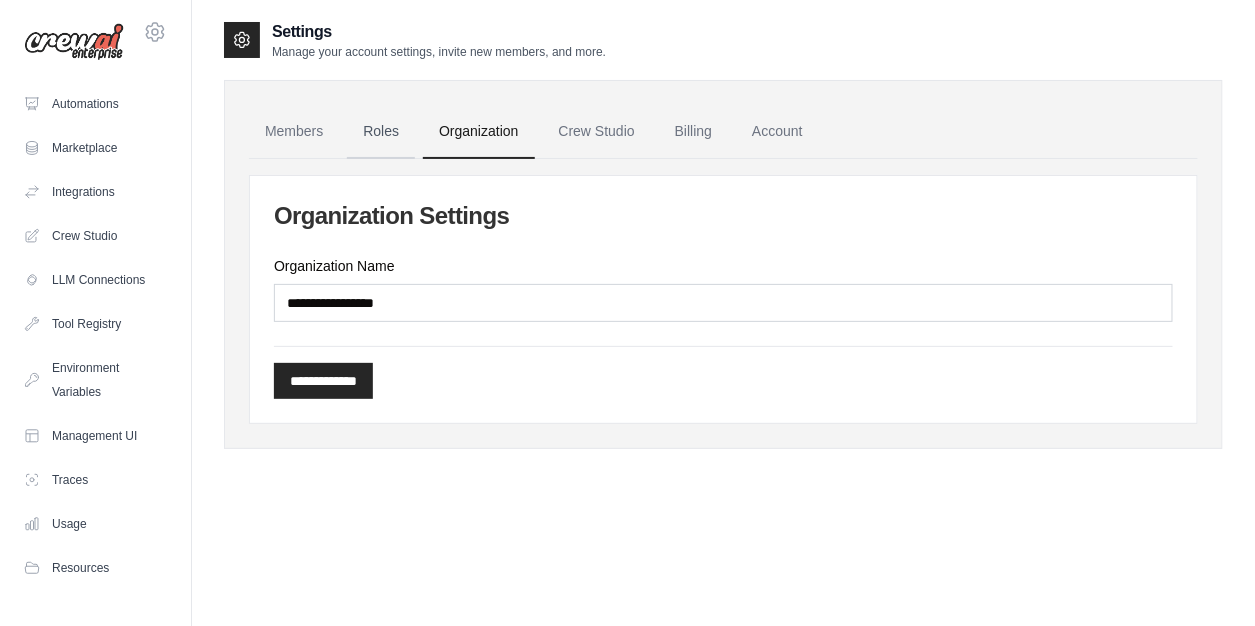 click on "Roles" at bounding box center [381, 132] 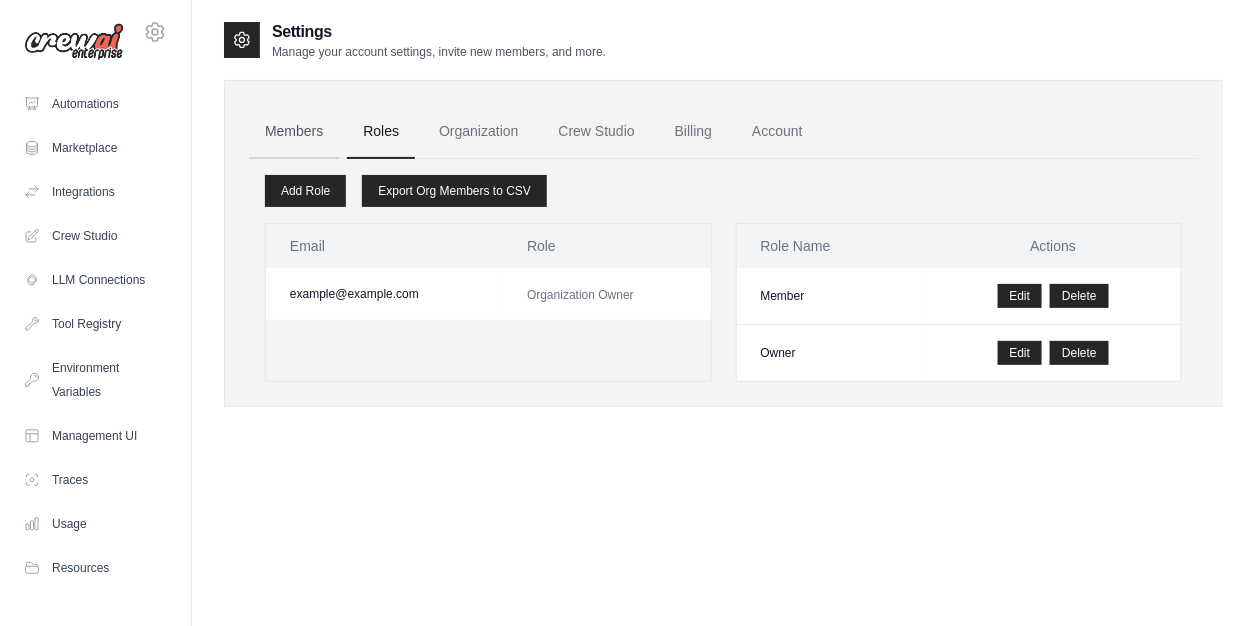 click on "Members" at bounding box center (294, 132) 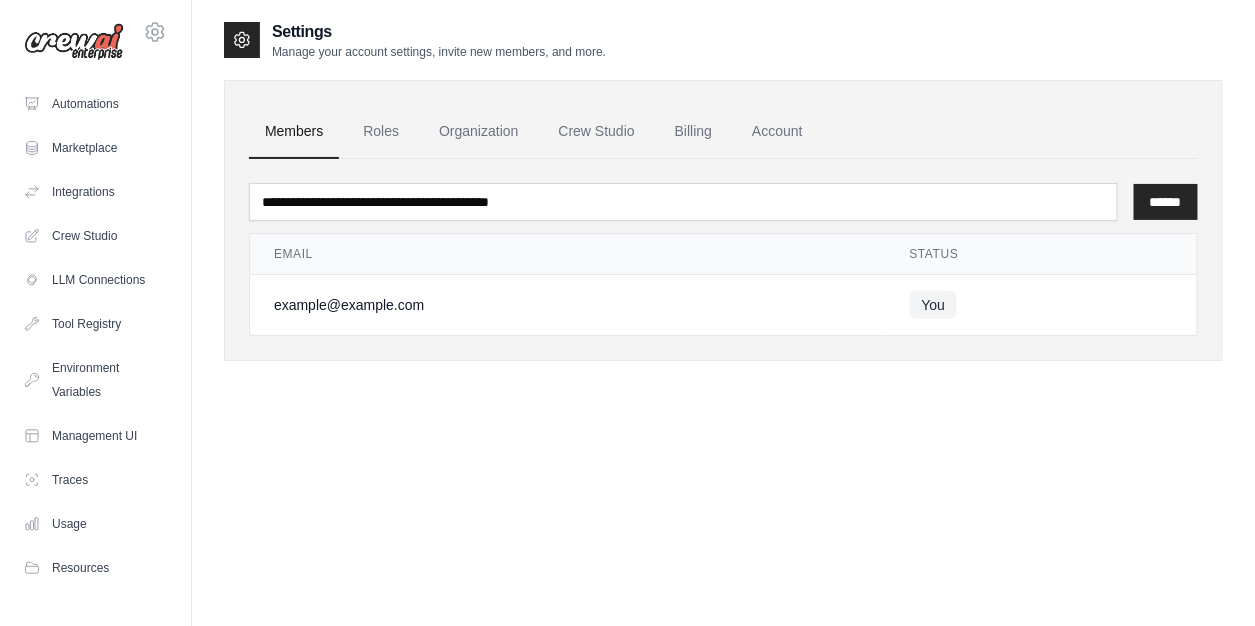 click 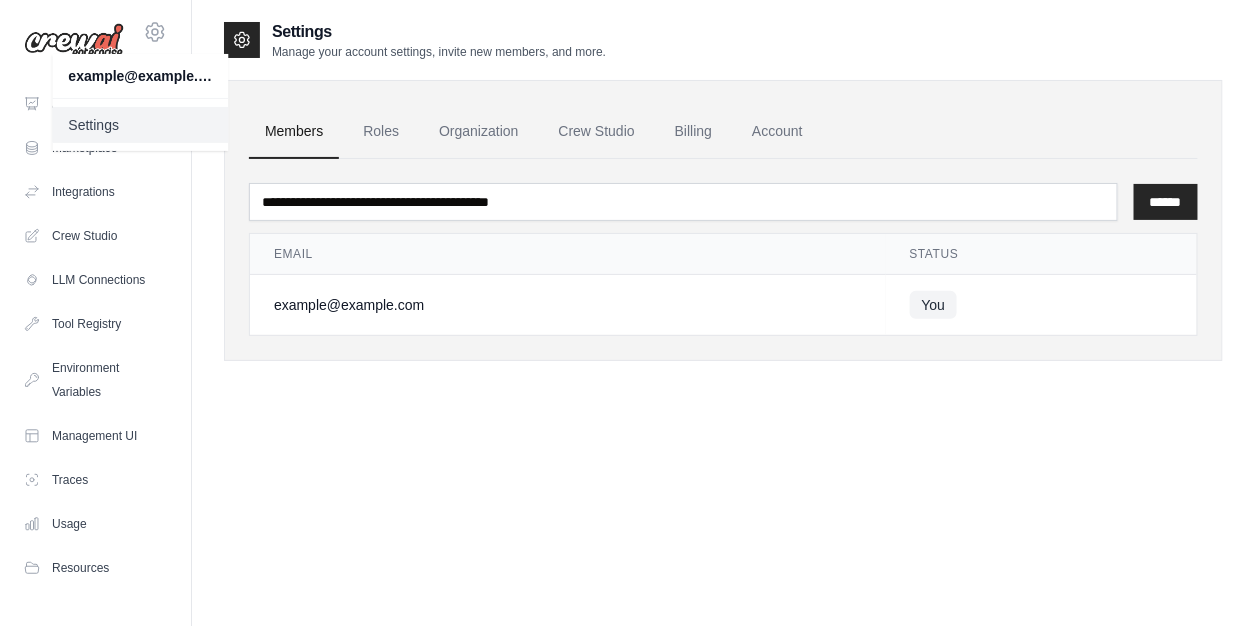 click on "Settings" at bounding box center (140, 125) 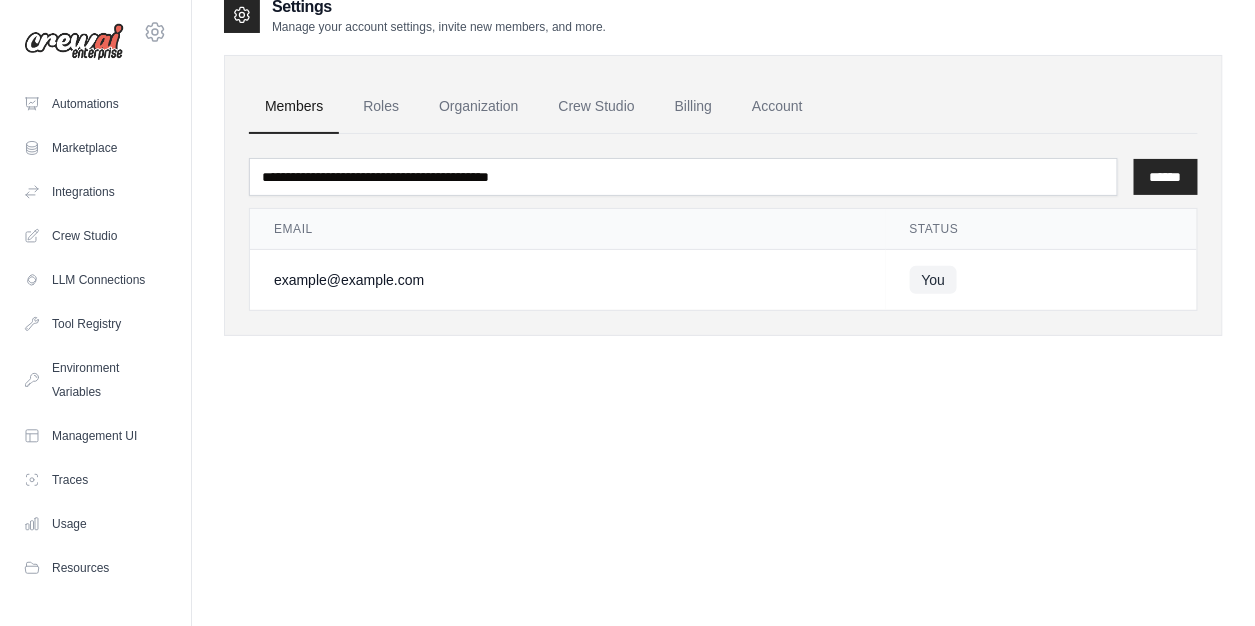 scroll, scrollTop: 39, scrollLeft: 0, axis: vertical 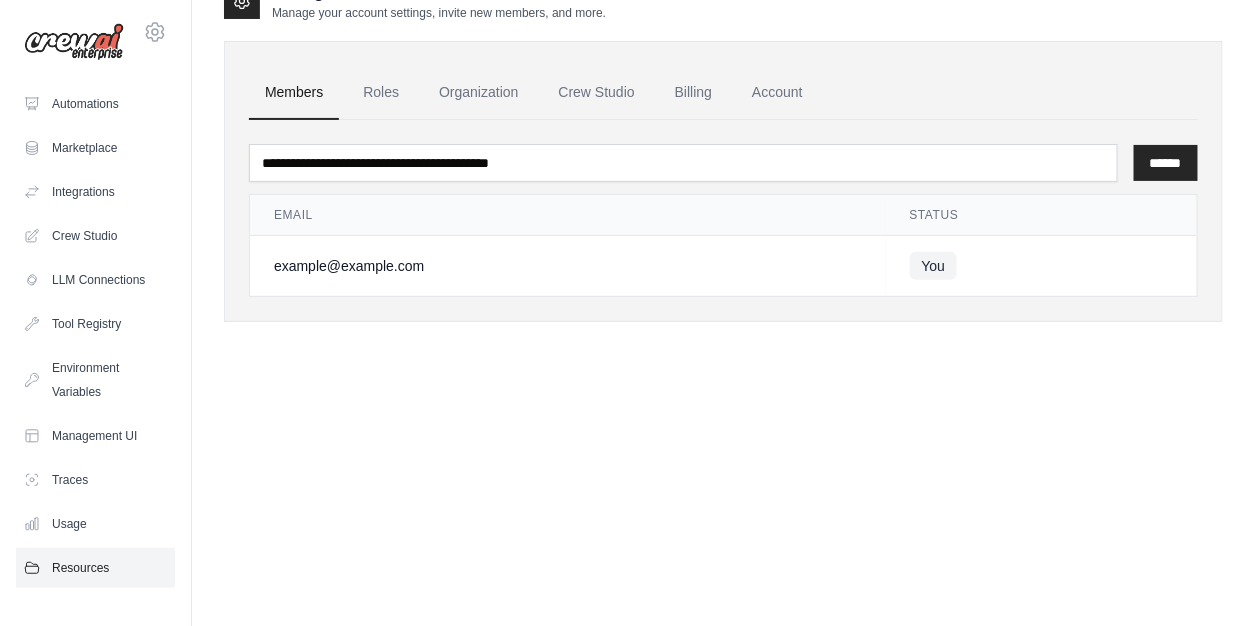 click on "Resources" at bounding box center [95, 568] 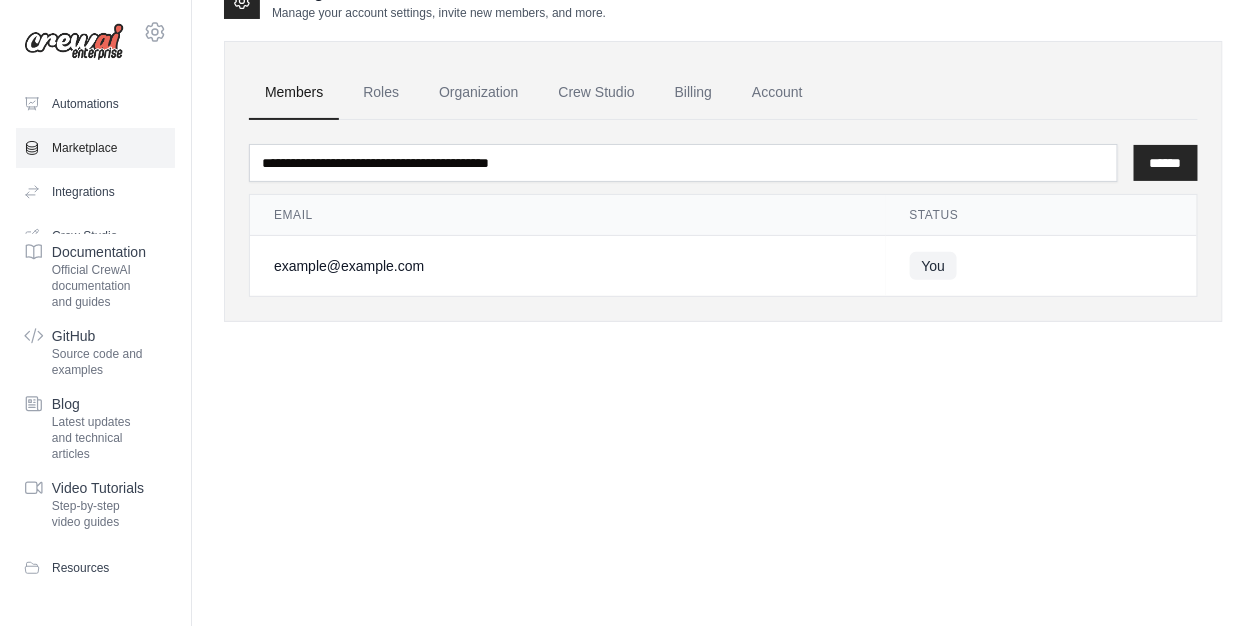 click on "Marketplace" at bounding box center (95, 148) 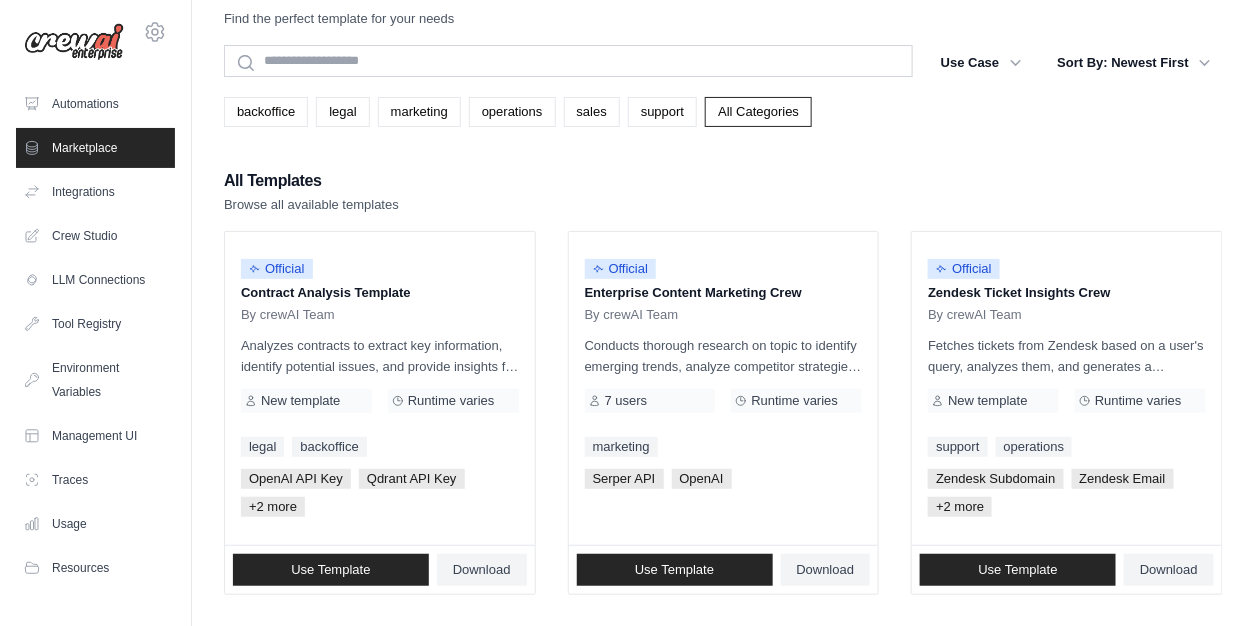click on "Marketplace" at bounding box center [95, 148] 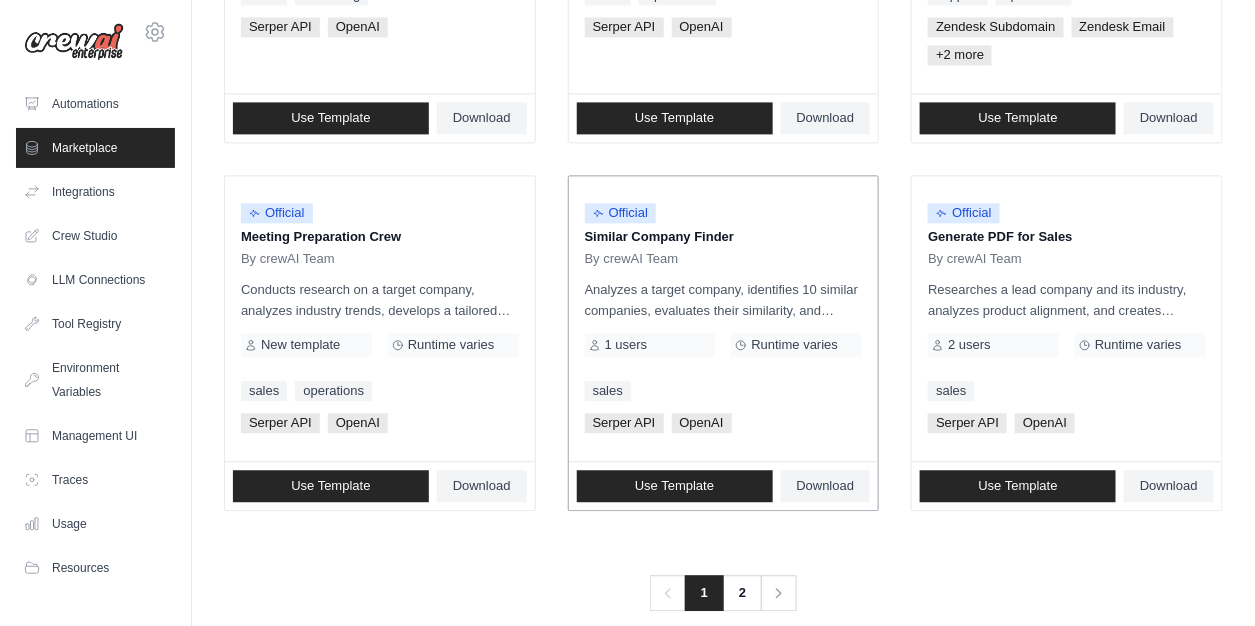 scroll, scrollTop: 1279, scrollLeft: 0, axis: vertical 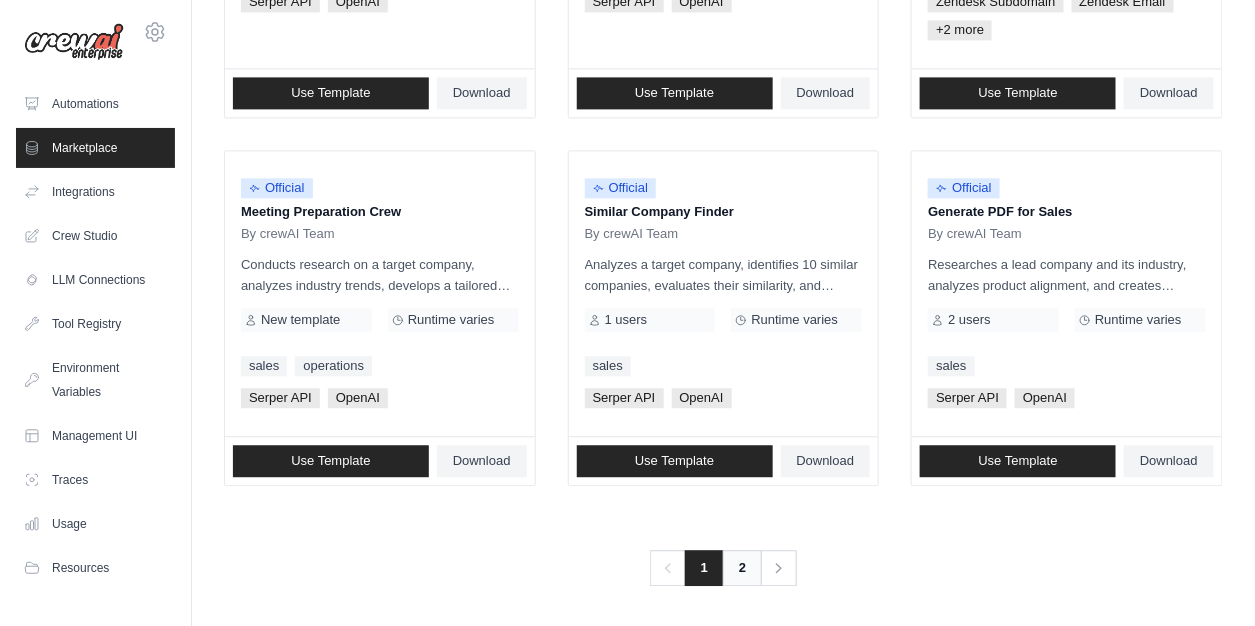 click on "2" at bounding box center [742, 568] 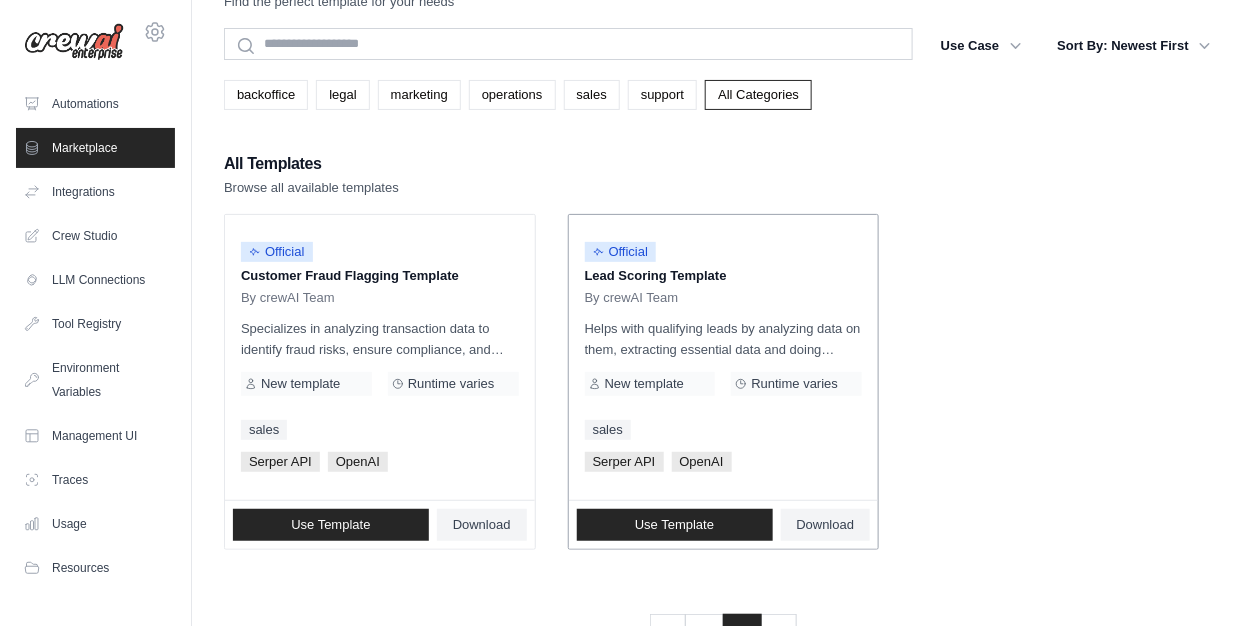 scroll, scrollTop: 0, scrollLeft: 0, axis: both 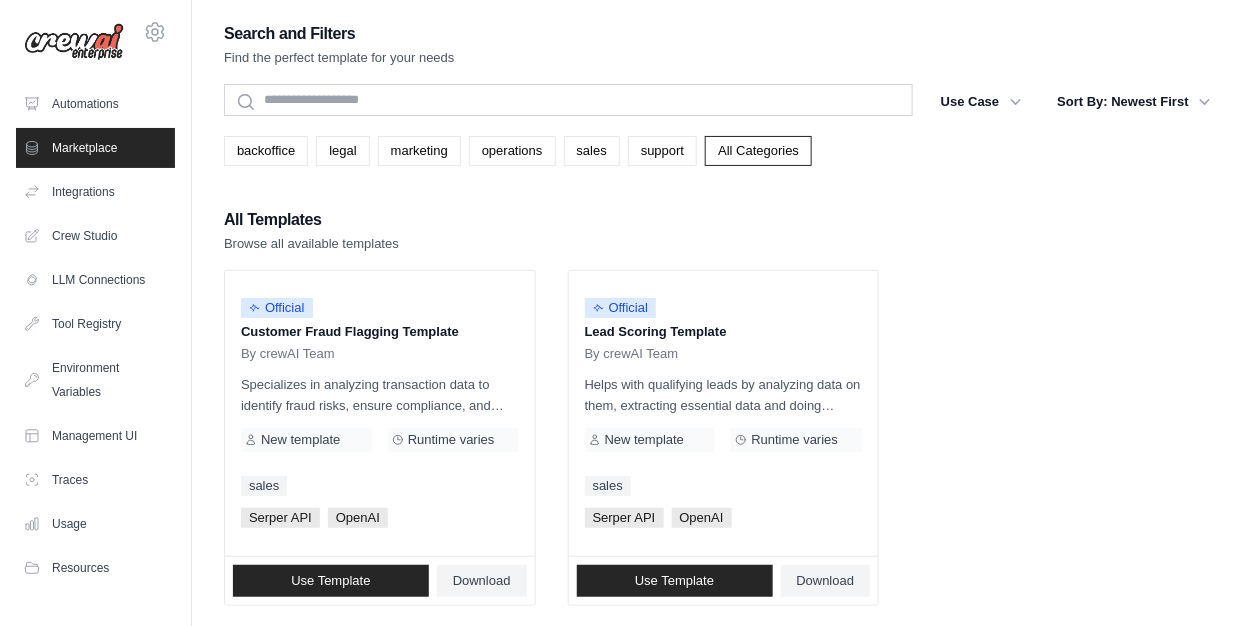 click on "backoffice
legal
marketing
operations
sales
support
All Categories" at bounding box center (723, 151) 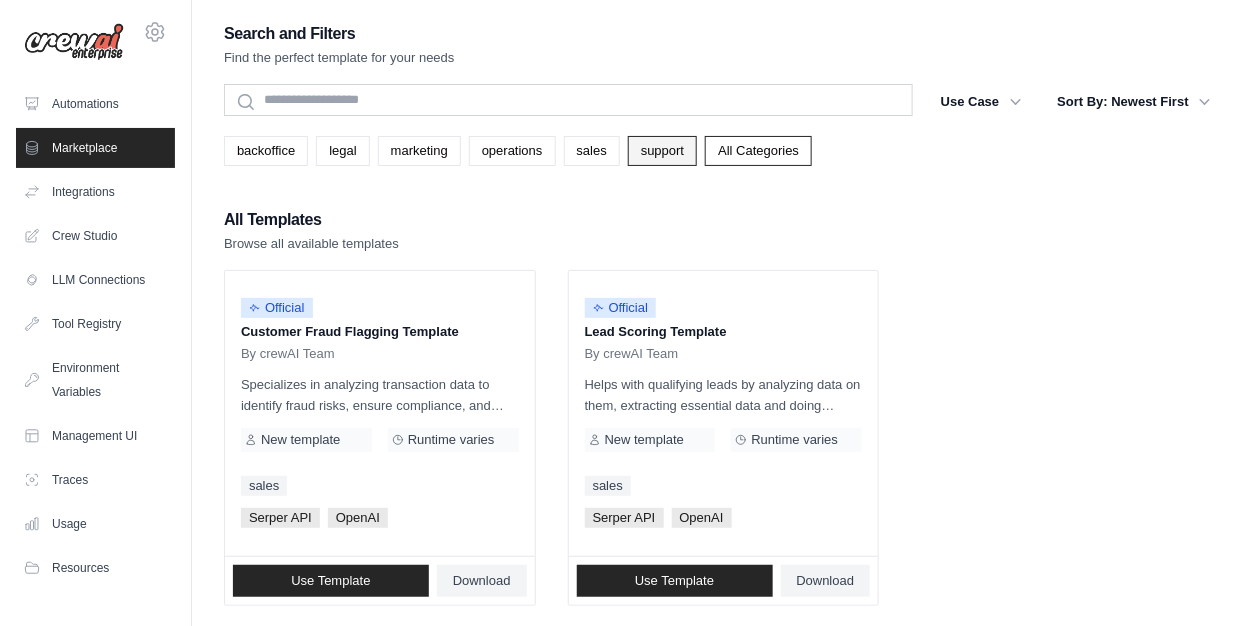 click on "support" at bounding box center [662, 151] 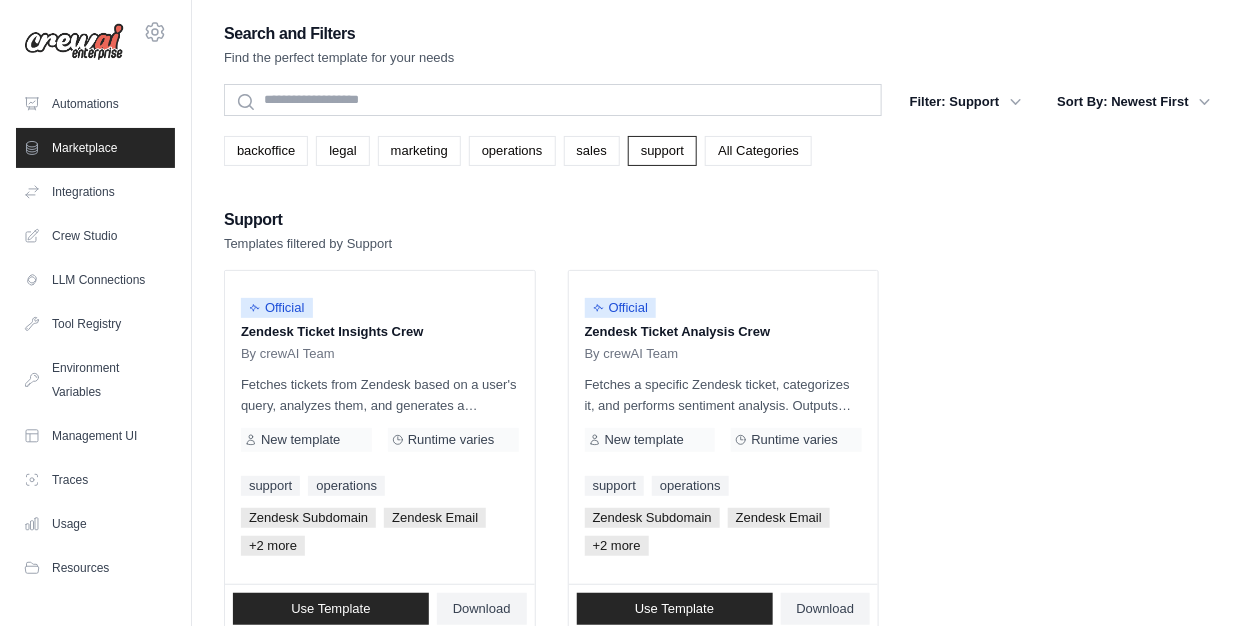click on "Marketplace" at bounding box center (95, 148) 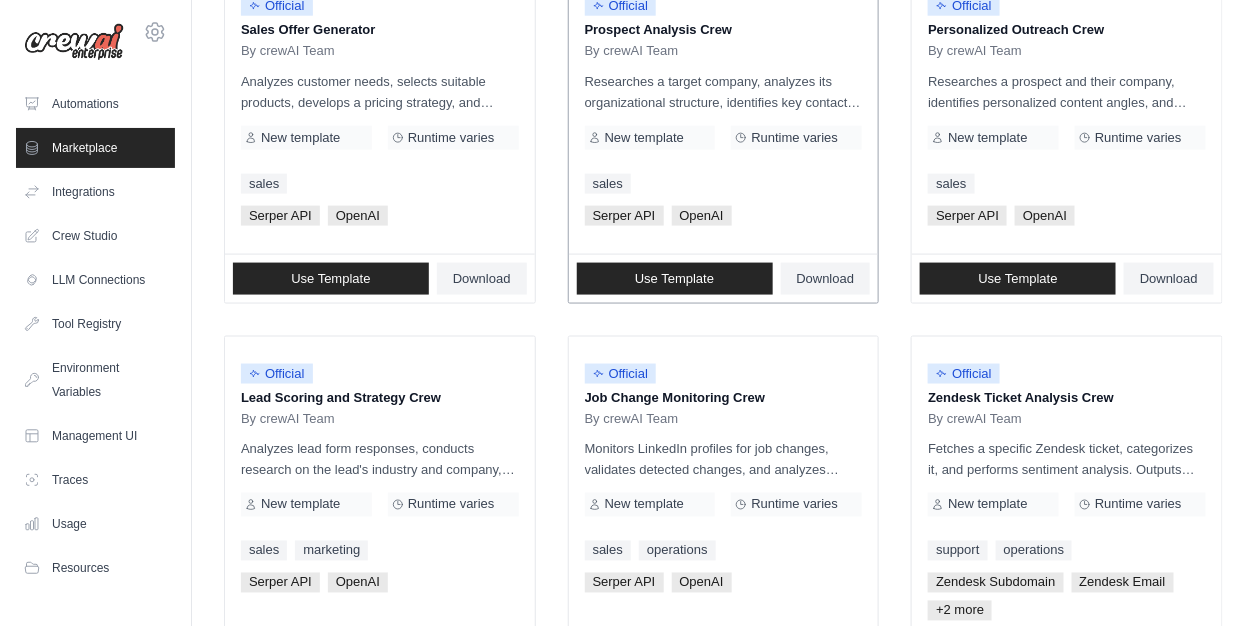 scroll, scrollTop: 1000, scrollLeft: 0, axis: vertical 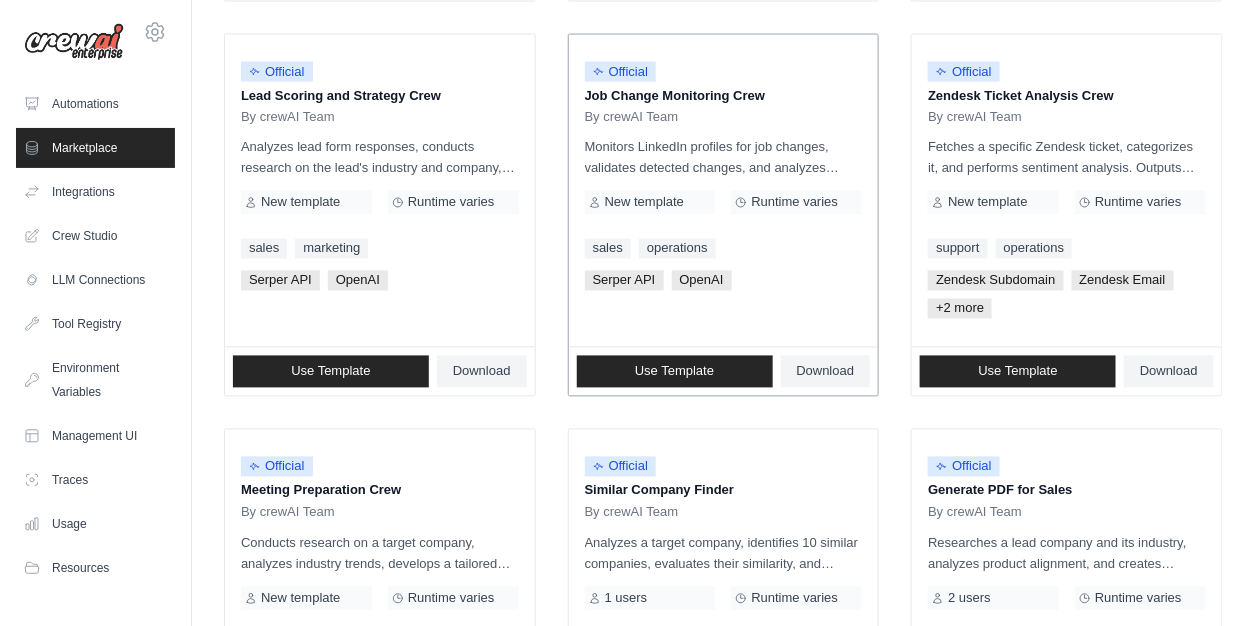 click on "Job Change Monitoring Crew" at bounding box center [724, 96] 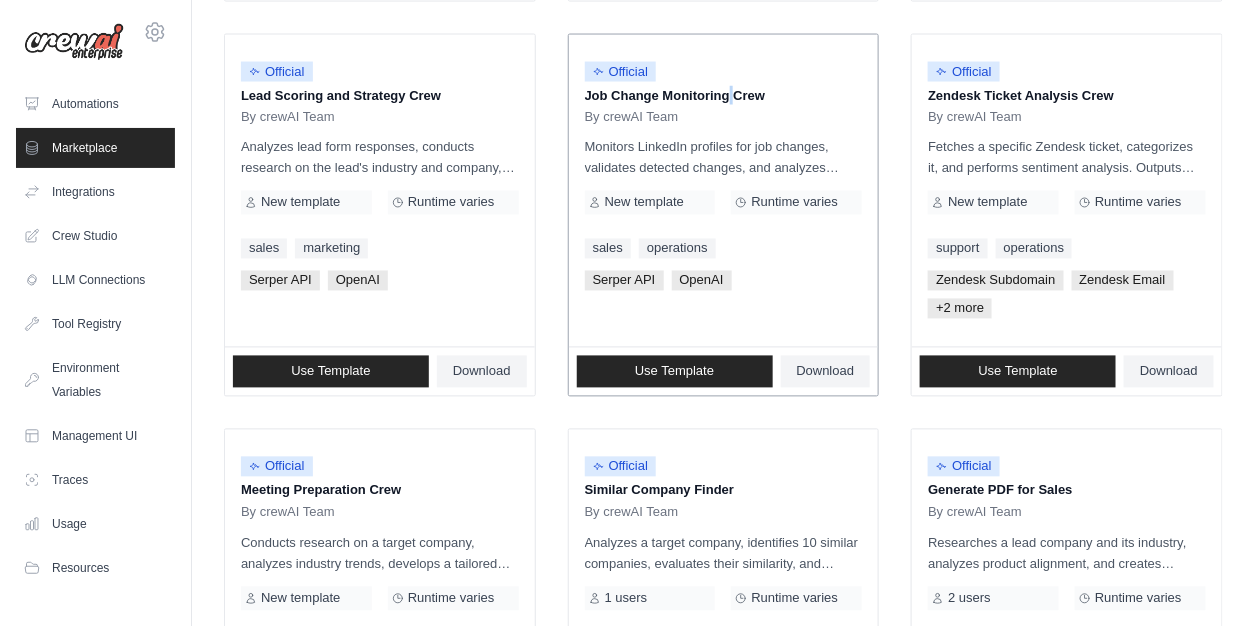 click on "Job Change Monitoring Crew" at bounding box center (724, 96) 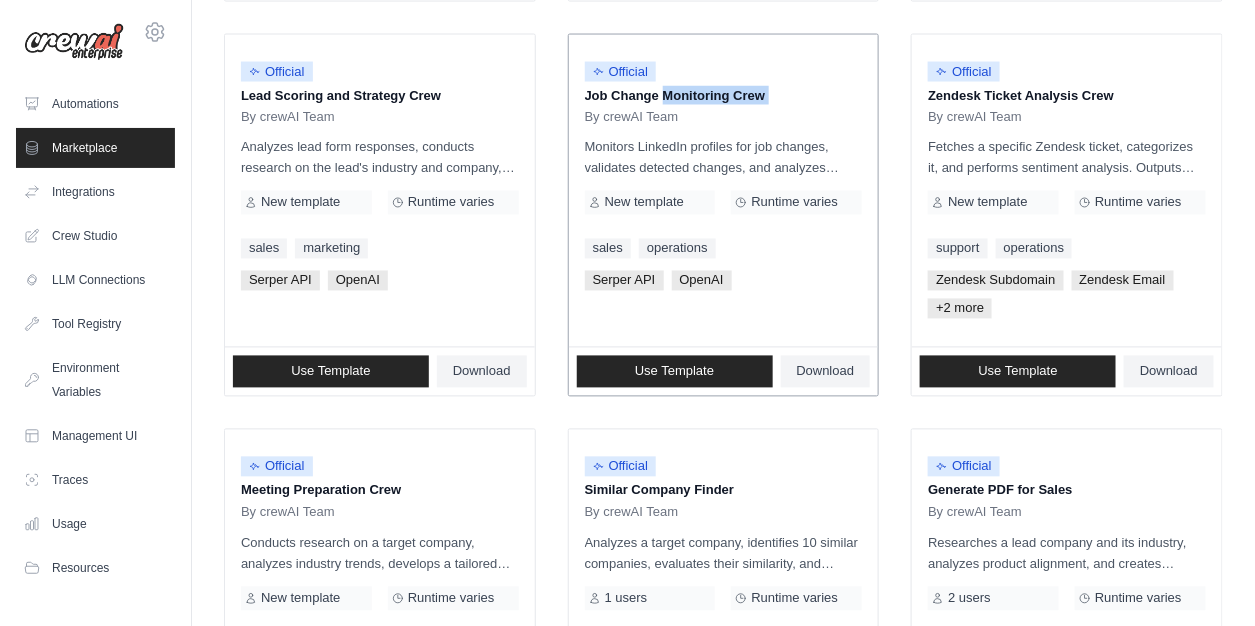 click on "Job Change Monitoring Crew" at bounding box center [724, 96] 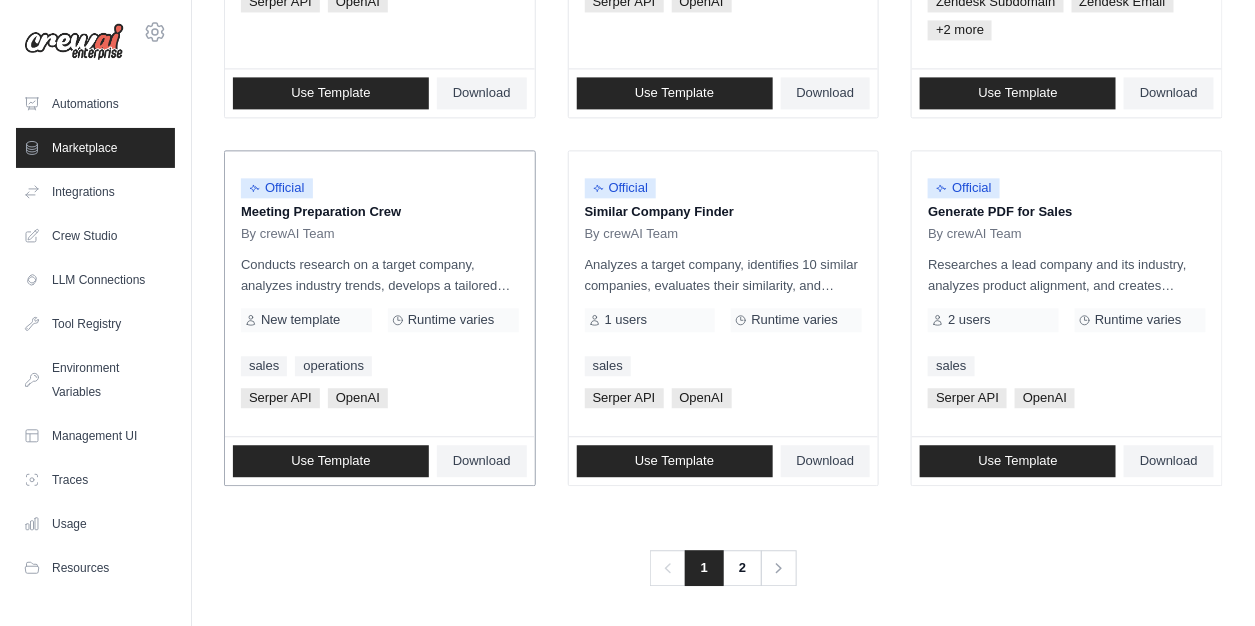 scroll, scrollTop: 879, scrollLeft: 0, axis: vertical 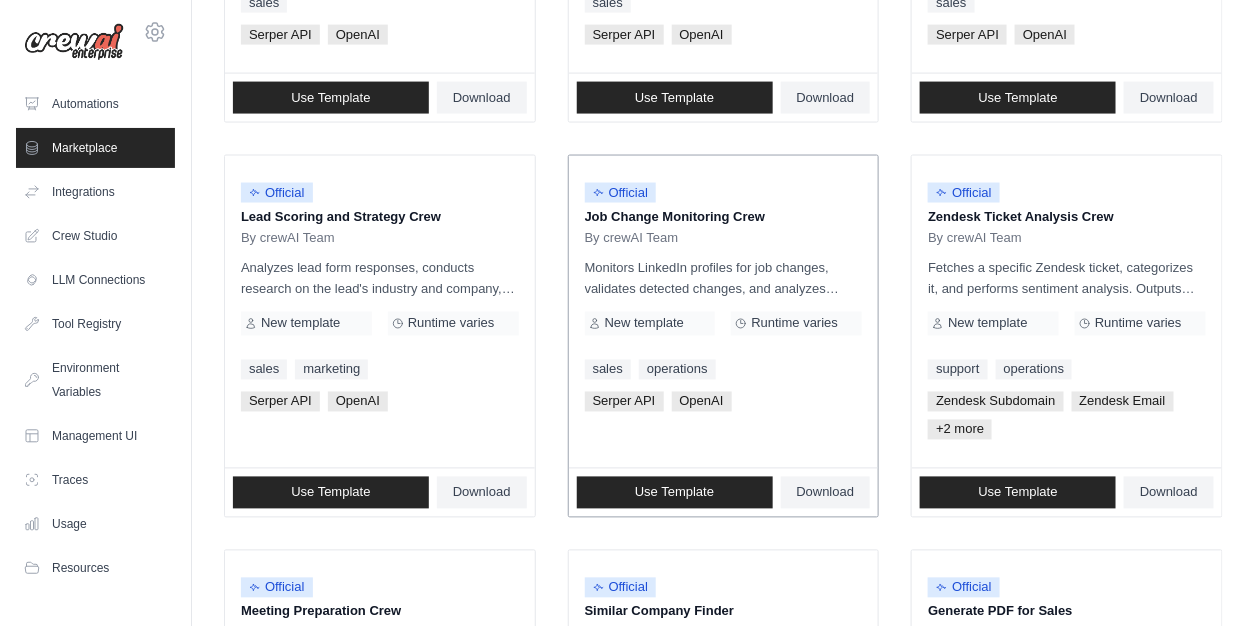 click on "Monitors LinkedIn profiles for job changes, validates detected changes, and analyzes opportunities these changes present for selling the product. Outputs include a list of validated job changes and actionable recommendations for the sales team to leverage these changes in their outreach." at bounding box center [724, 279] 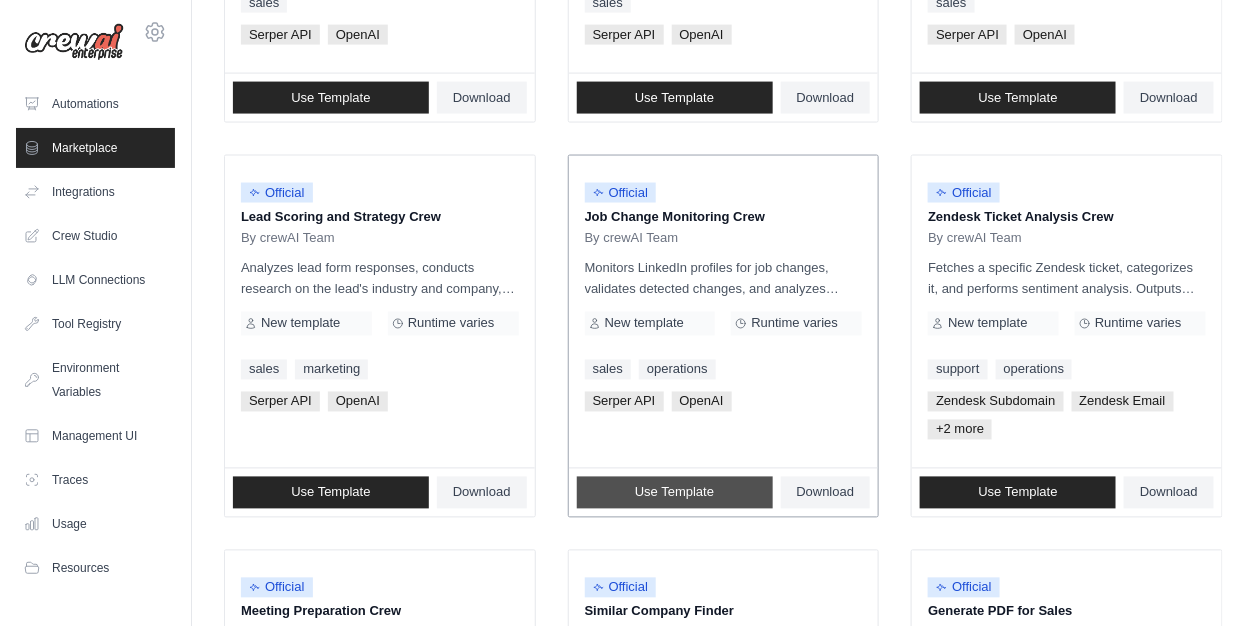 click on "Use Template" at bounding box center (674, 493) 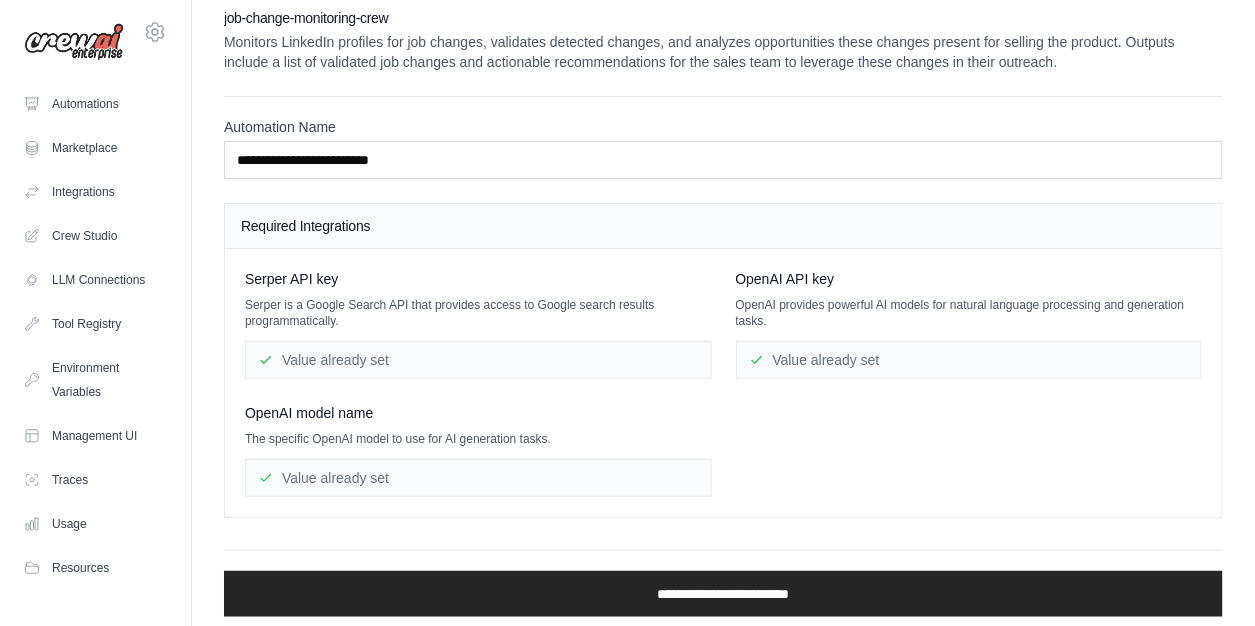 scroll, scrollTop: 19, scrollLeft: 0, axis: vertical 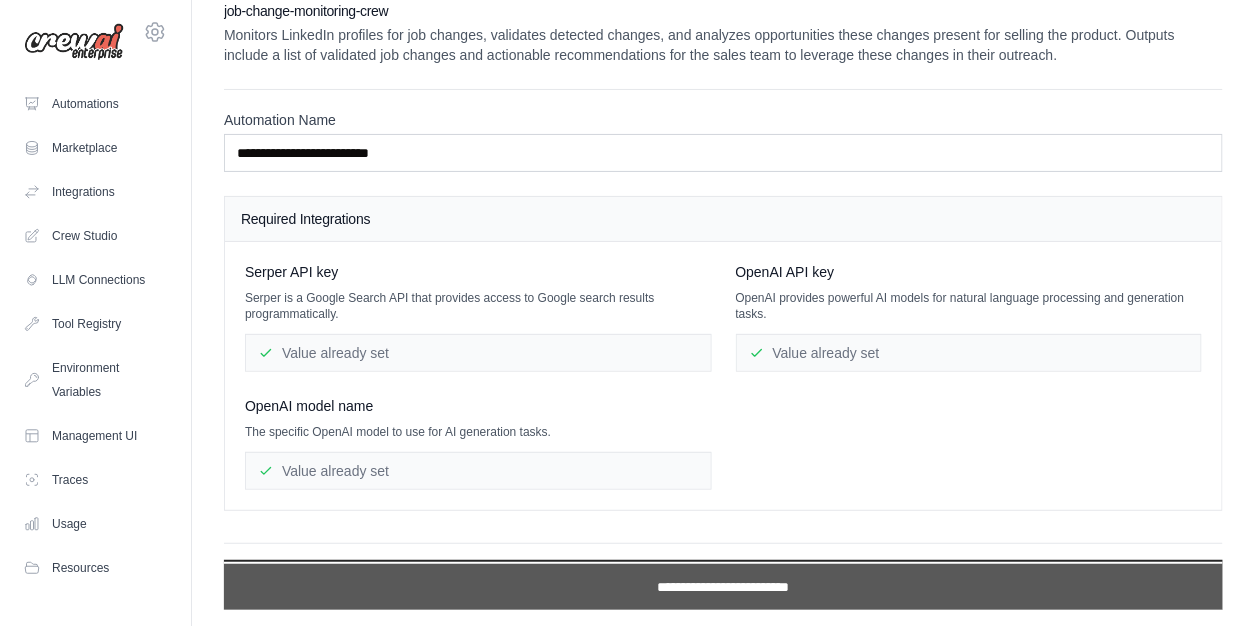click on "**********" at bounding box center (723, 587) 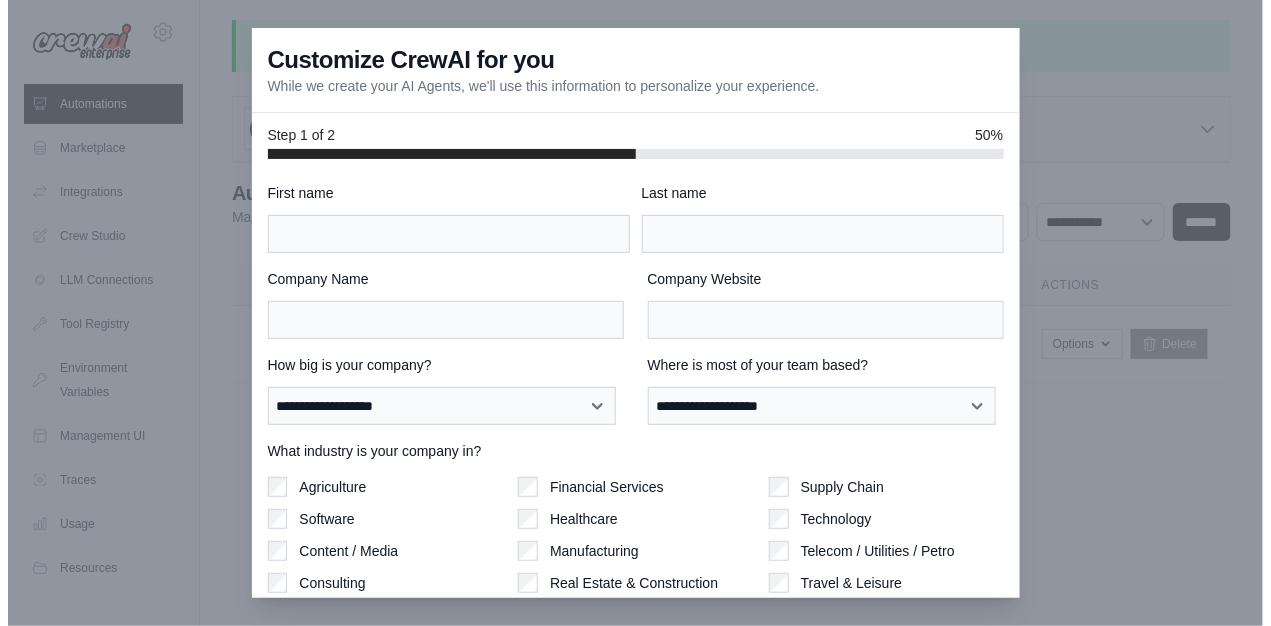 scroll, scrollTop: 0, scrollLeft: 0, axis: both 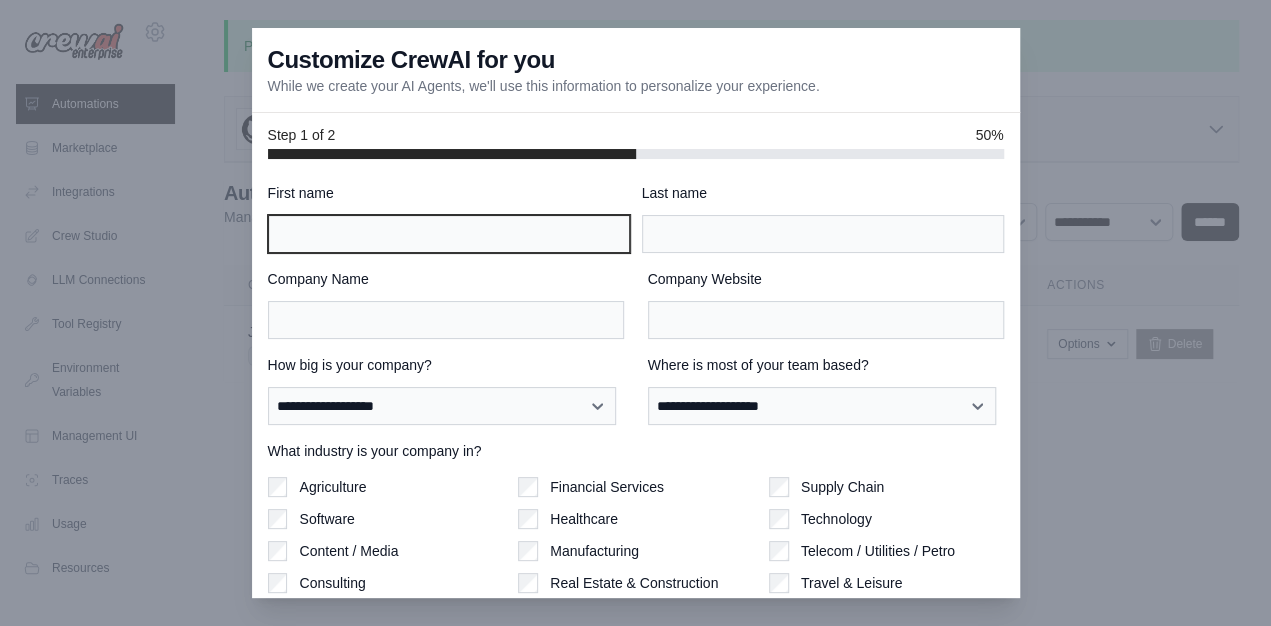 click on "First name" at bounding box center [449, 234] 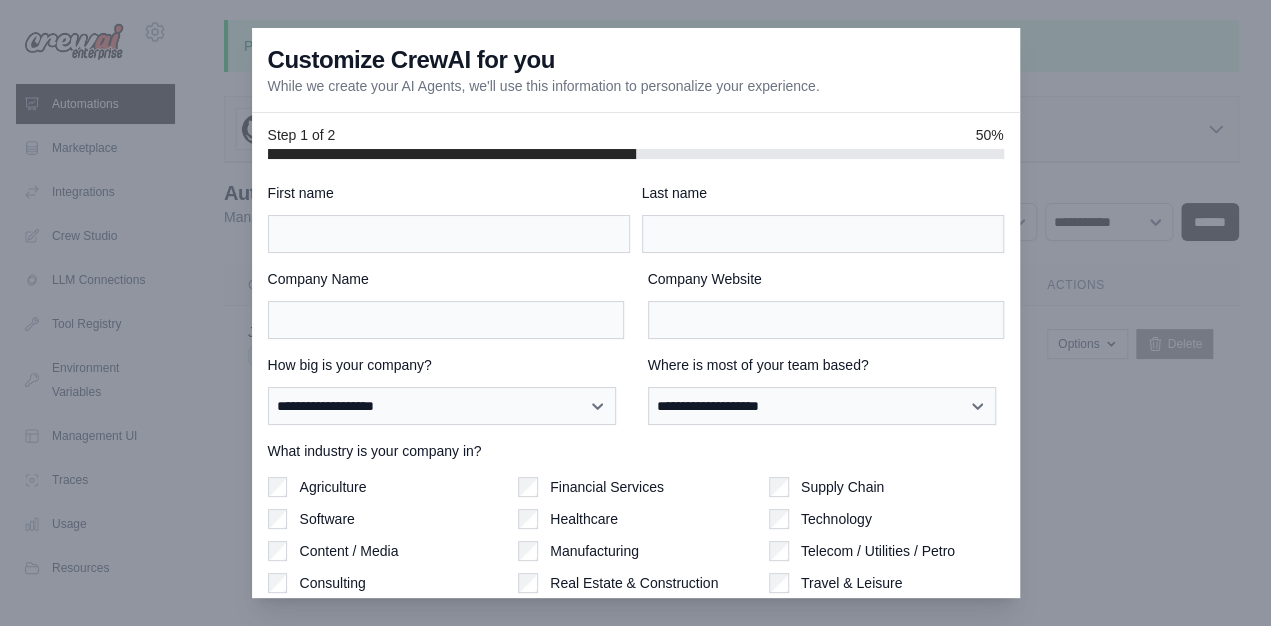 drag, startPoint x: 290, startPoint y: 62, endPoint x: 595, endPoint y: 56, distance: 305.05902 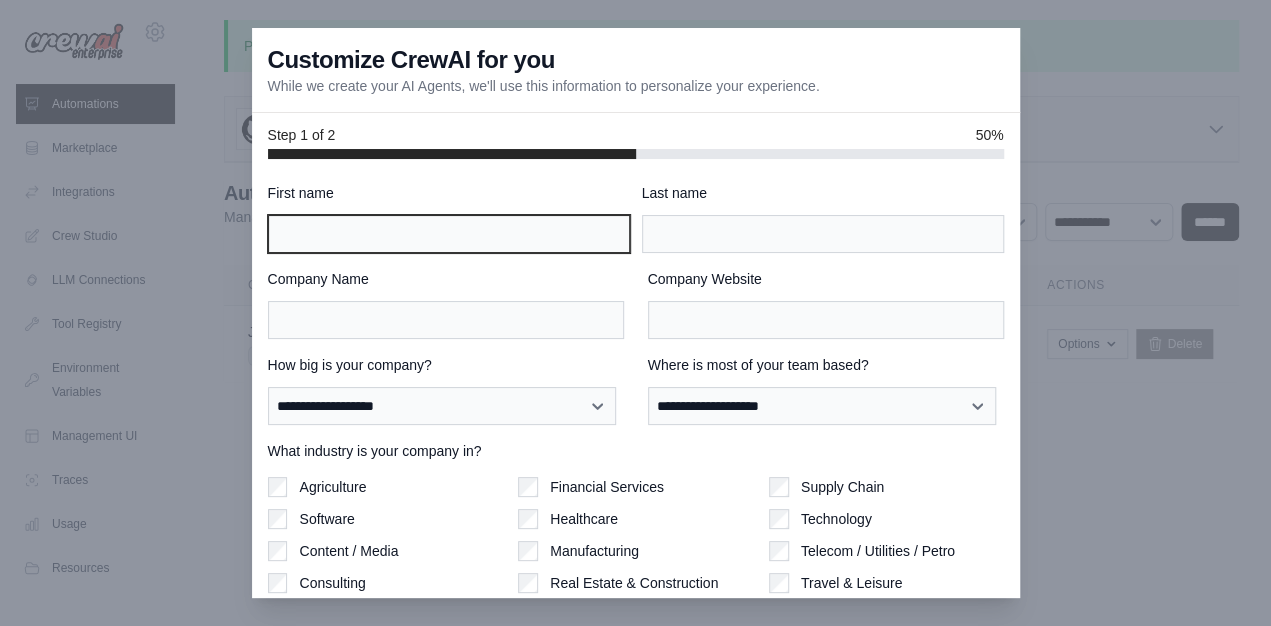 click on "First name" at bounding box center (449, 234) 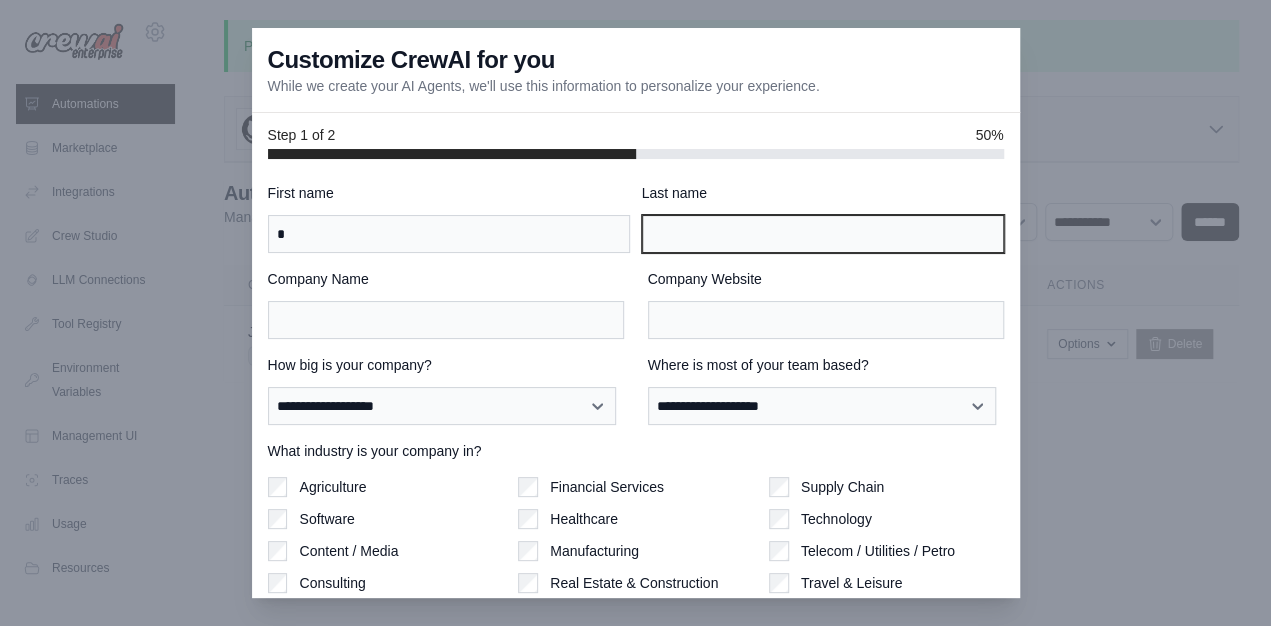 type on "******" 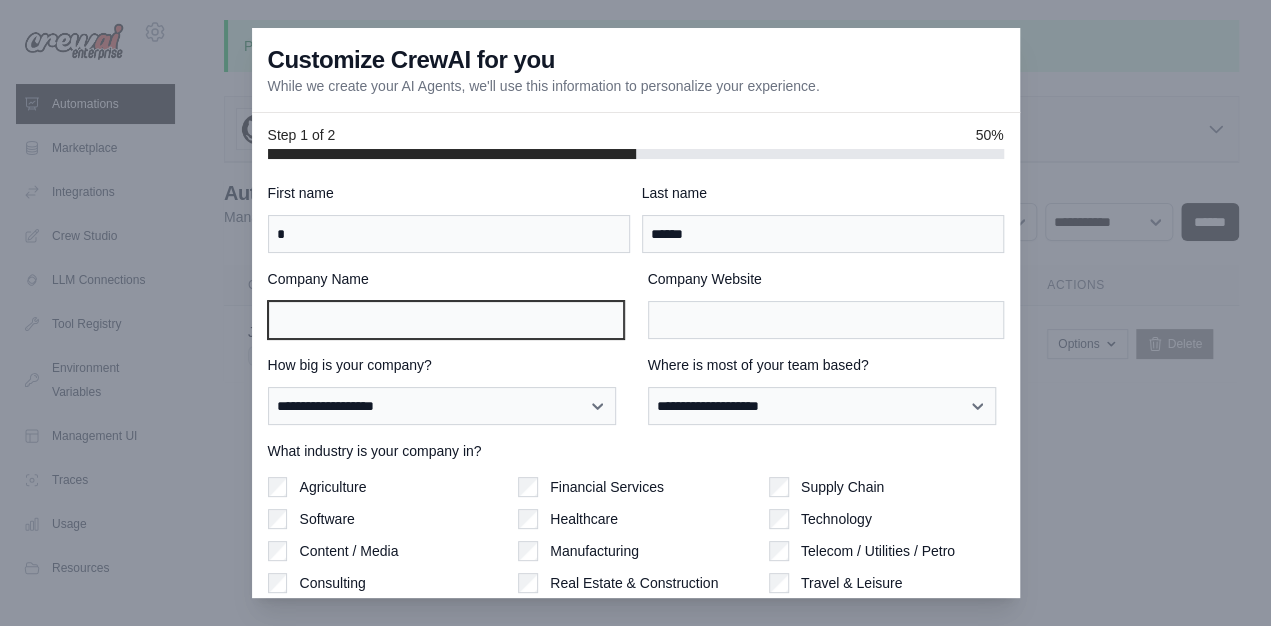 click on "Company Name" at bounding box center [446, 320] 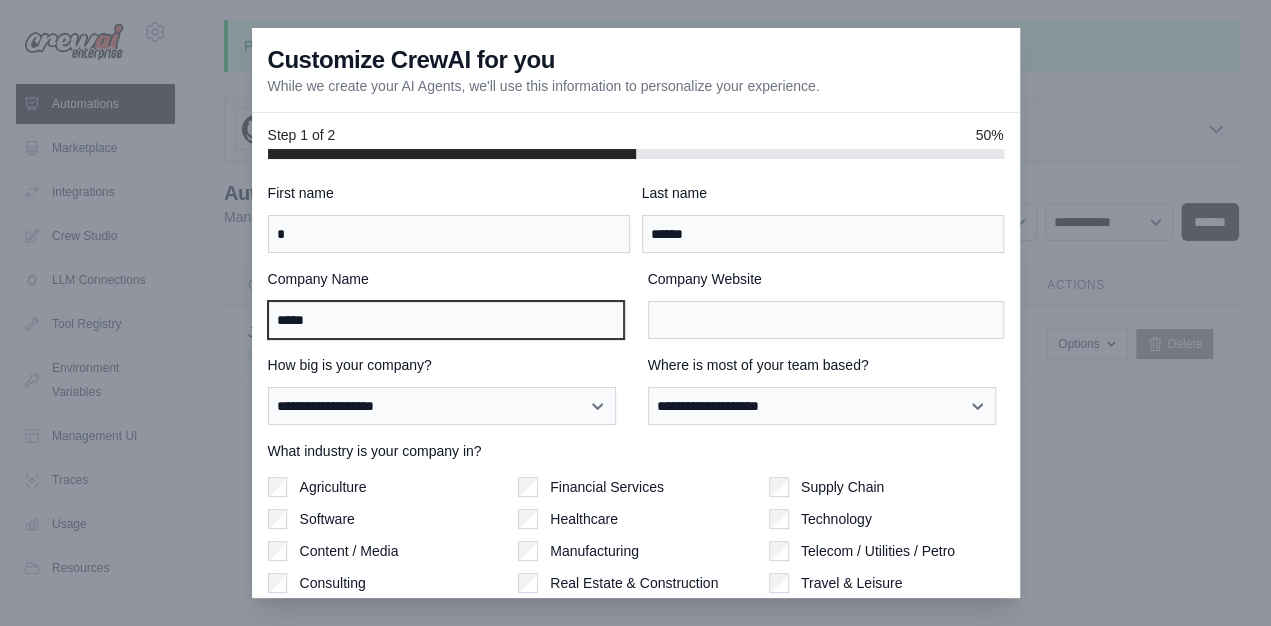 type on "*****" 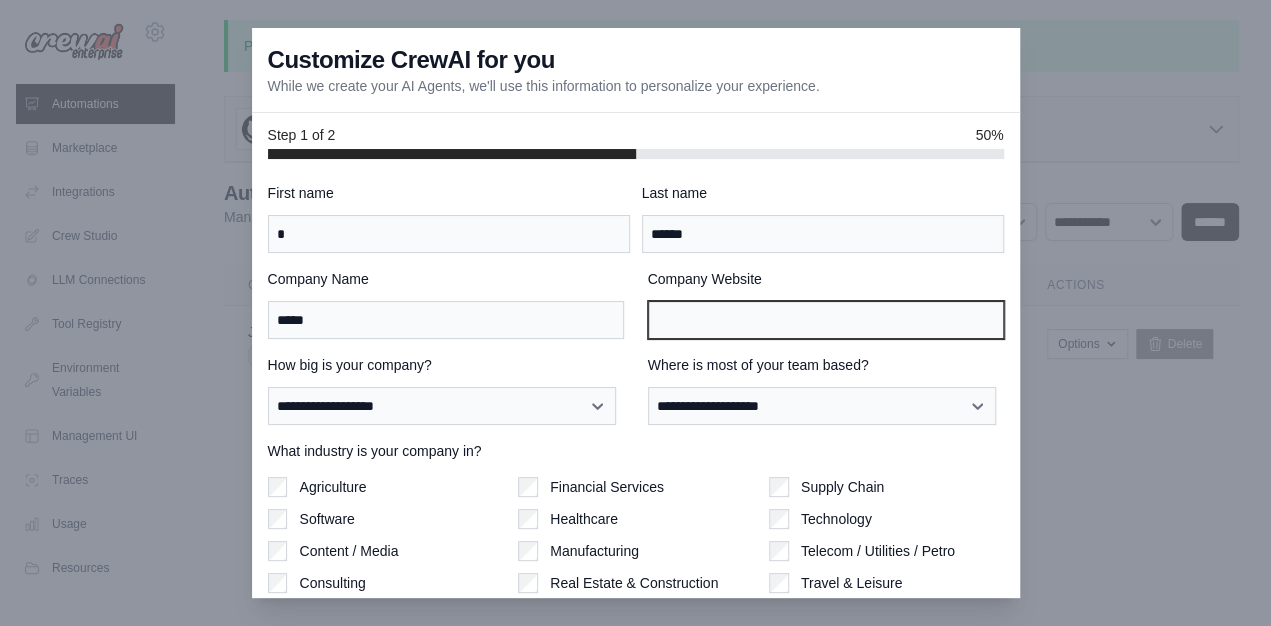 click on "Company Website" at bounding box center (826, 320) 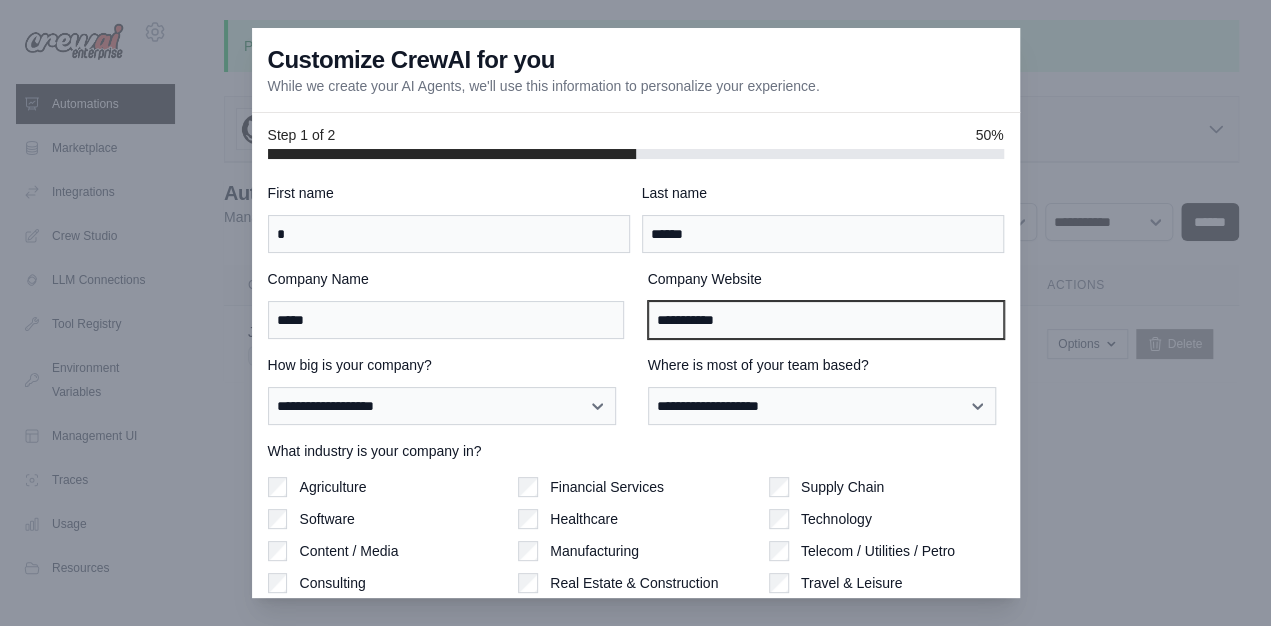 type on "**********" 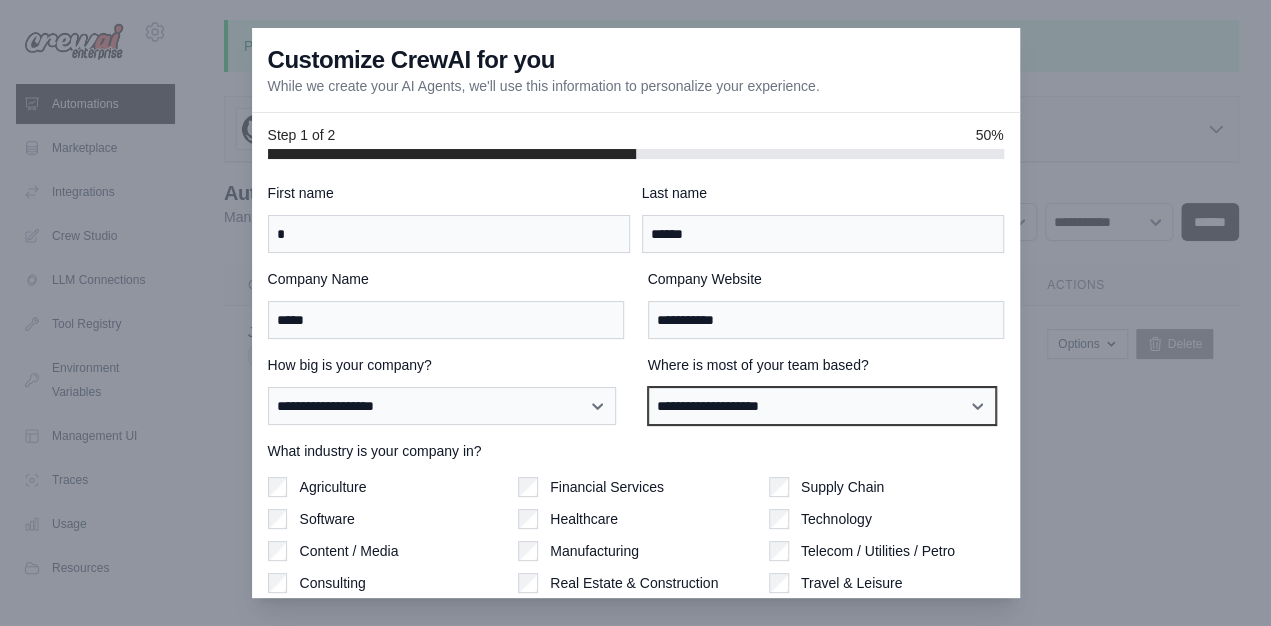 click on "**********" at bounding box center (822, 406) 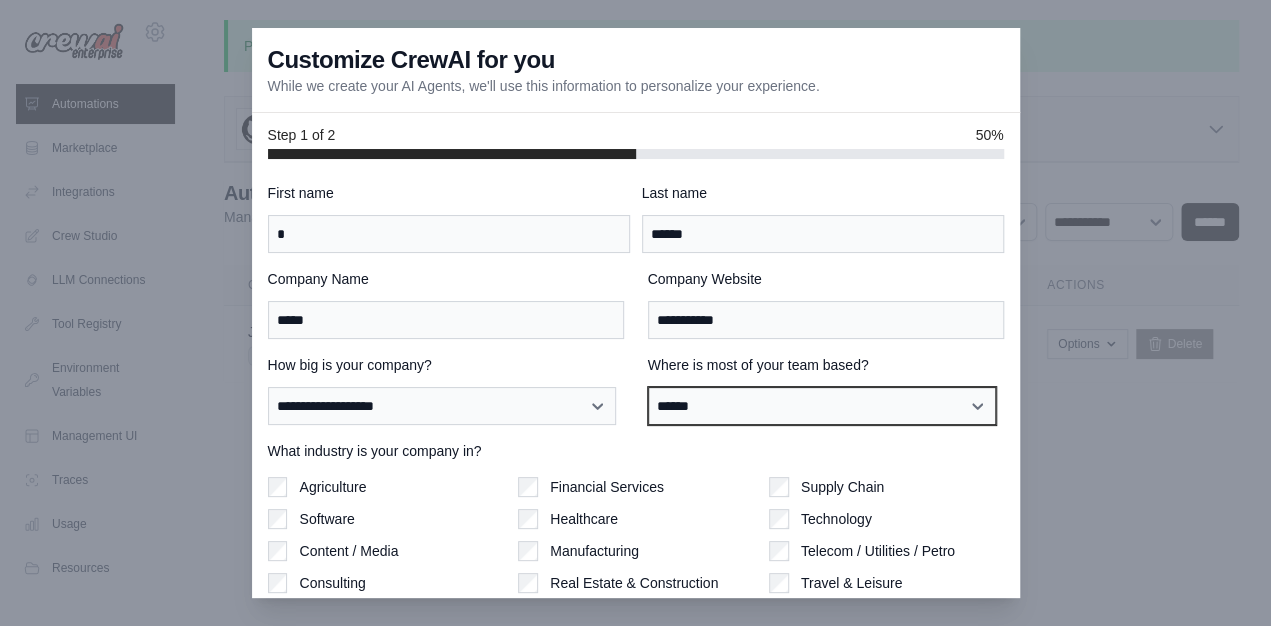 click on "**********" at bounding box center (822, 406) 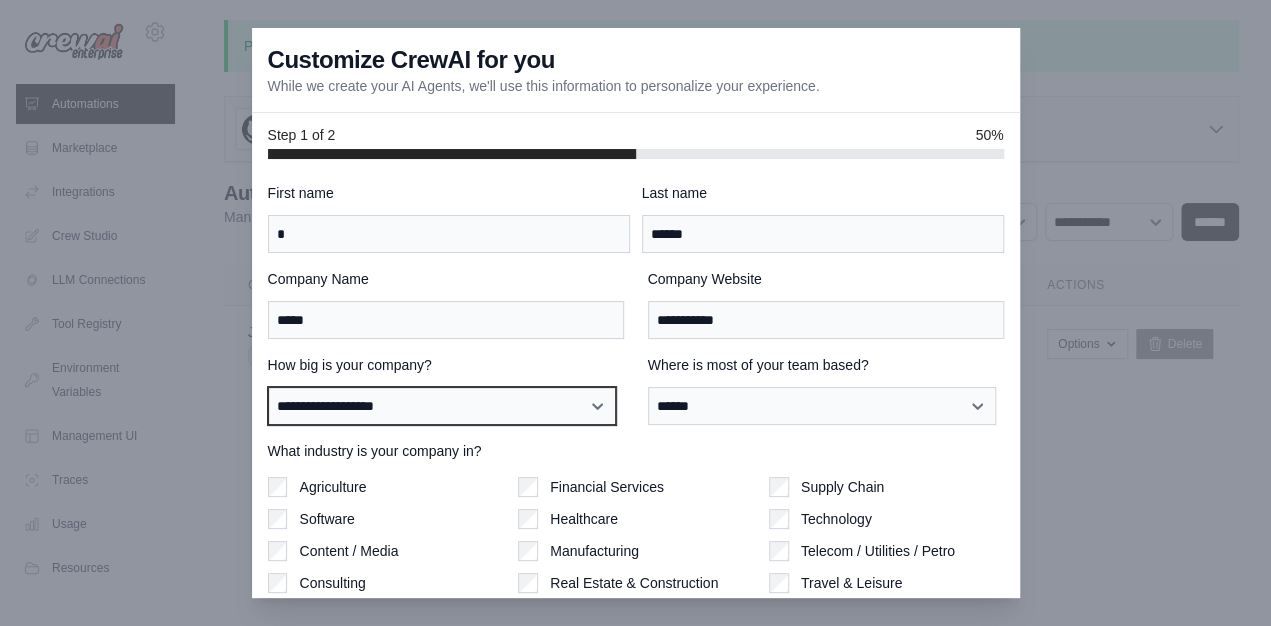 click on "**********" at bounding box center [442, 406] 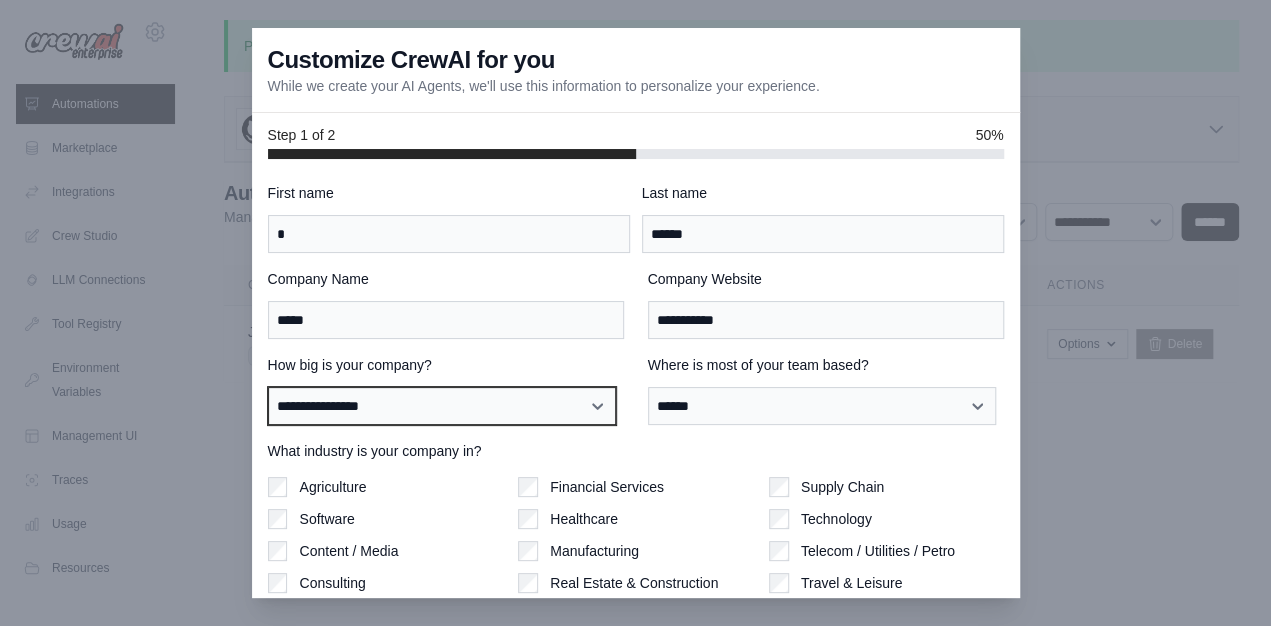 click on "**********" at bounding box center (442, 406) 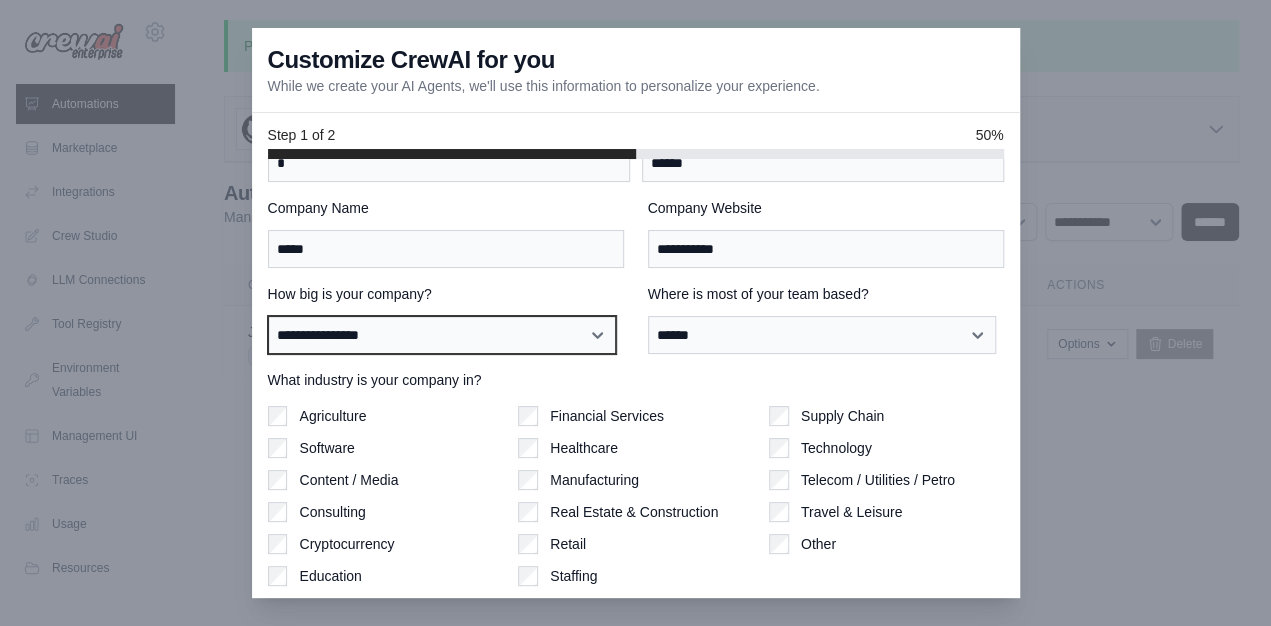 scroll, scrollTop: 134, scrollLeft: 0, axis: vertical 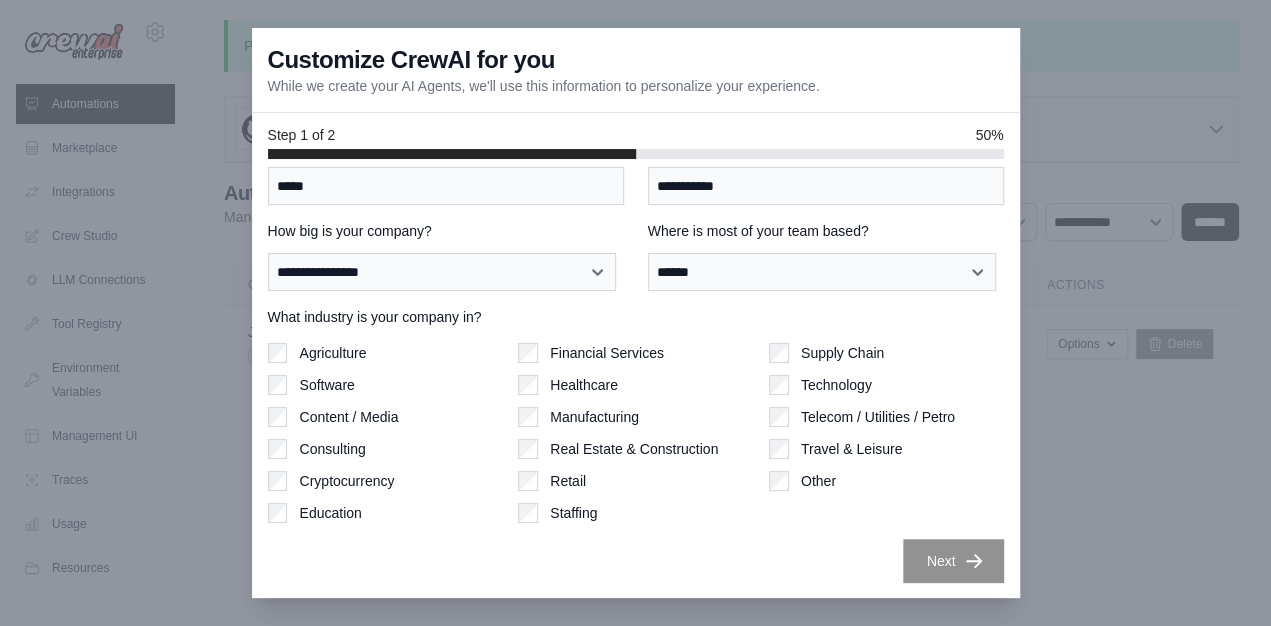 click on "Software" at bounding box center [385, 385] 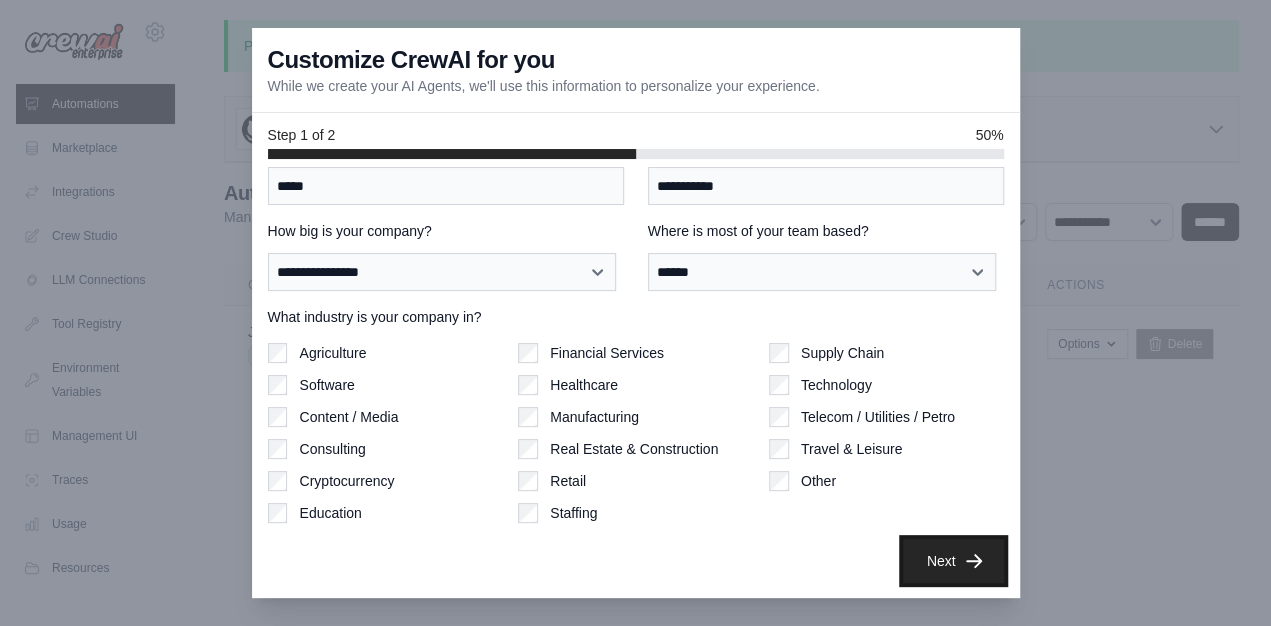 click on "Next" at bounding box center [953, 561] 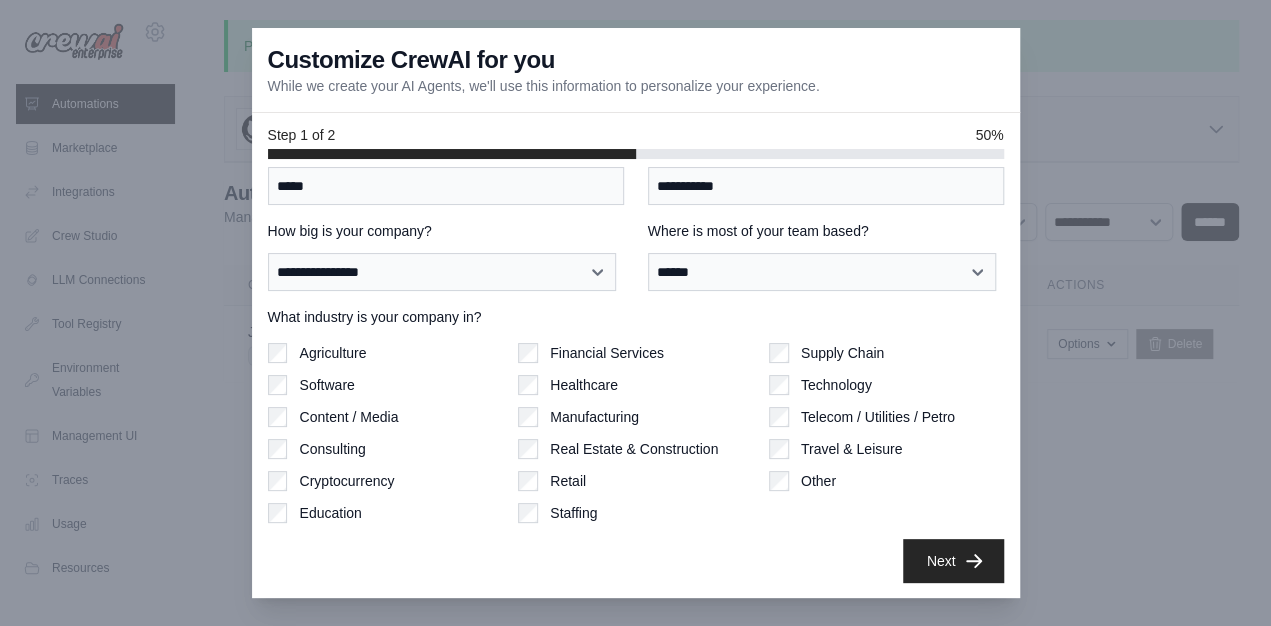 scroll, scrollTop: 42, scrollLeft: 0, axis: vertical 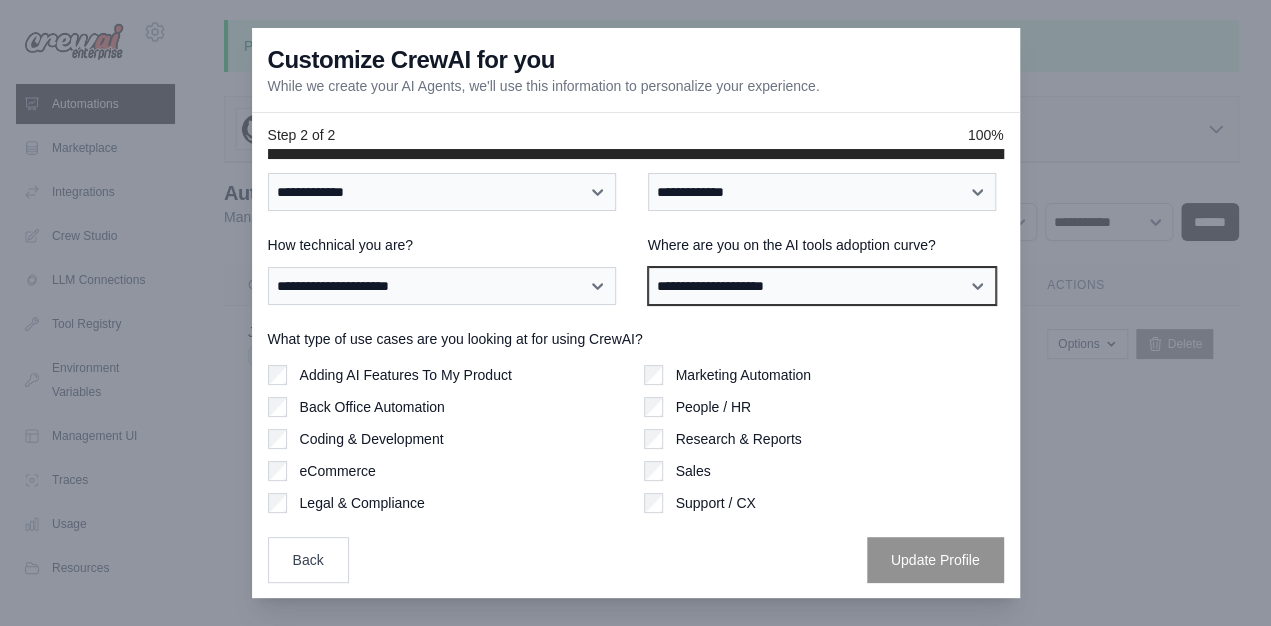 click on "**********" at bounding box center [822, 286] 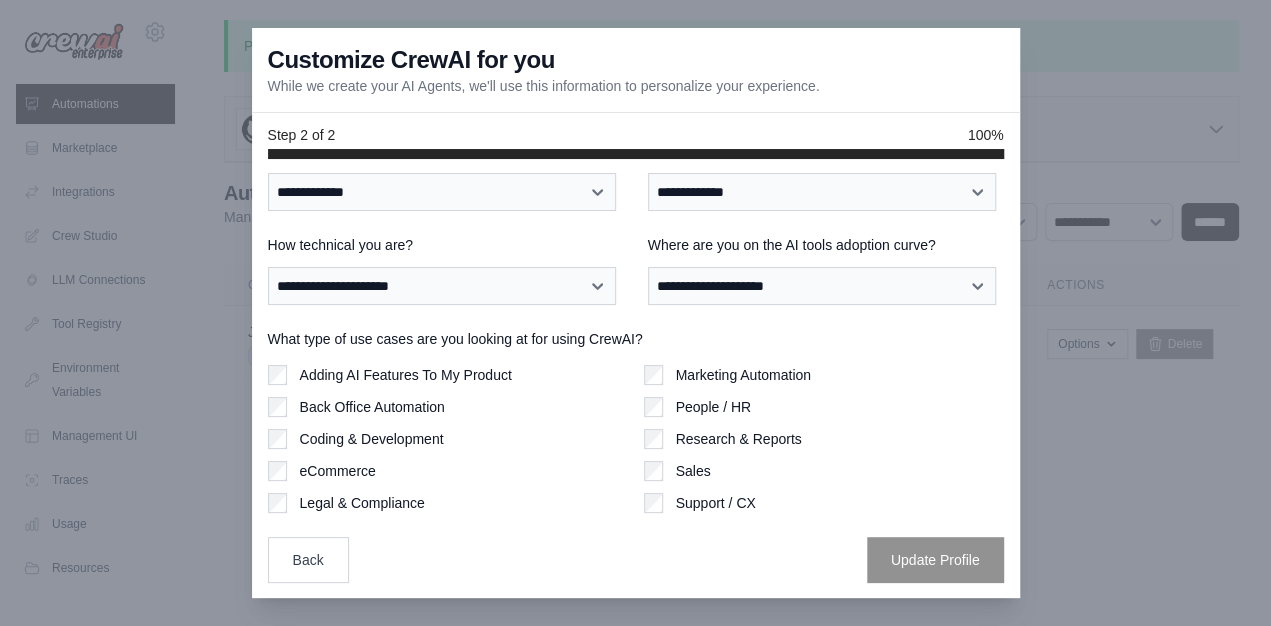 click on "**********" at bounding box center (636, 361) 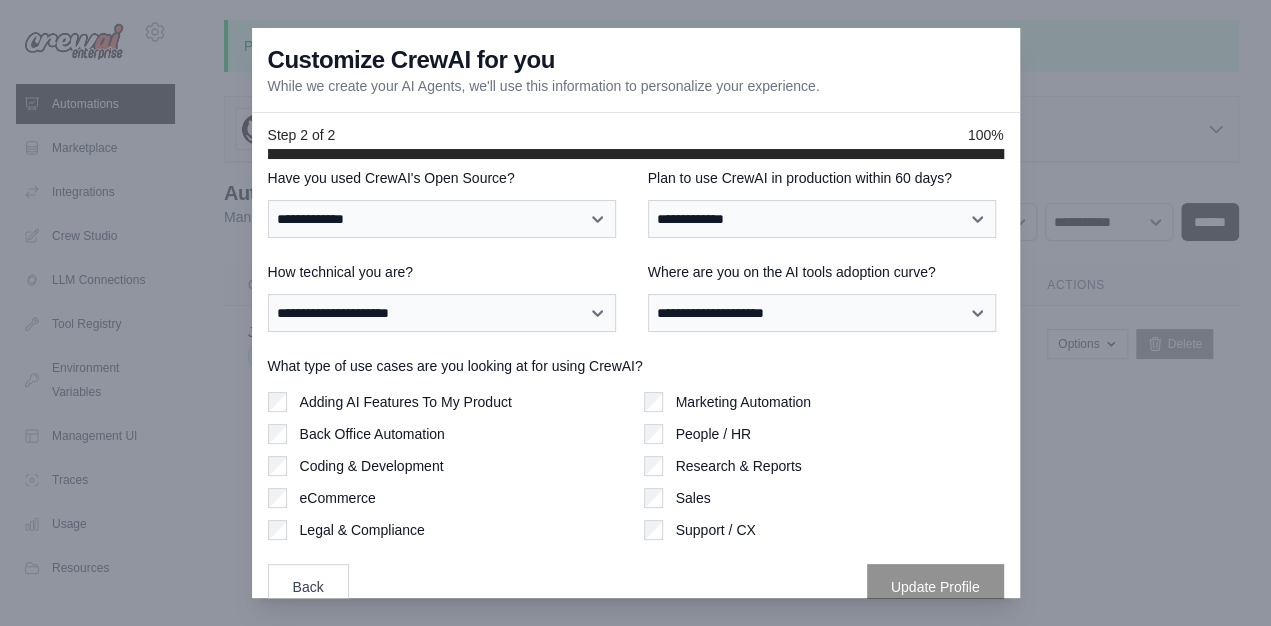 scroll, scrollTop: 0, scrollLeft: 0, axis: both 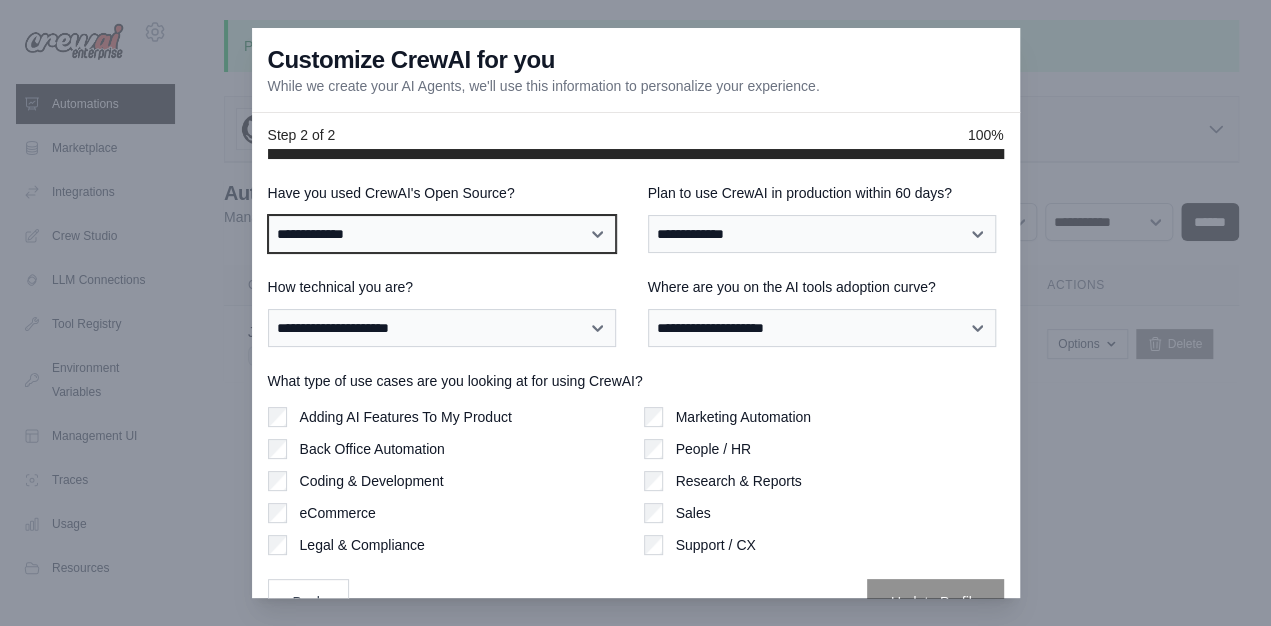 click on "**********" at bounding box center [442, 234] 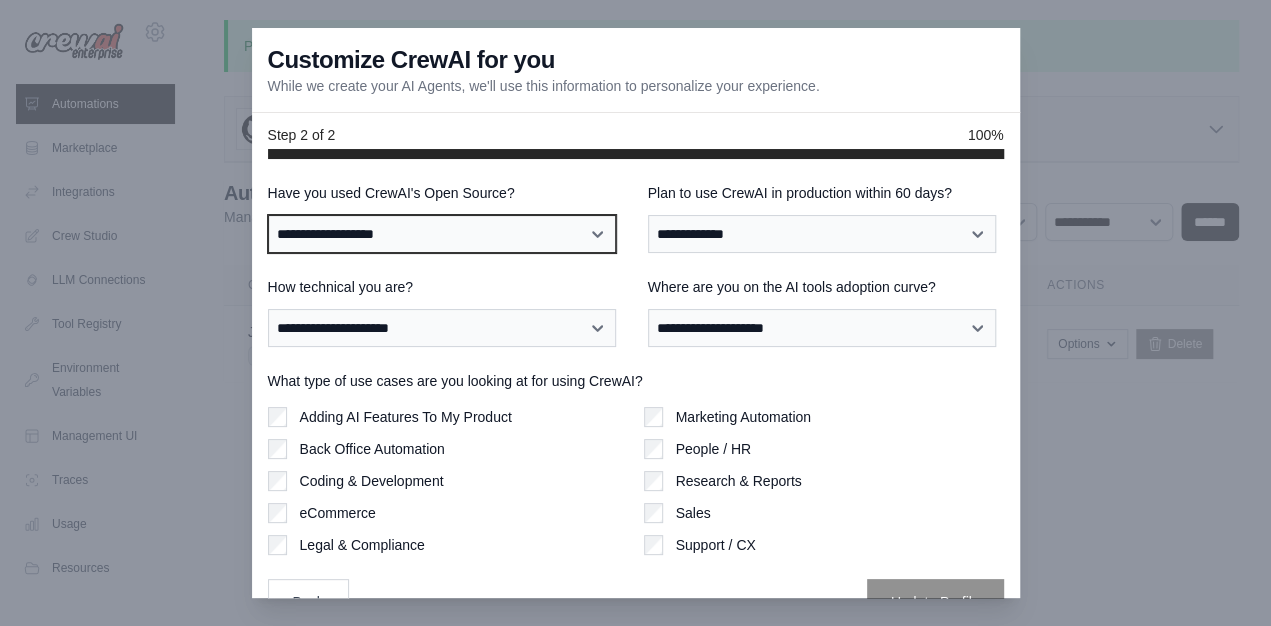 click on "**********" at bounding box center [442, 234] 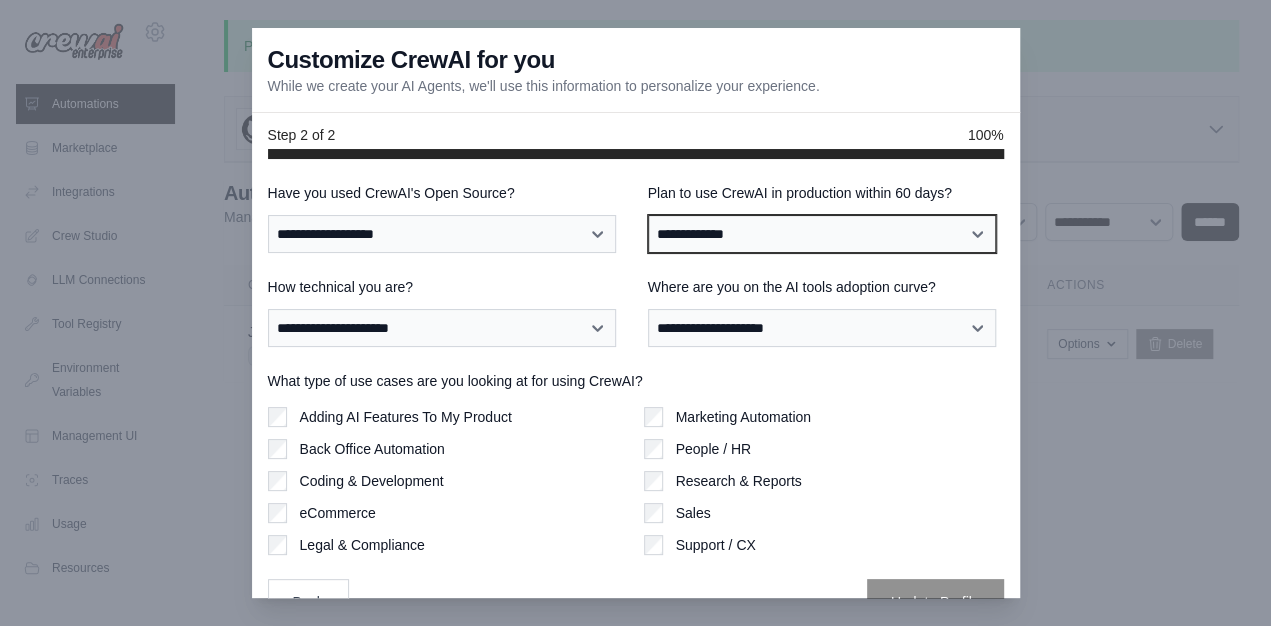 click on "**********" at bounding box center [822, 234] 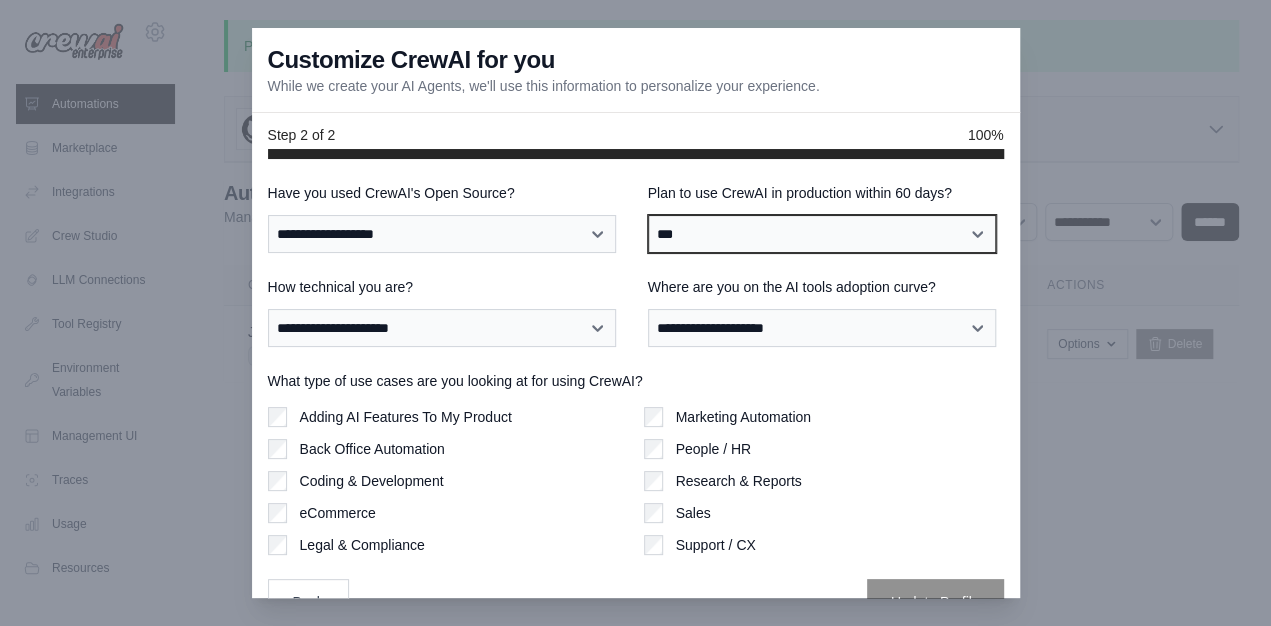 click on "**********" at bounding box center [822, 234] 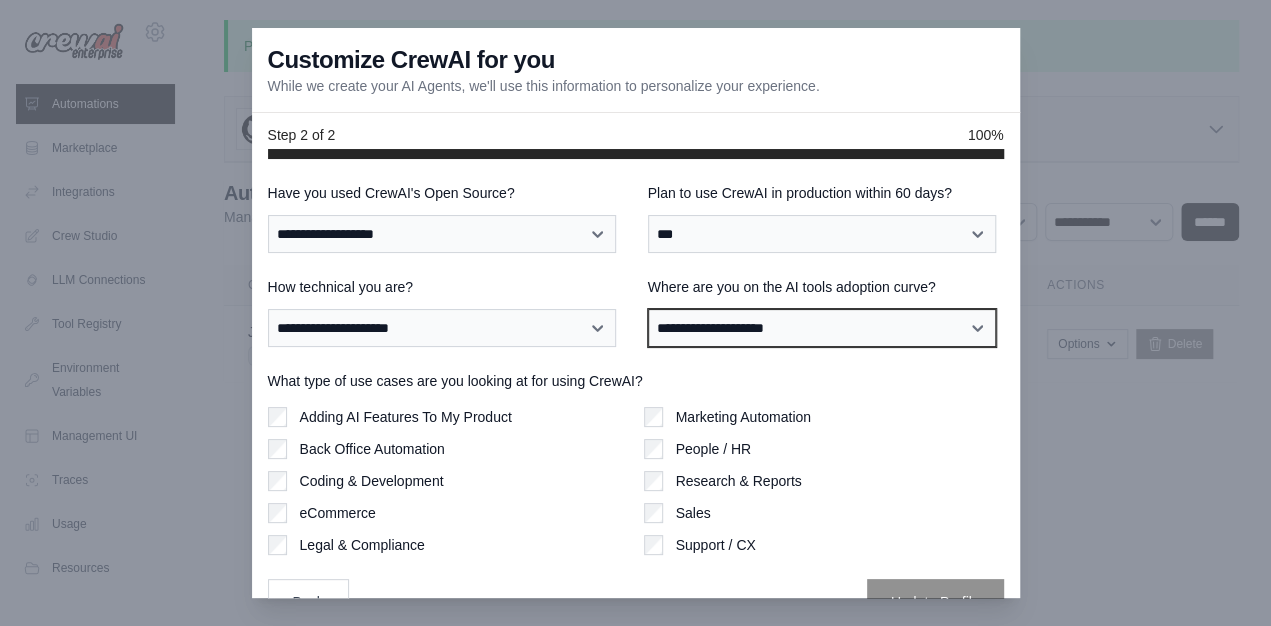 click on "**********" at bounding box center [822, 328] 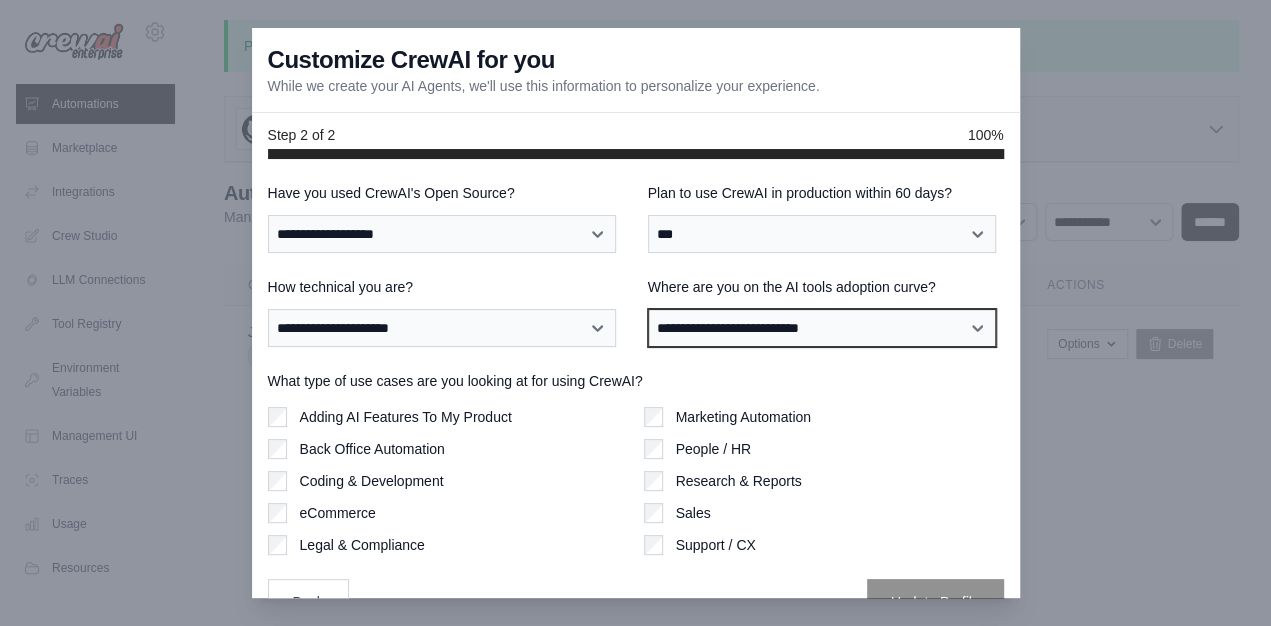 click on "**********" at bounding box center [822, 328] 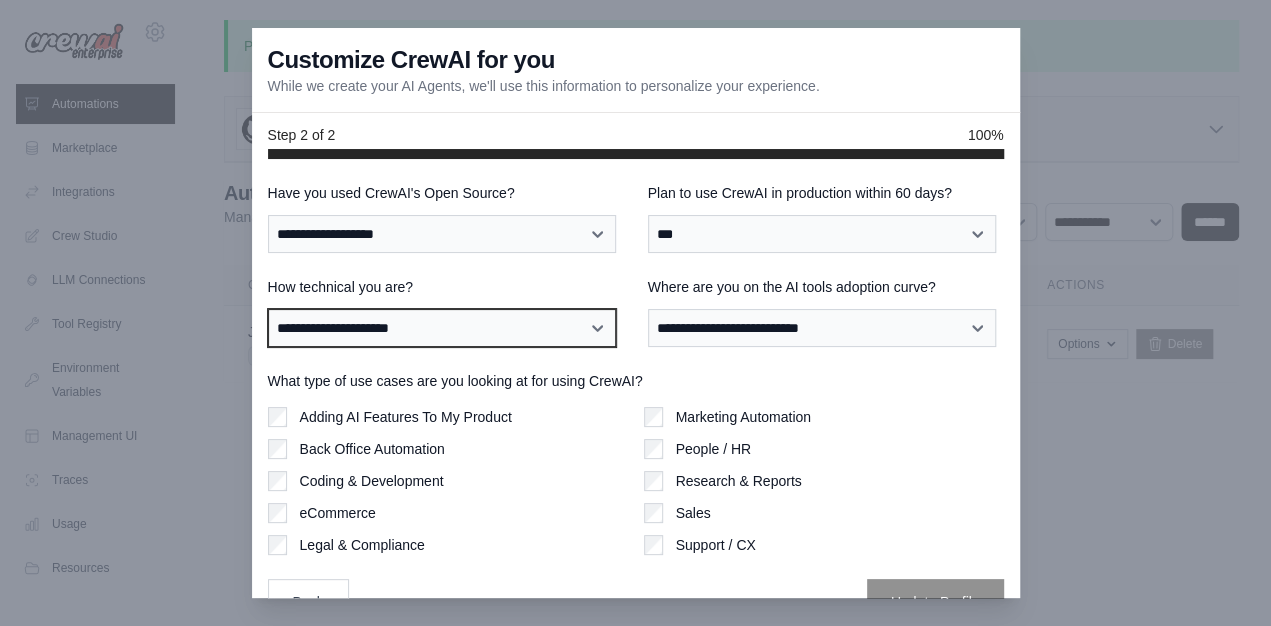click on "**********" at bounding box center [442, 328] 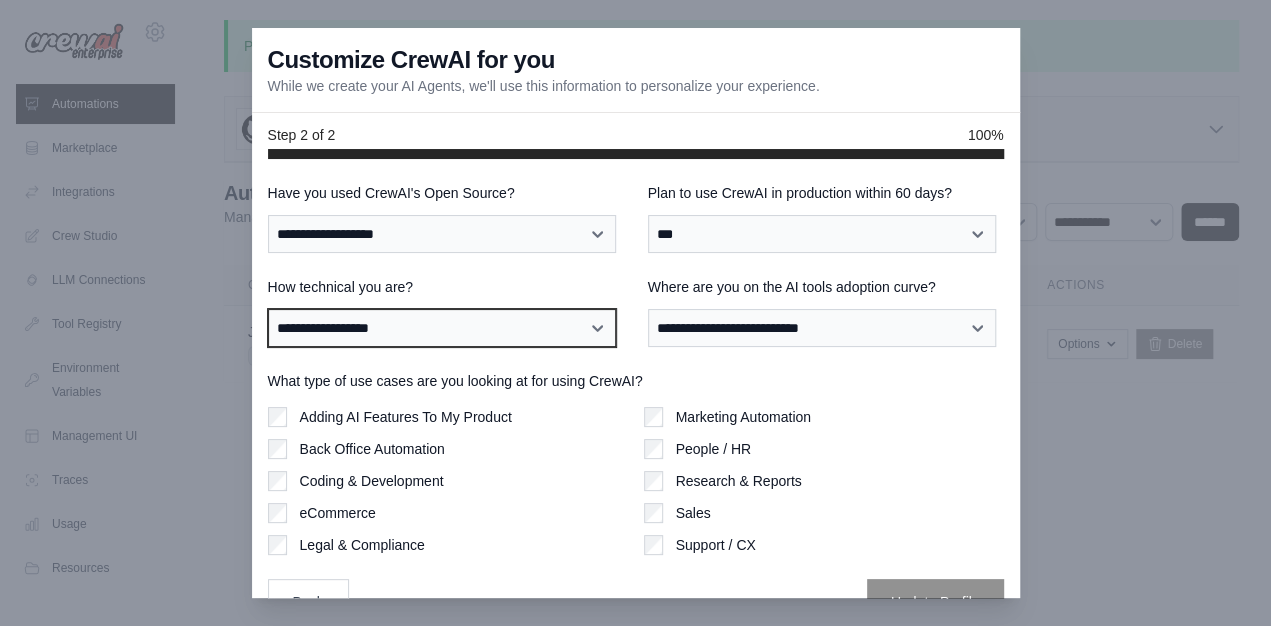 click on "**********" at bounding box center [442, 328] 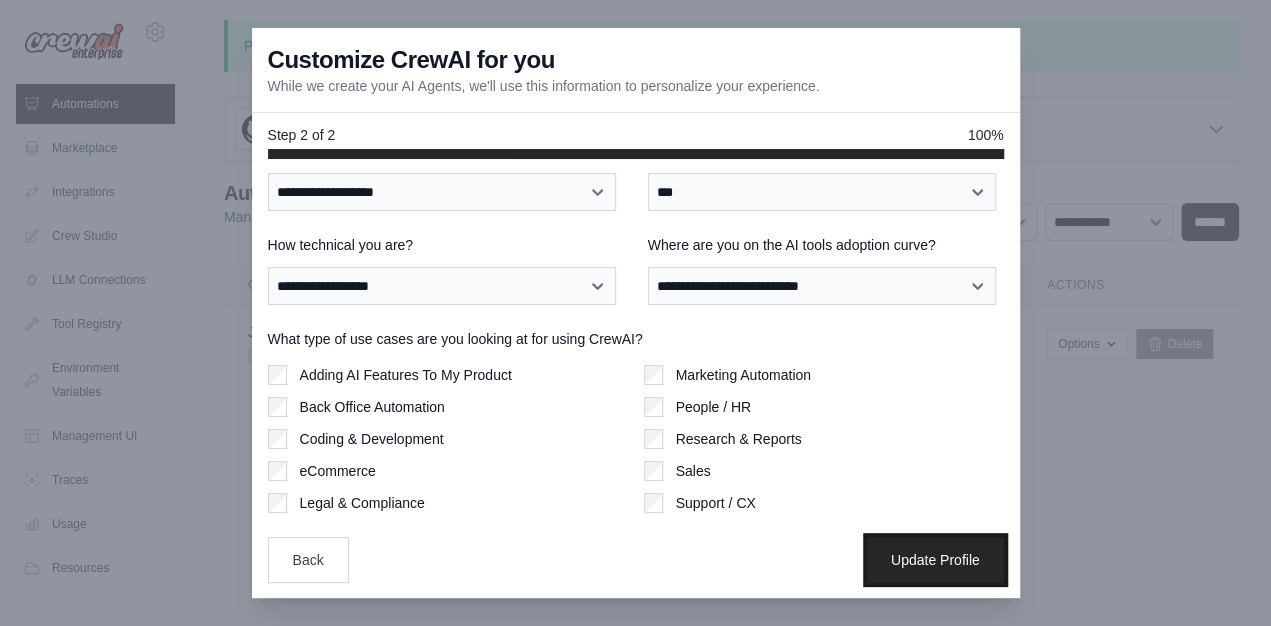 click on "Update Profile" at bounding box center (935, 560) 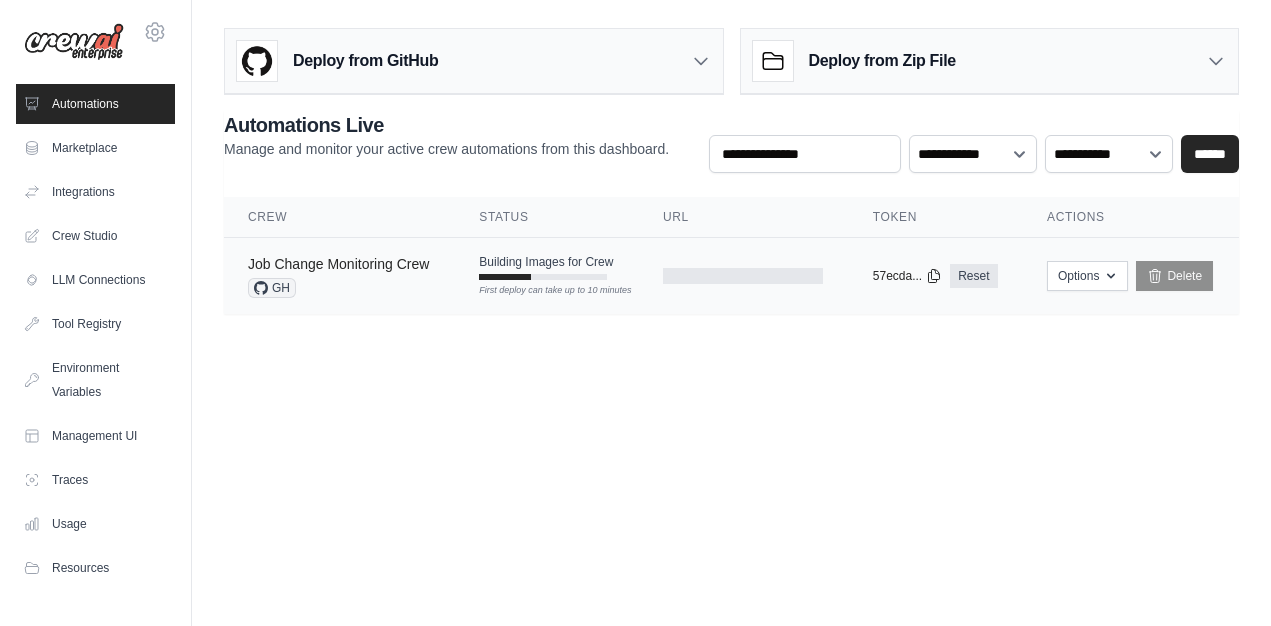 scroll, scrollTop: 0, scrollLeft: 0, axis: both 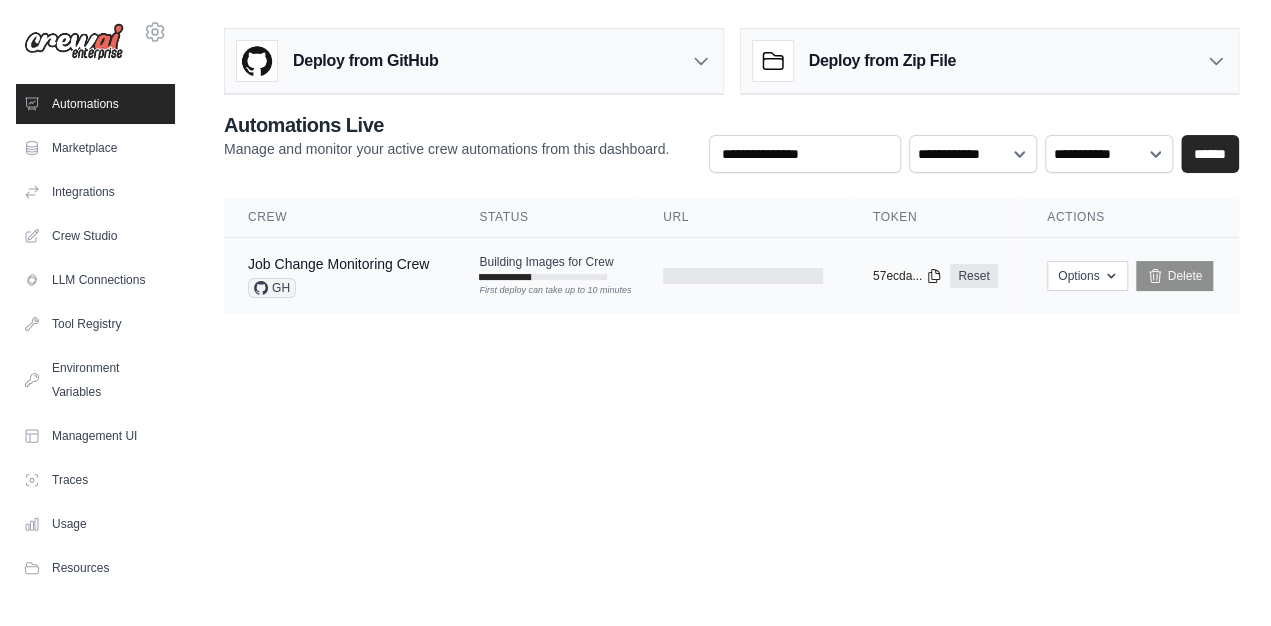 click at bounding box center [743, 276] 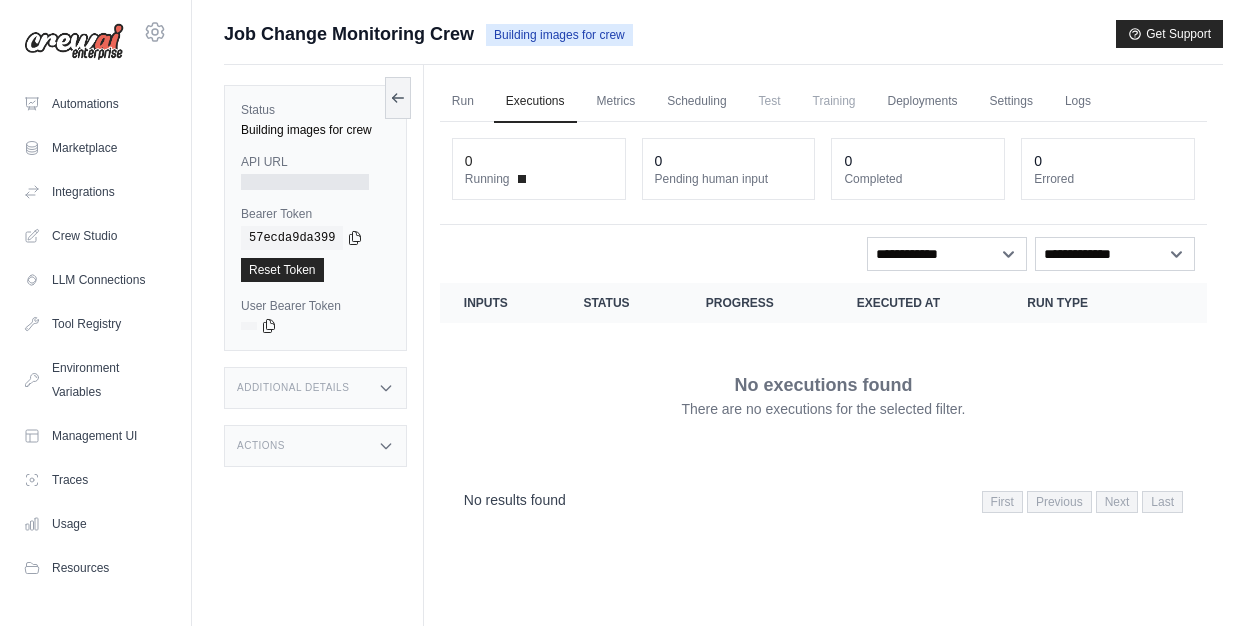 scroll, scrollTop: 0, scrollLeft: 0, axis: both 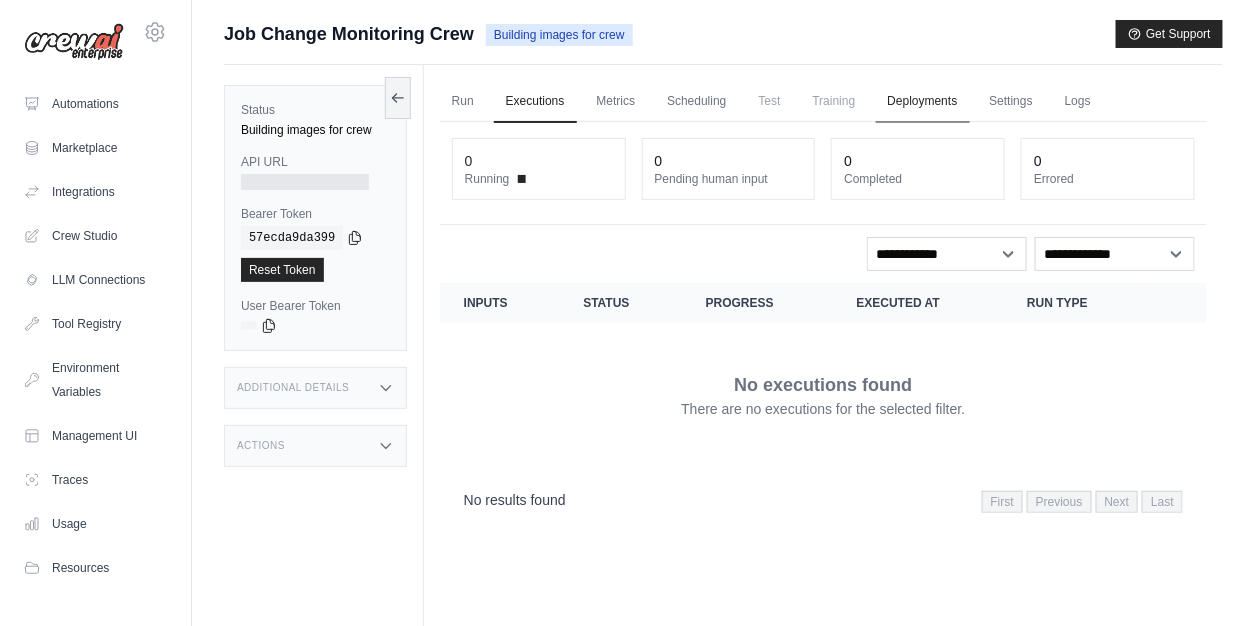 click on "Deployments" at bounding box center (923, 102) 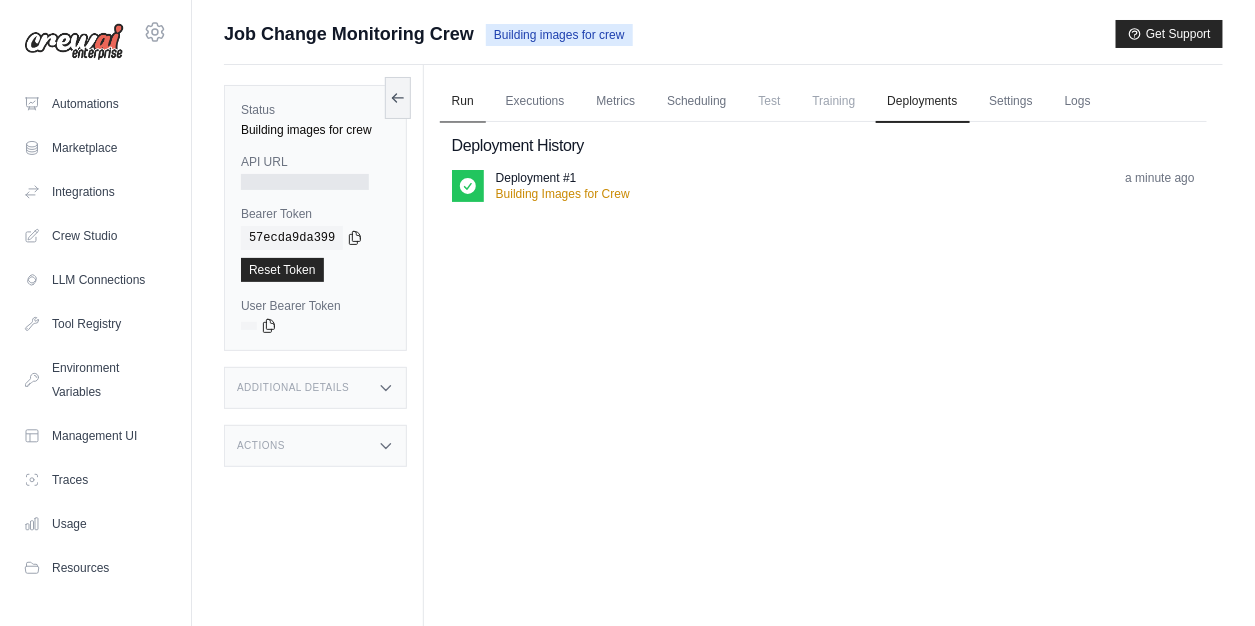 click on "Run" at bounding box center (463, 102) 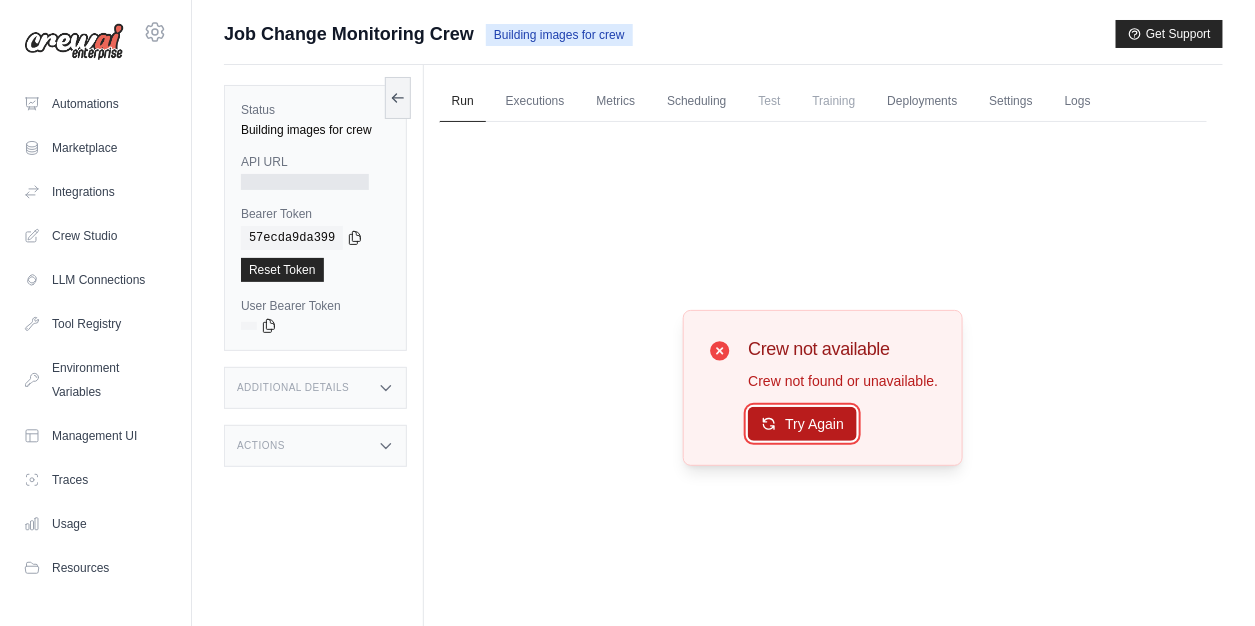 click on "Try Again" at bounding box center [802, 424] 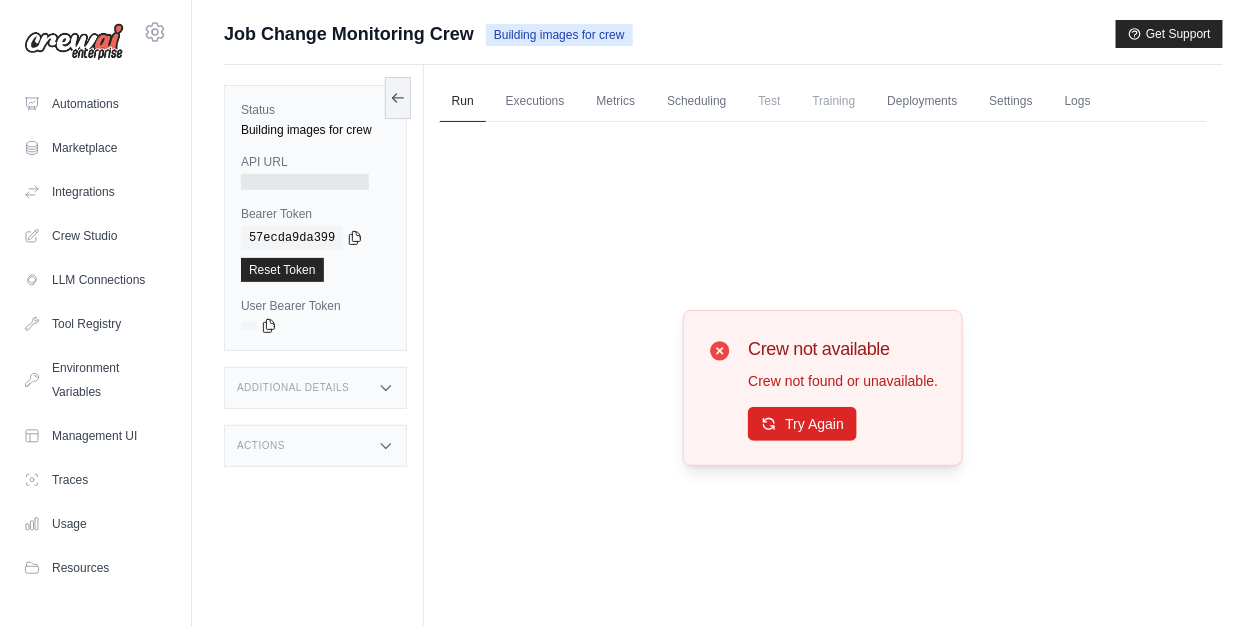 click at bounding box center [305, 182] 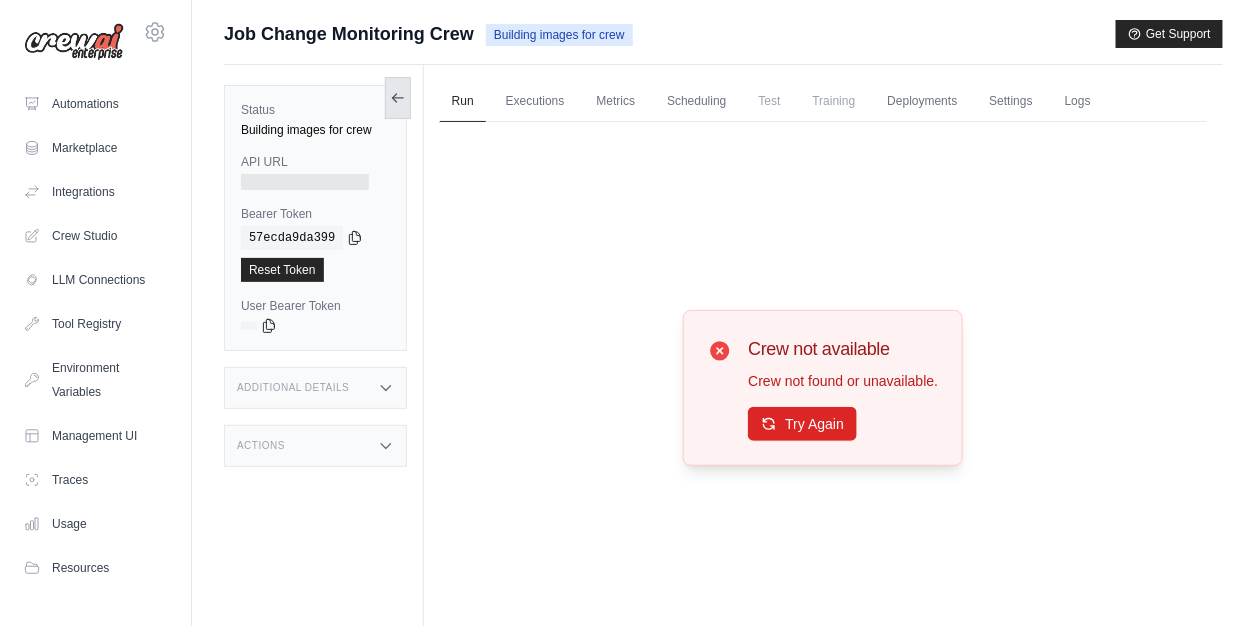 click 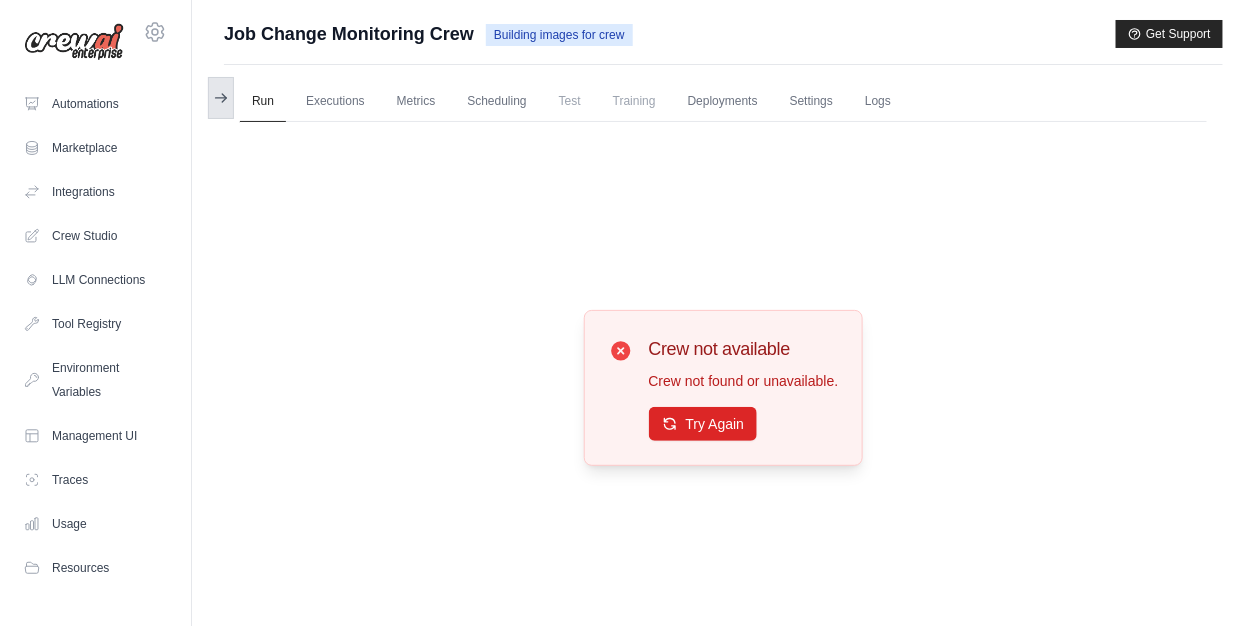 click 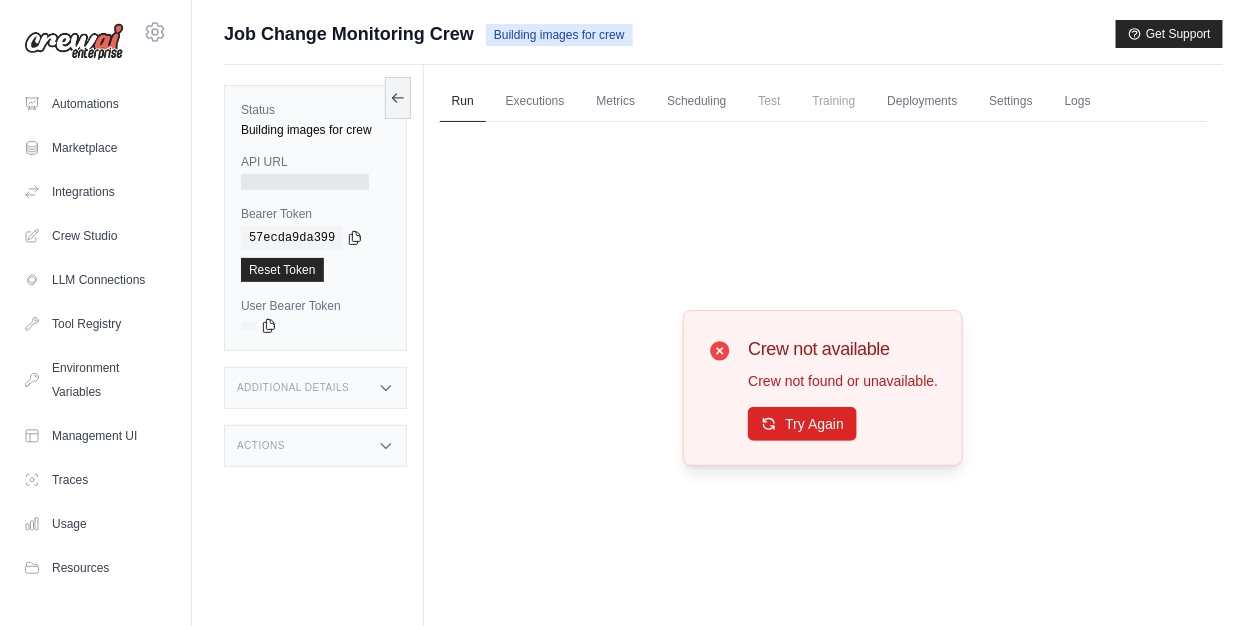 click on "Additional Details" at bounding box center (315, 388) 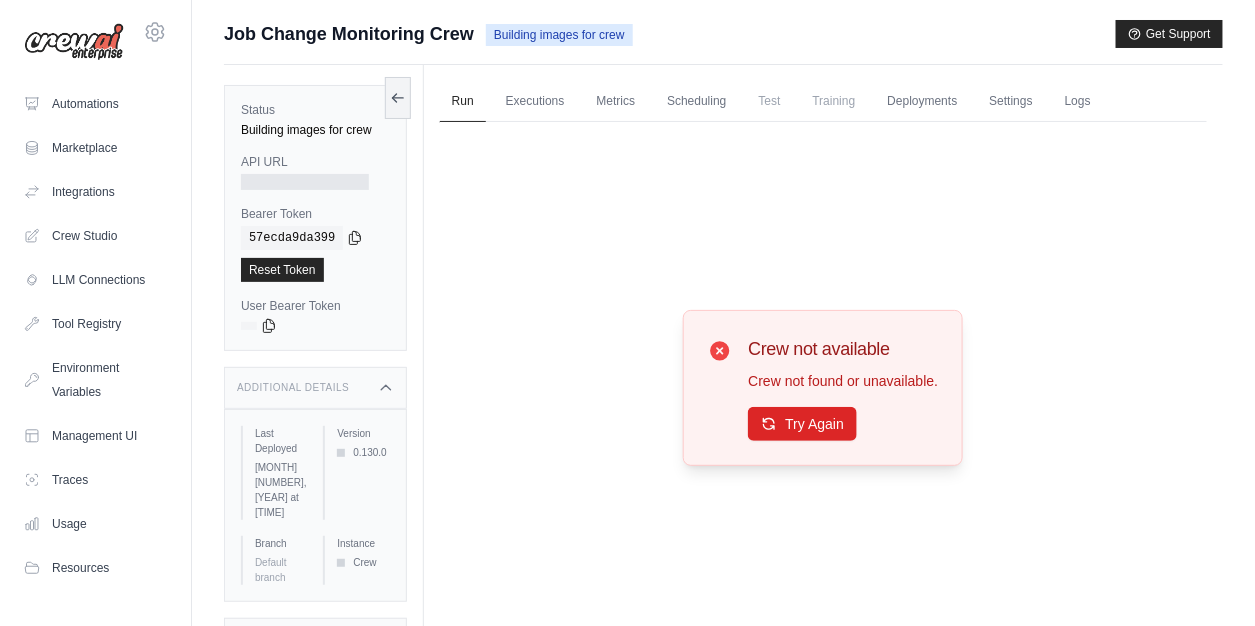 click on "Additional Details" at bounding box center [315, 388] 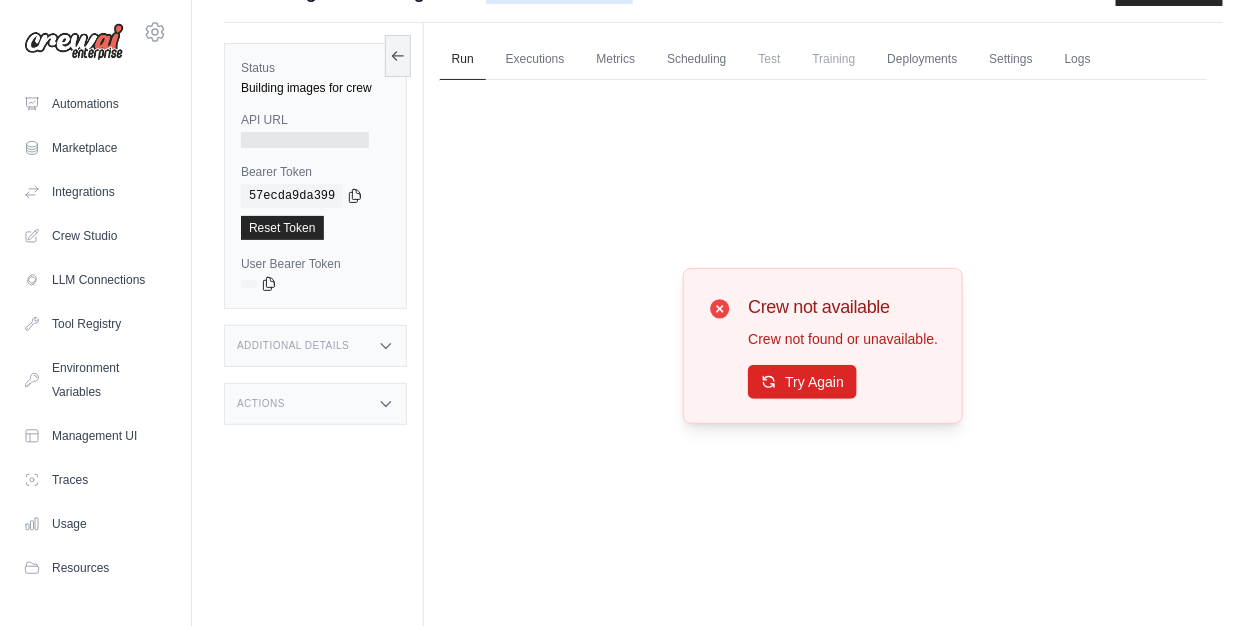 scroll, scrollTop: 84, scrollLeft: 0, axis: vertical 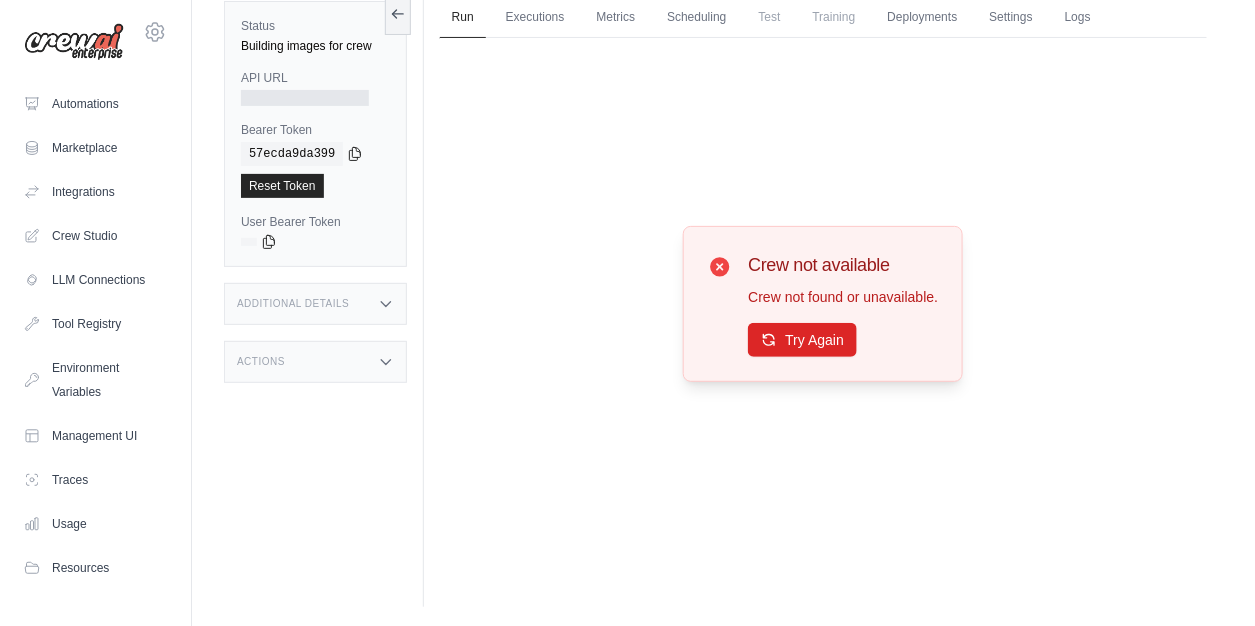 click on "Actions" at bounding box center (315, 362) 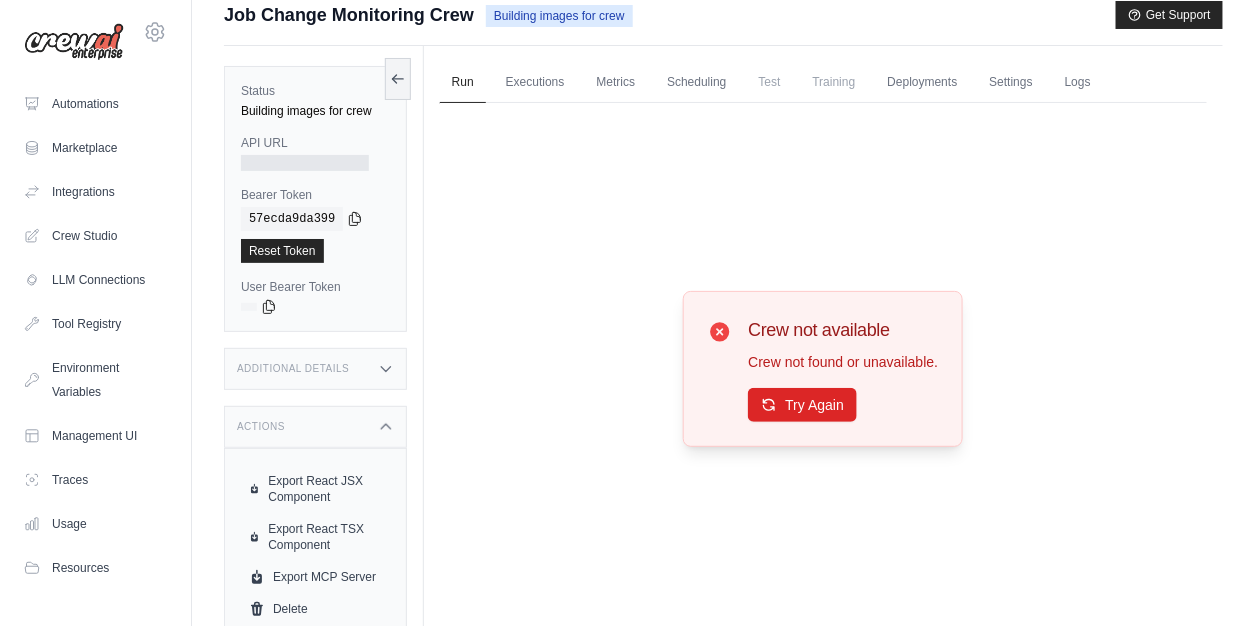 scroll, scrollTop: 0, scrollLeft: 0, axis: both 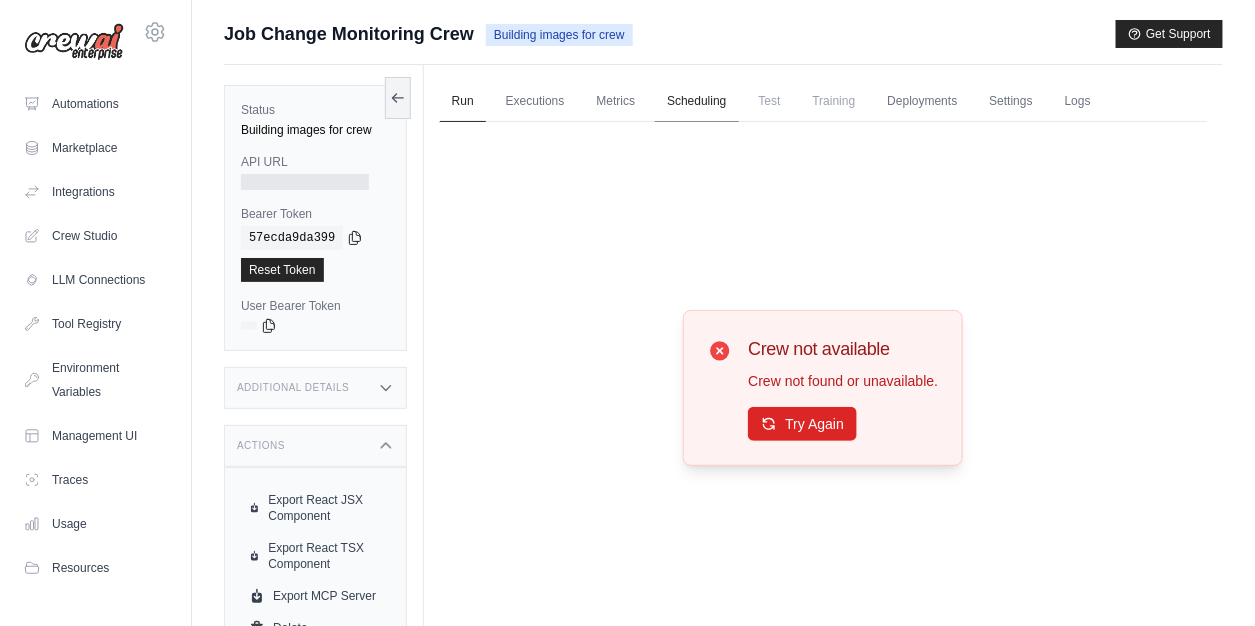 click on "Scheduling" at bounding box center [696, 102] 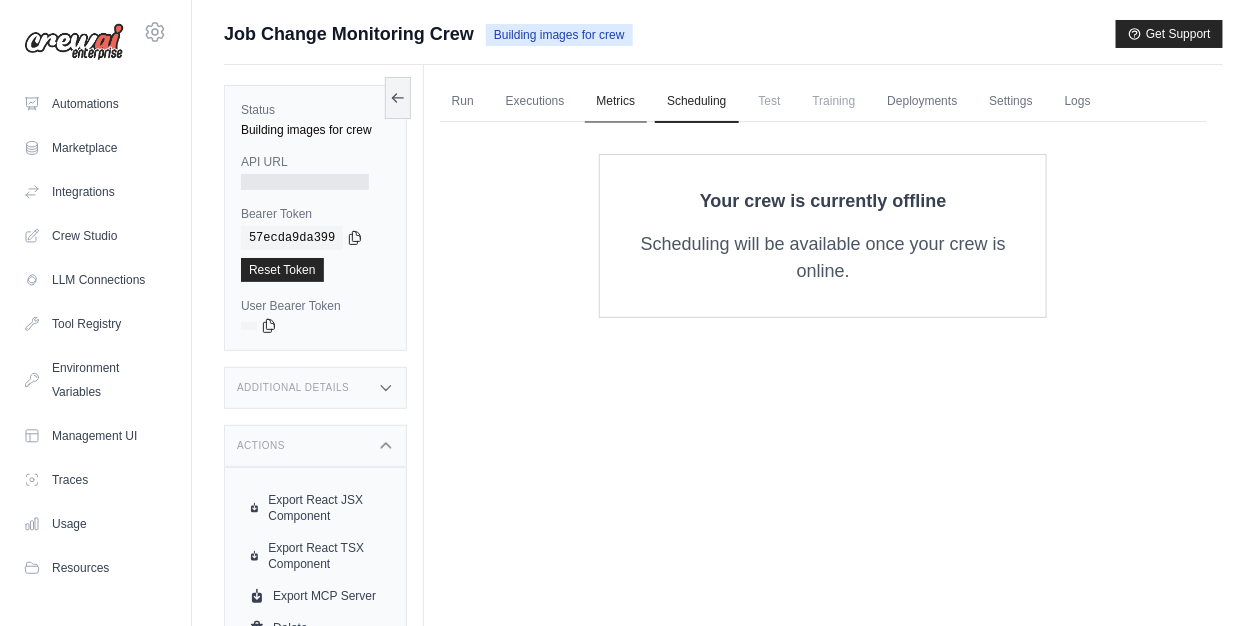 click on "Metrics" at bounding box center (616, 102) 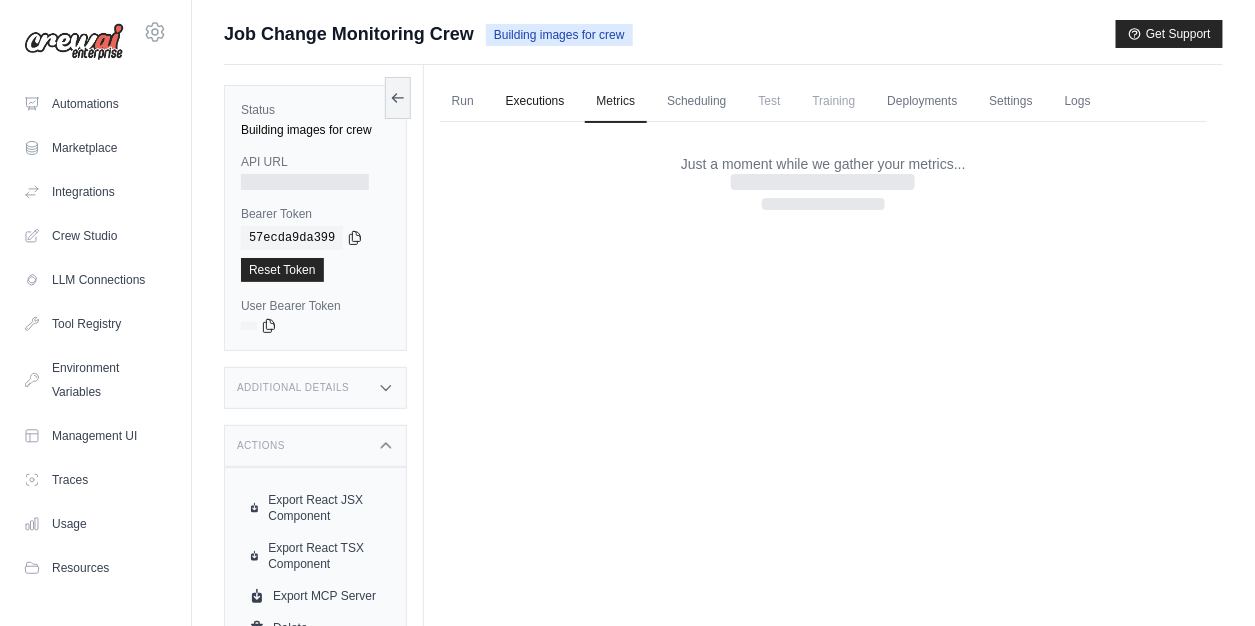 click on "Executions" at bounding box center [535, 102] 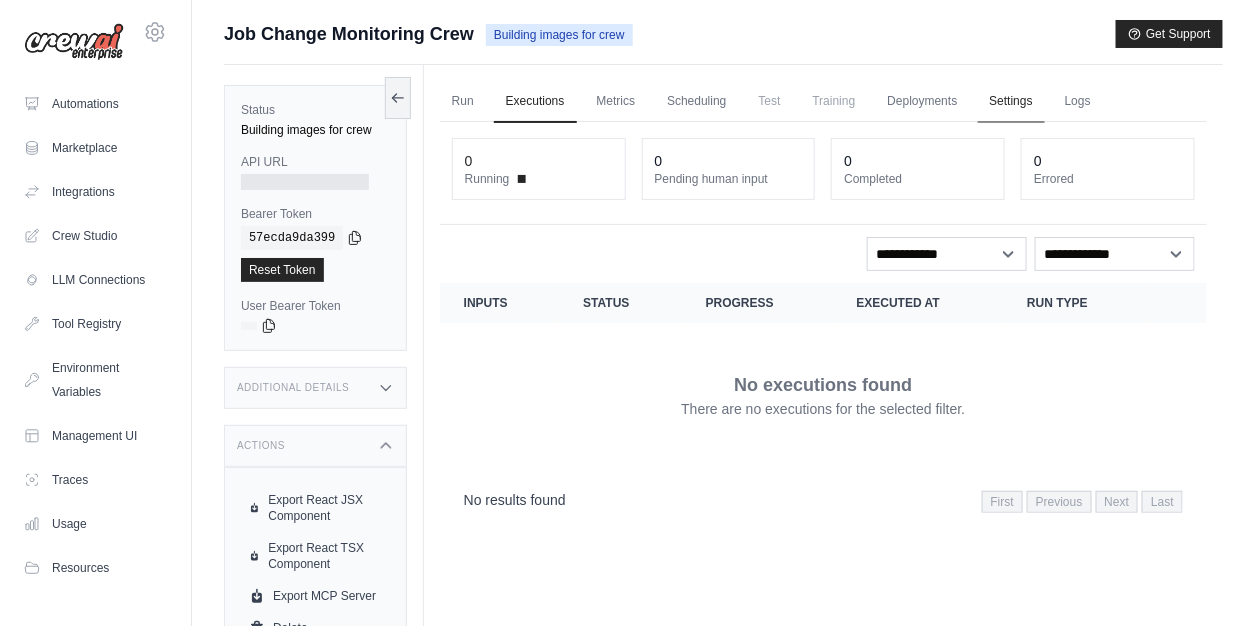 click on "Settings" at bounding box center [1011, 102] 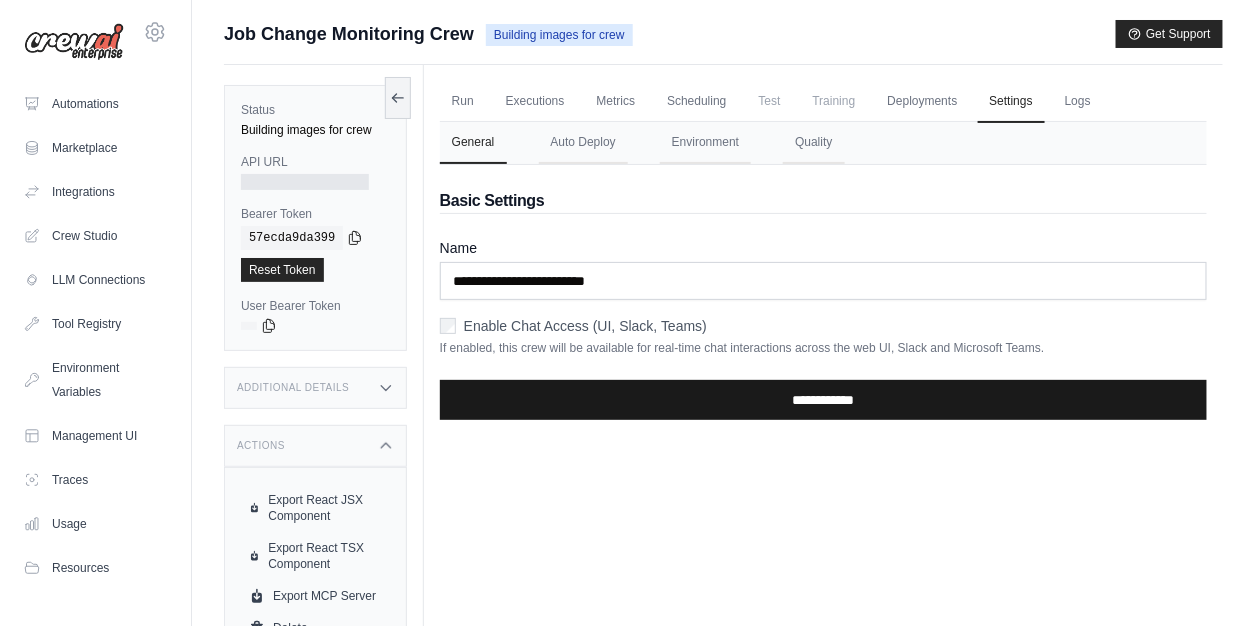 click on "**********" at bounding box center (823, 400) 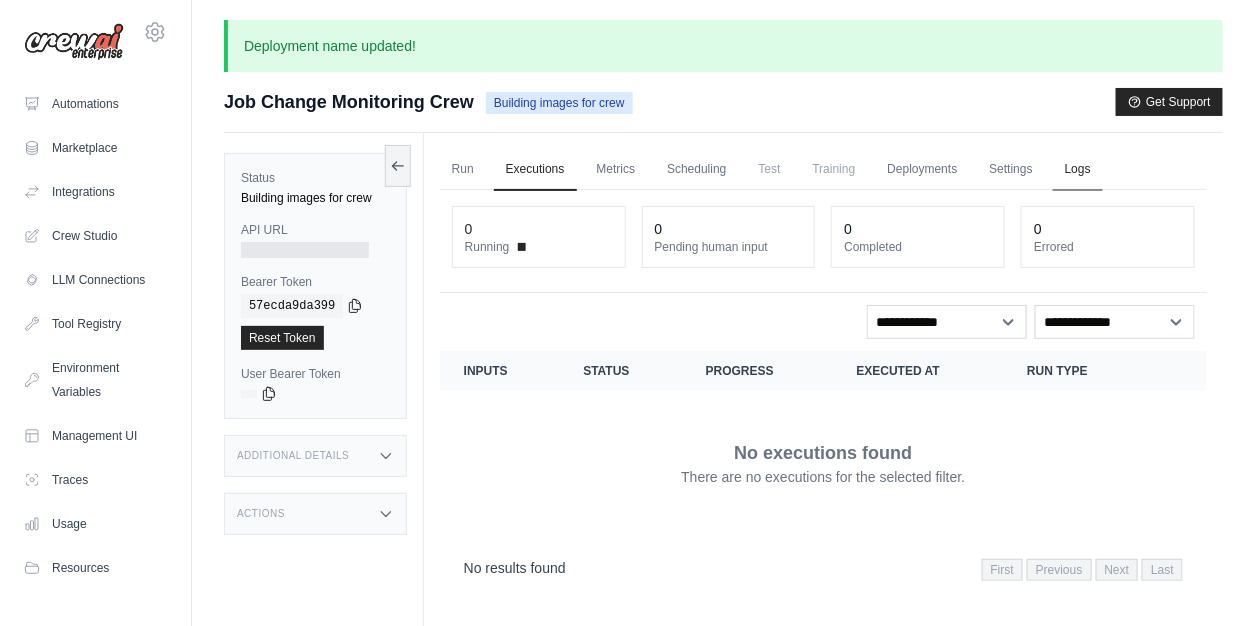 click on "Logs" at bounding box center [1078, 170] 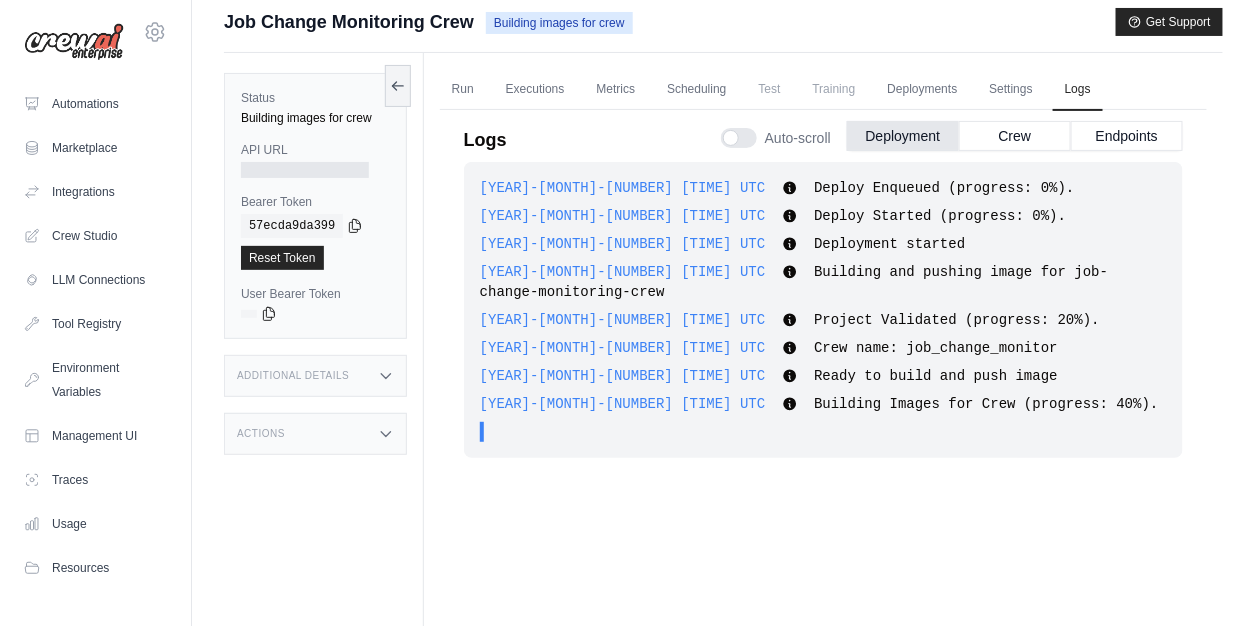 scroll, scrollTop: 152, scrollLeft: 0, axis: vertical 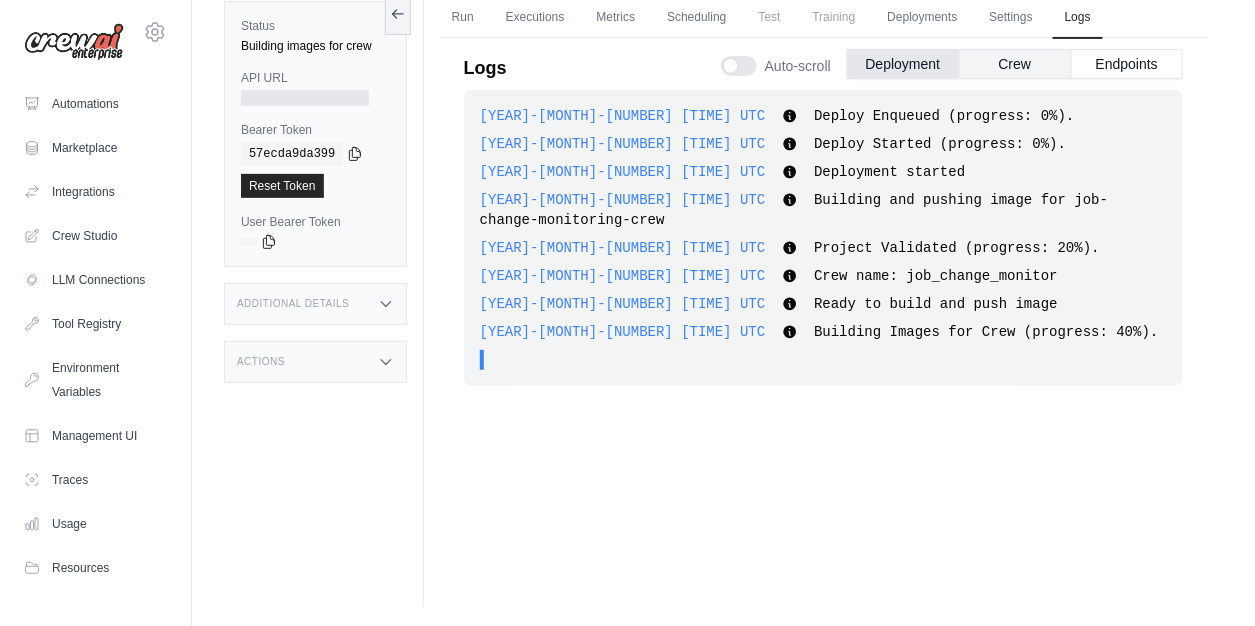 click on "Crew" at bounding box center [1015, 64] 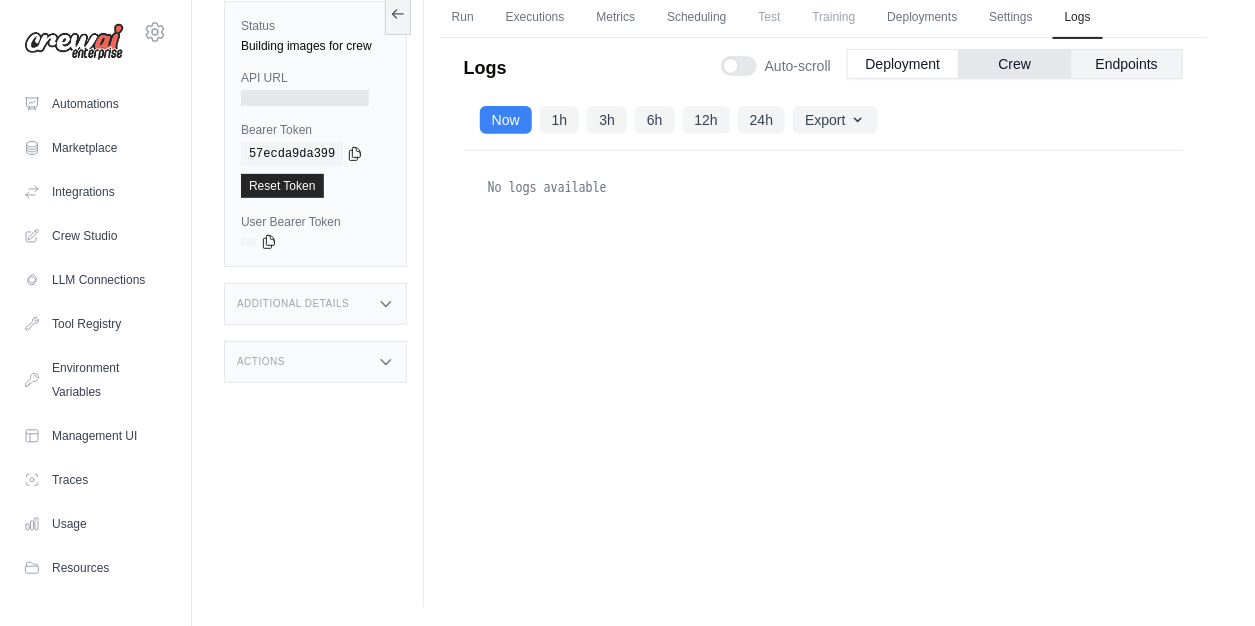 click on "Endpoints" at bounding box center [1127, 64] 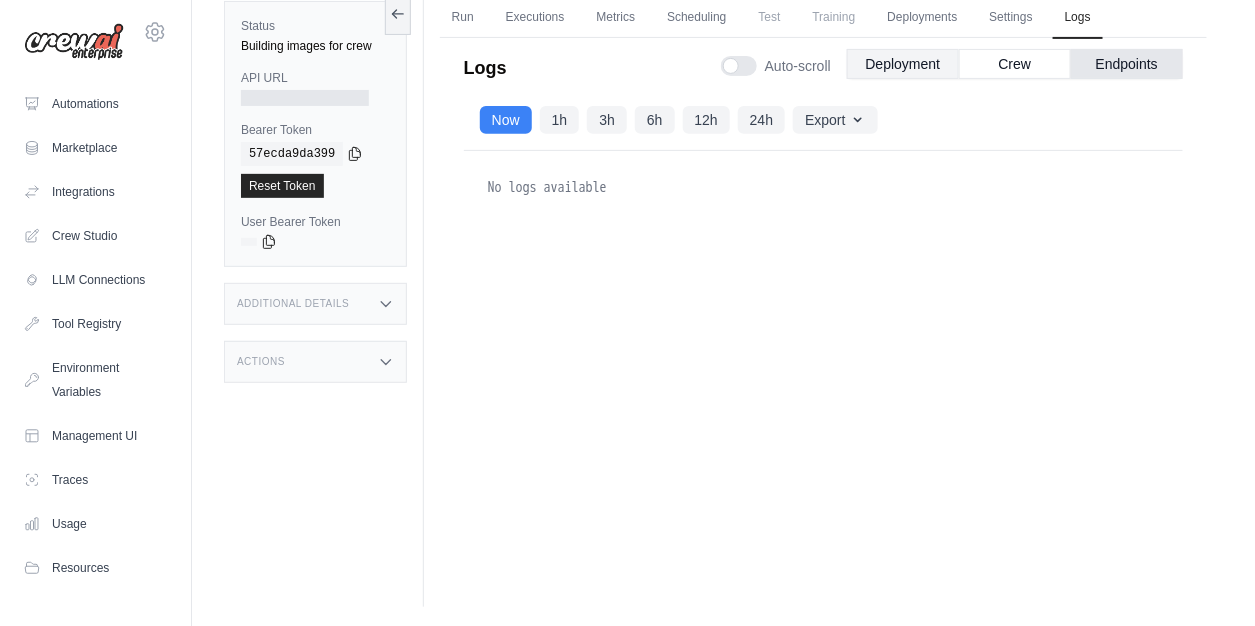 click on "Deployment" at bounding box center (903, 64) 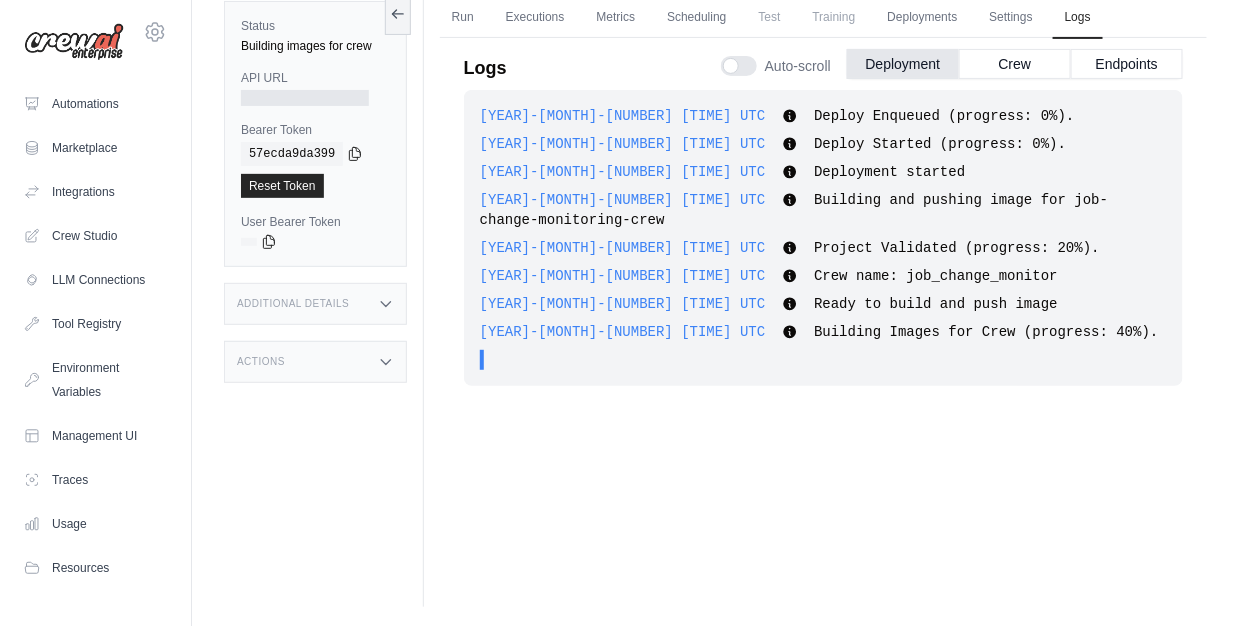 scroll, scrollTop: 0, scrollLeft: 0, axis: both 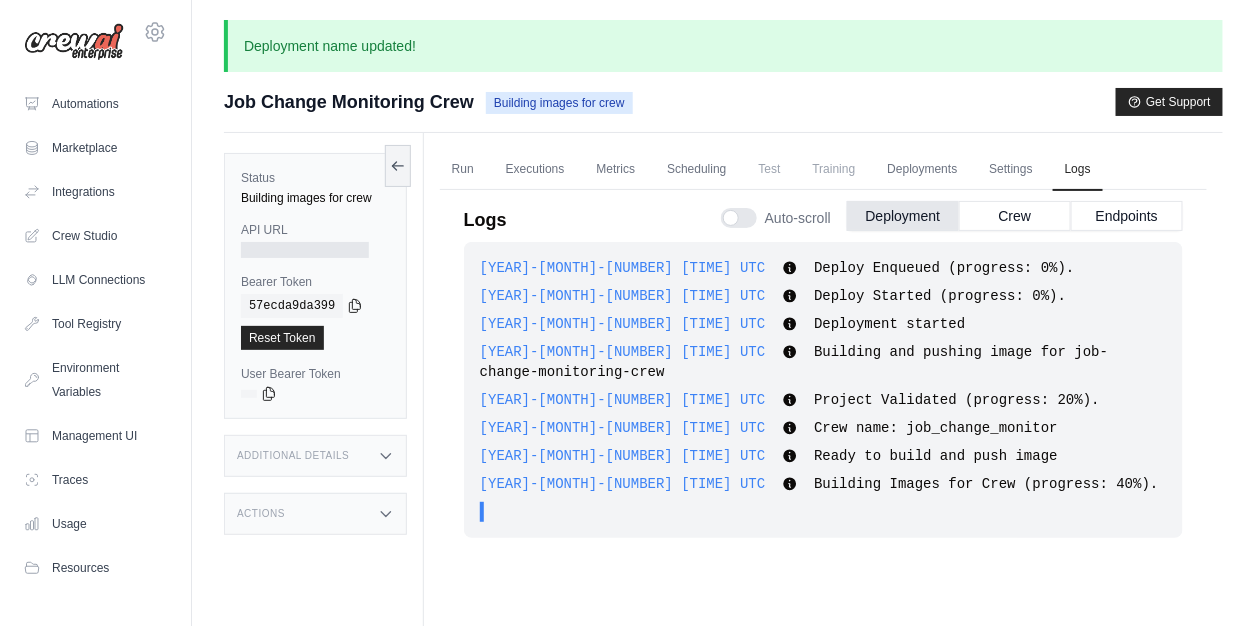 click on "Deployment name updated!" at bounding box center [723, 46] 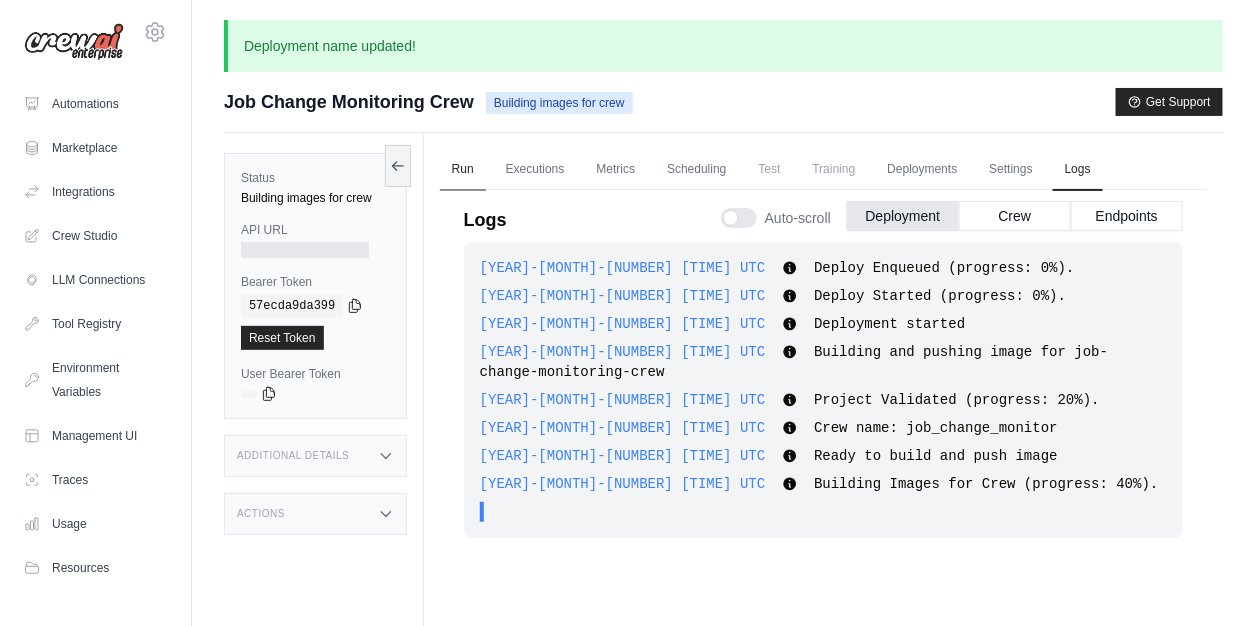 click on "Run" at bounding box center (463, 170) 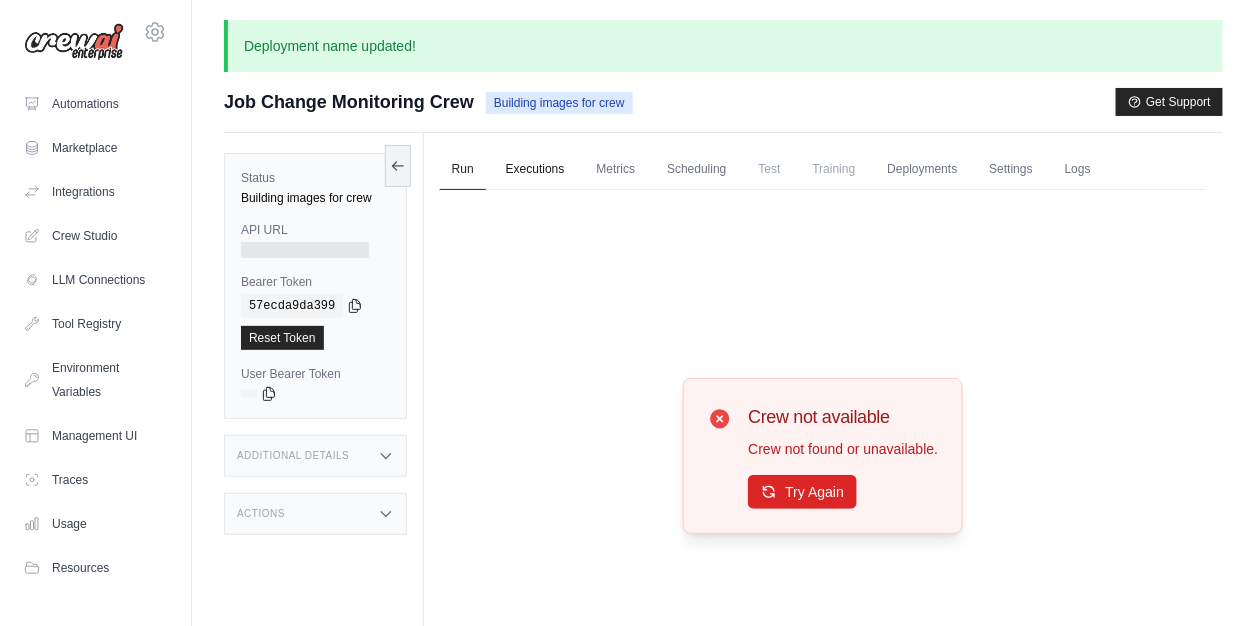 click on "Executions" at bounding box center [535, 170] 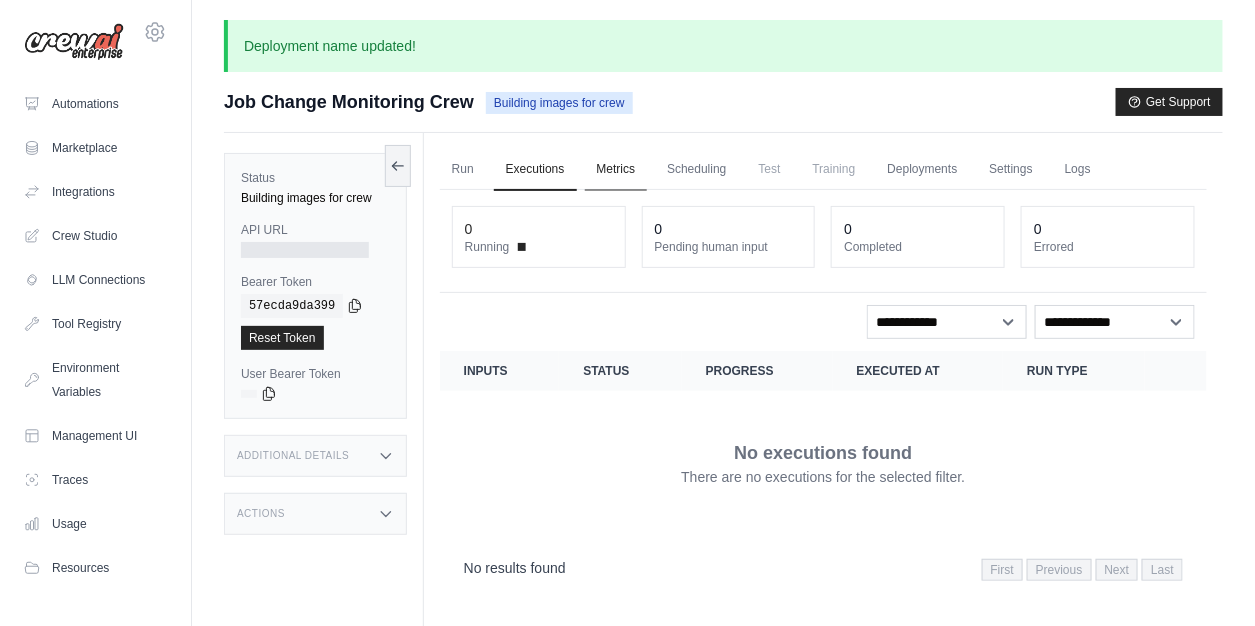 click on "Metrics" at bounding box center (616, 170) 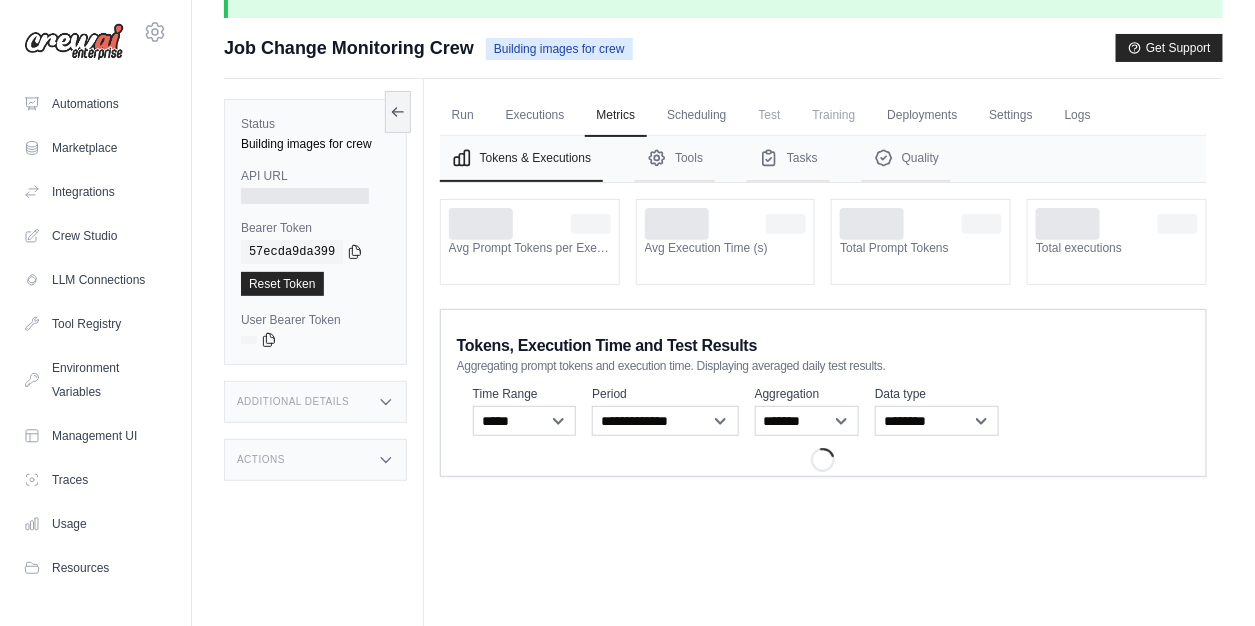 scroll, scrollTop: 152, scrollLeft: 0, axis: vertical 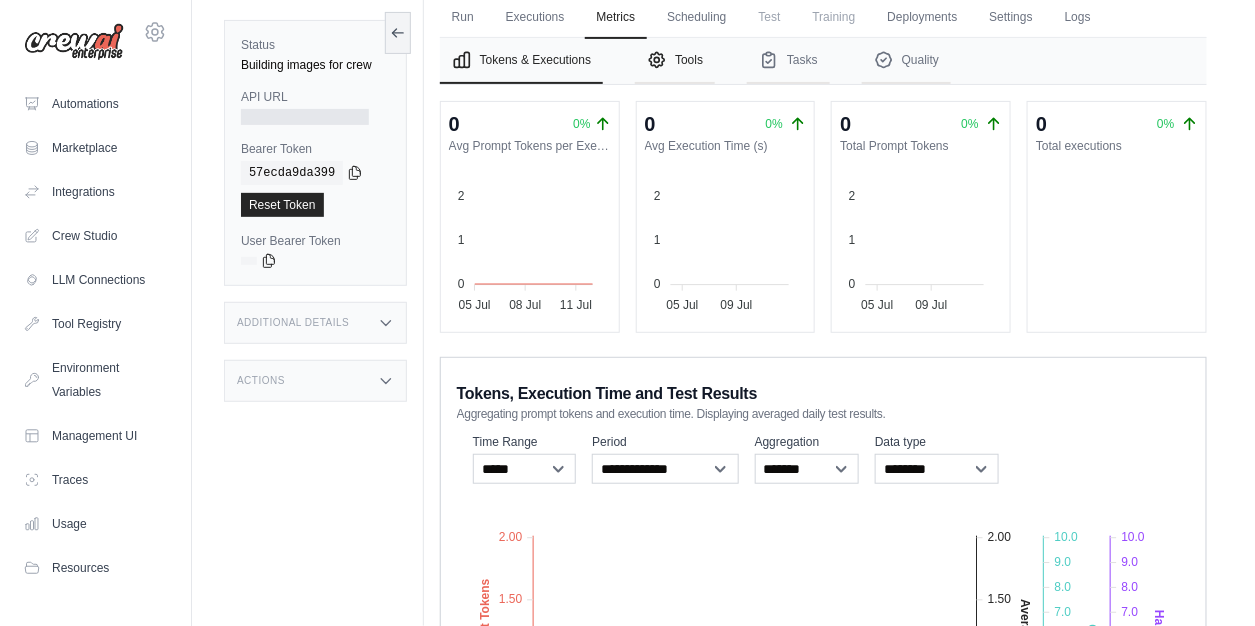 click on "Tools" at bounding box center [675, 61] 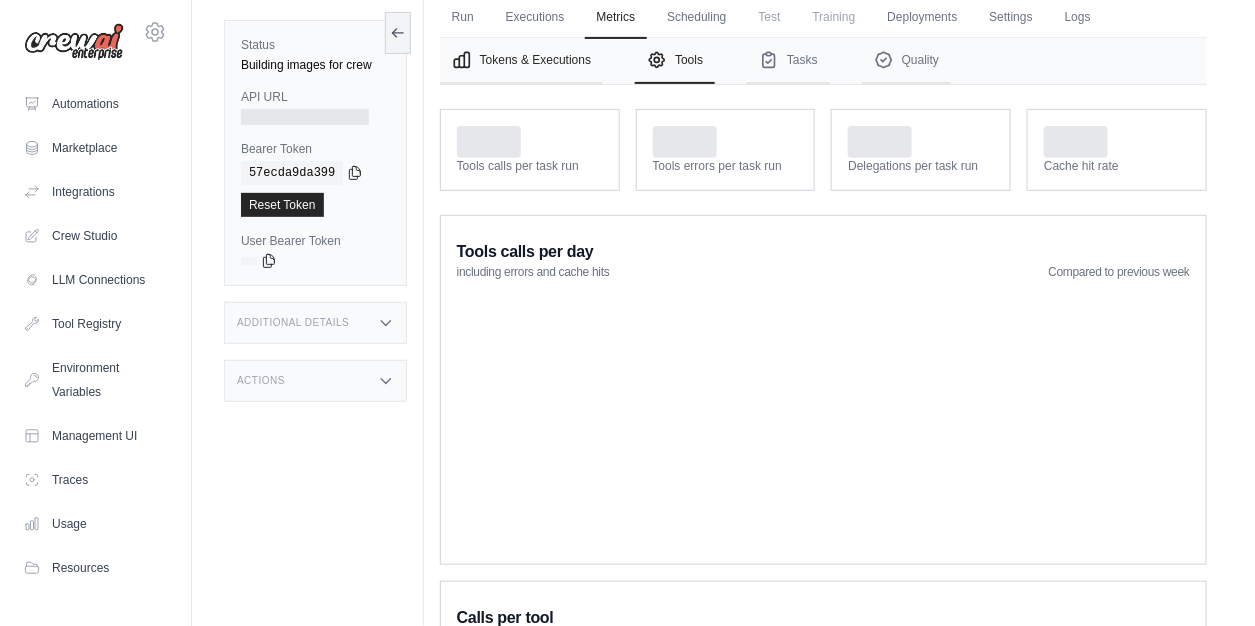 click on "Tokens & Executions" at bounding box center [521, 61] 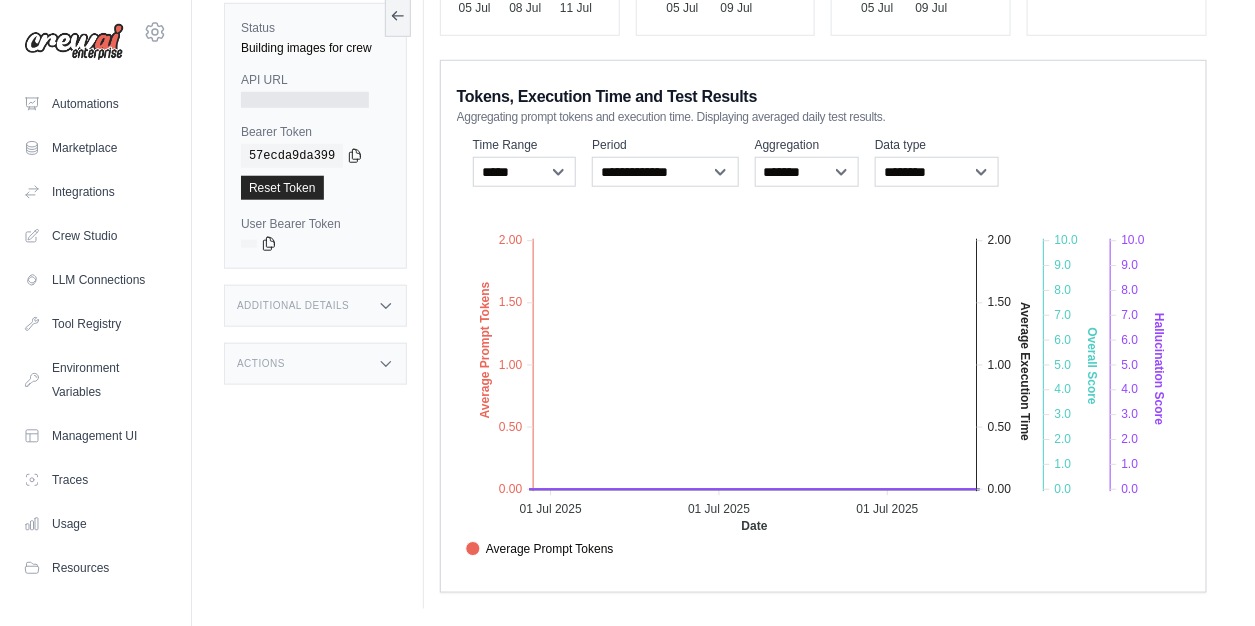 scroll, scrollTop: 0, scrollLeft: 0, axis: both 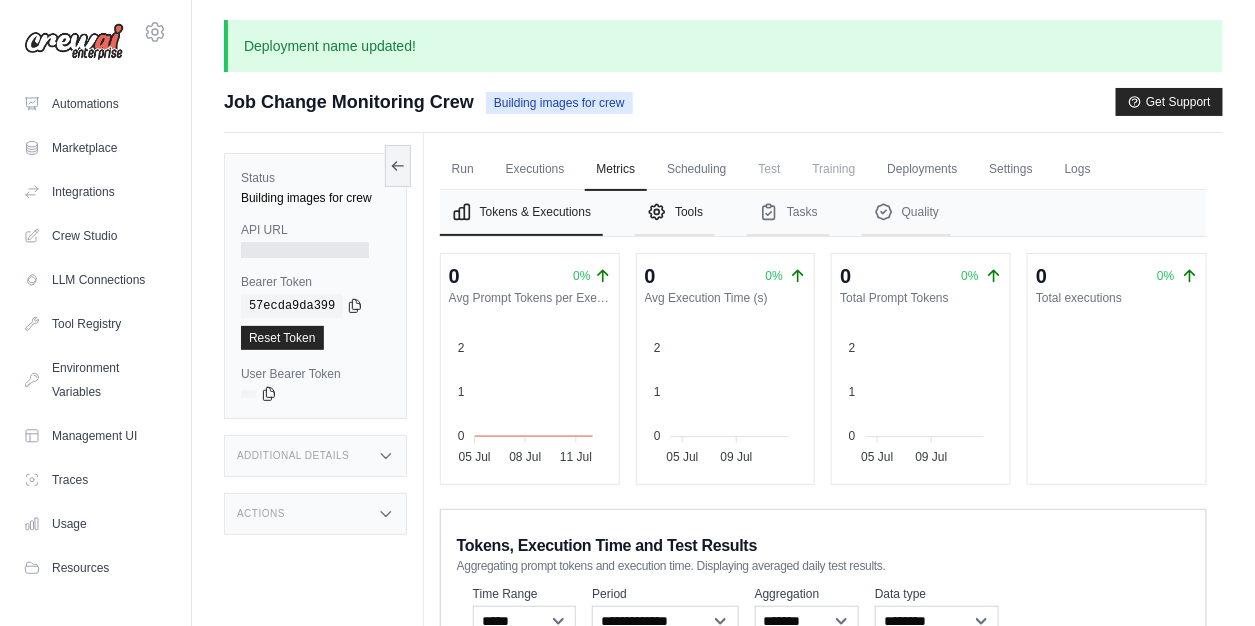 click on "Tools" at bounding box center (675, 213) 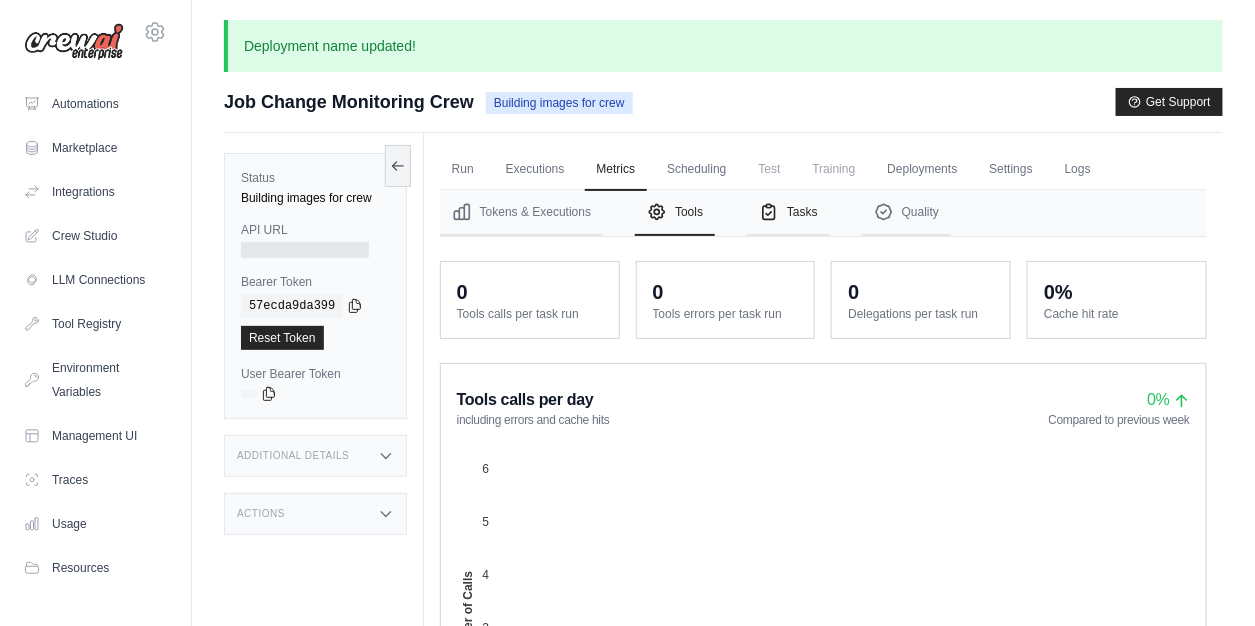 click on "Tasks" at bounding box center [788, 213] 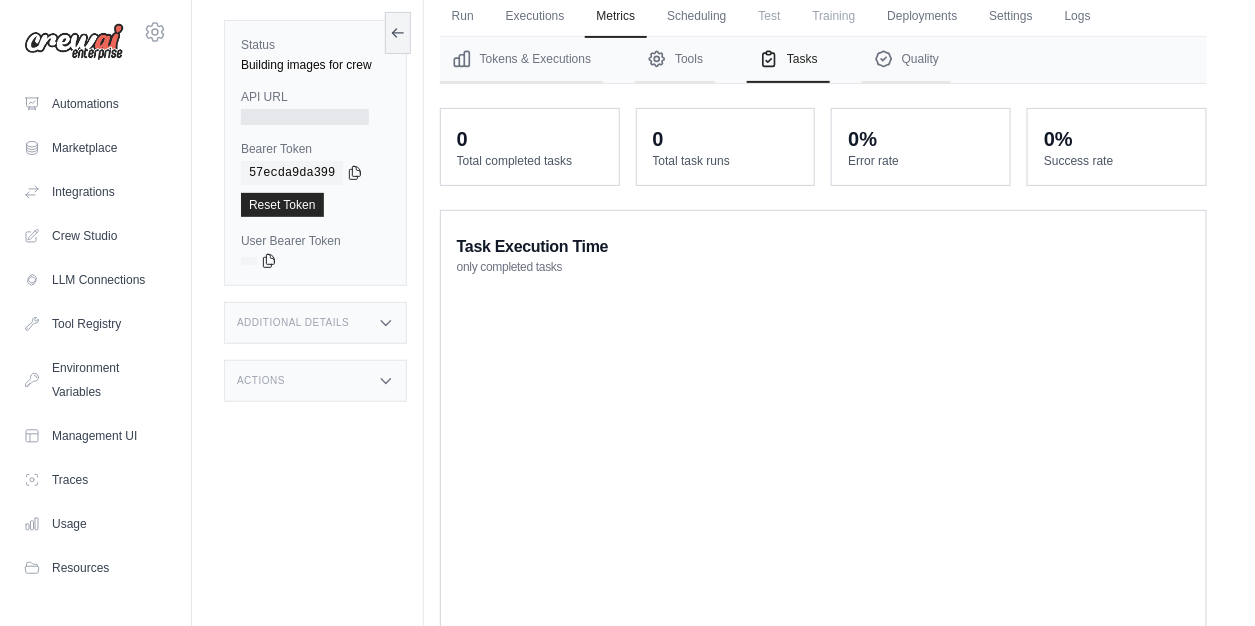 scroll, scrollTop: 0, scrollLeft: 0, axis: both 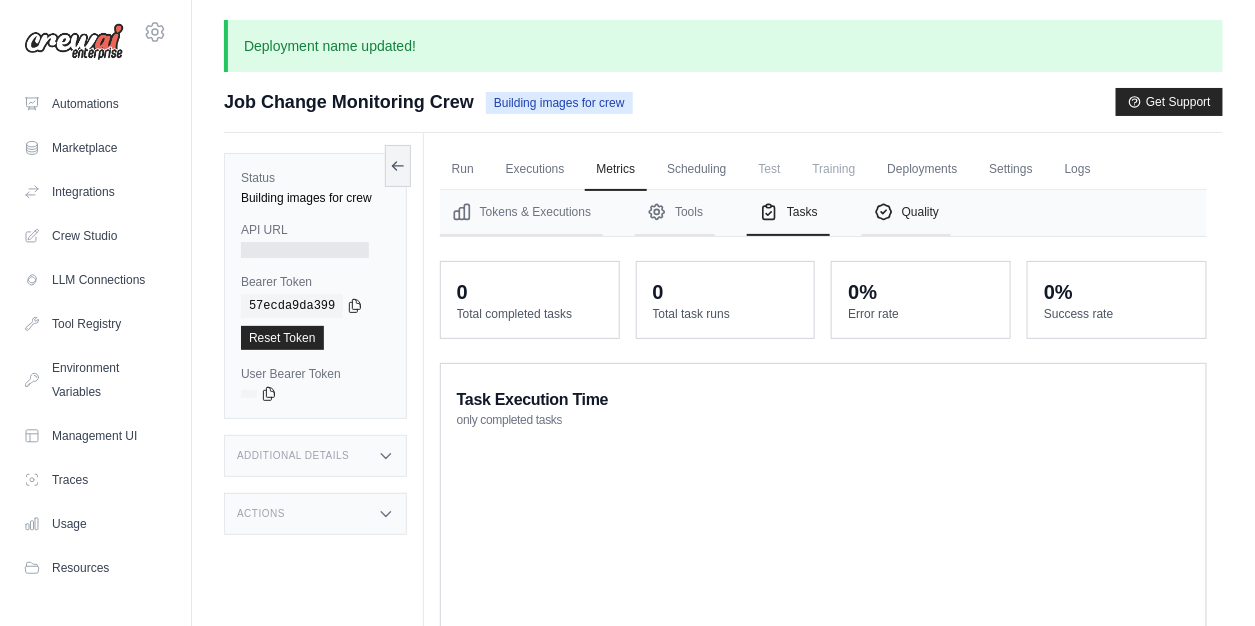 click on "Quality" at bounding box center (906, 213) 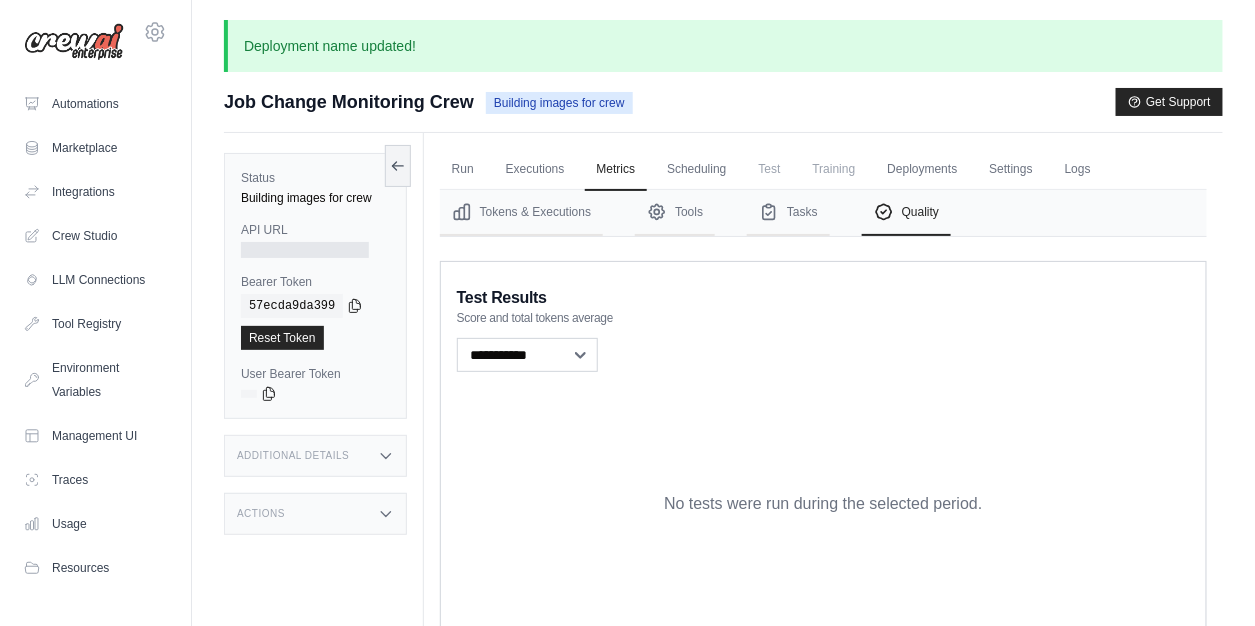 click at bounding box center [305, 250] 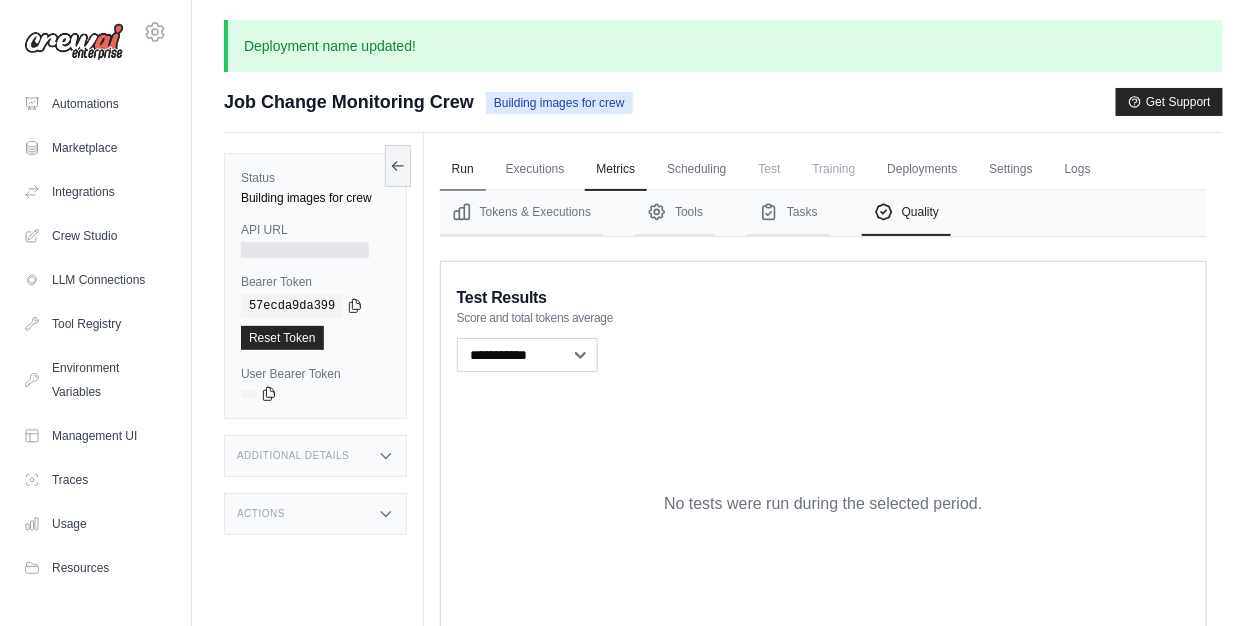 click on "Run" at bounding box center [463, 170] 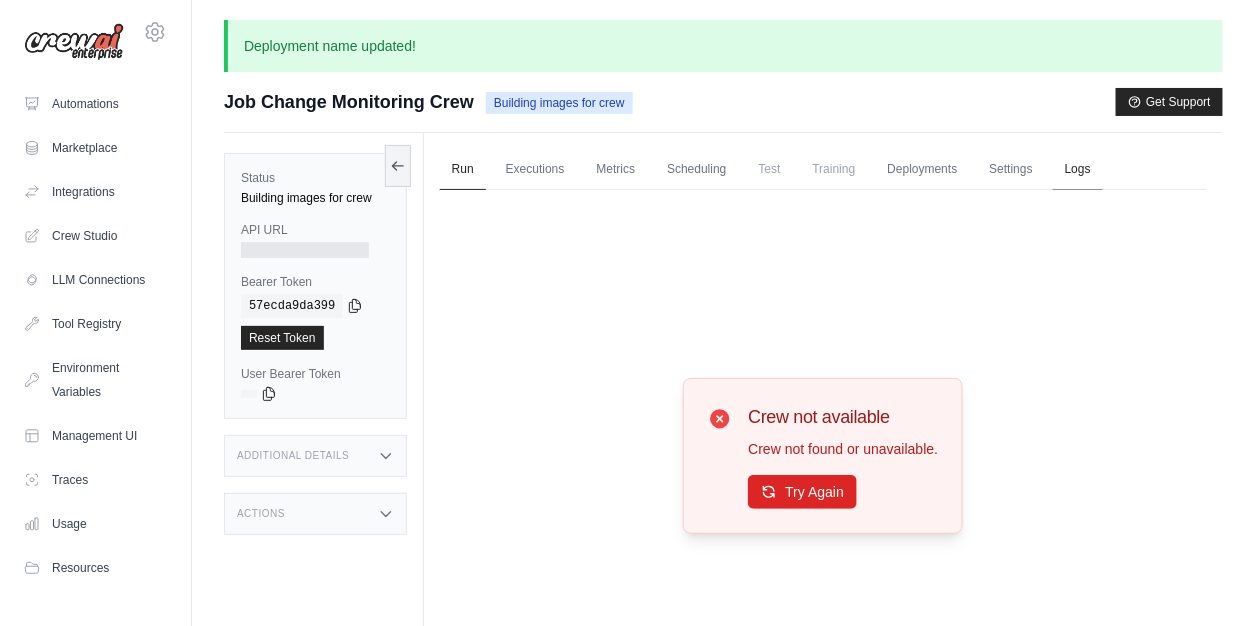 click on "Logs" at bounding box center [1078, 170] 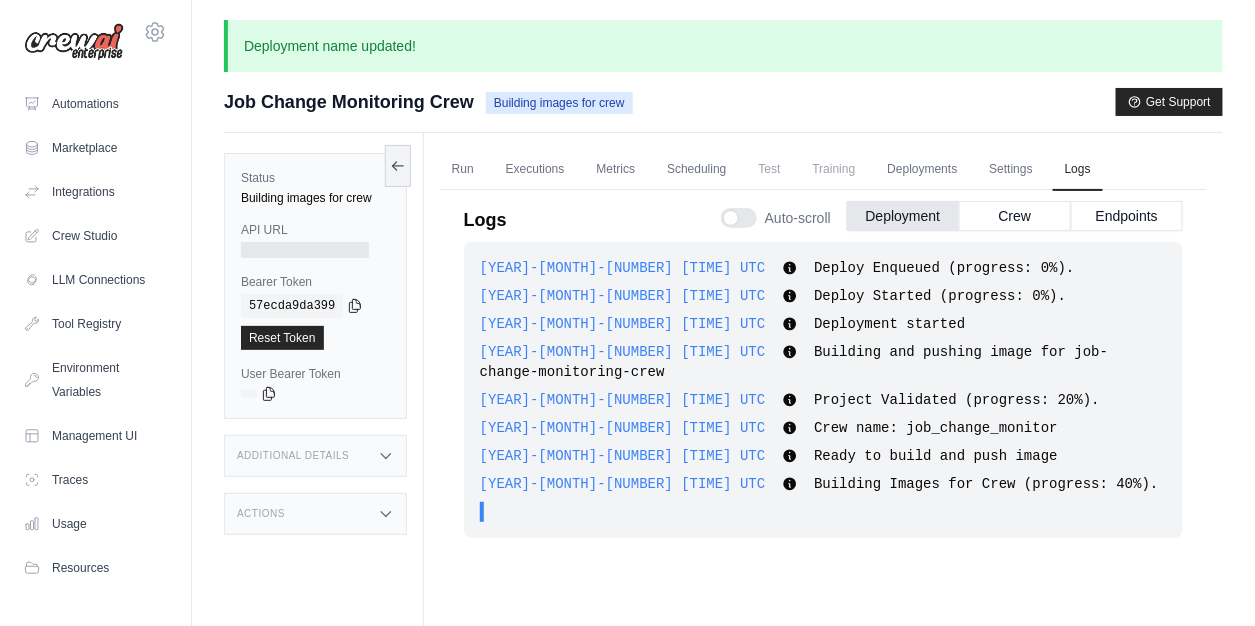 click on "2025-07-12 12:06:20 UTC
Deploy Enqueued (progress: 0%).
Show more
Show less
2025-07-12 12:06:21 UTC
Deploy Started (progress: 0%).
Show more
Show less
2025-07-12 12:06:21 UTC
Deployment started
Show more" at bounding box center [823, 390] 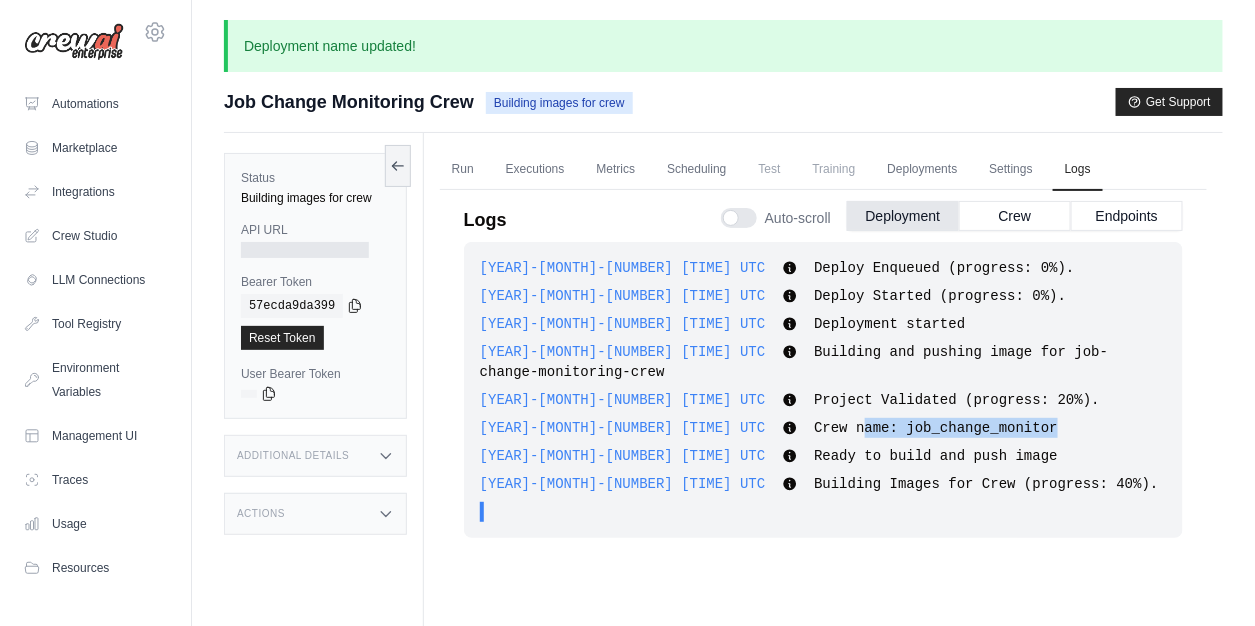 drag, startPoint x: 748, startPoint y: 390, endPoint x: 969, endPoint y: 397, distance: 221.11082 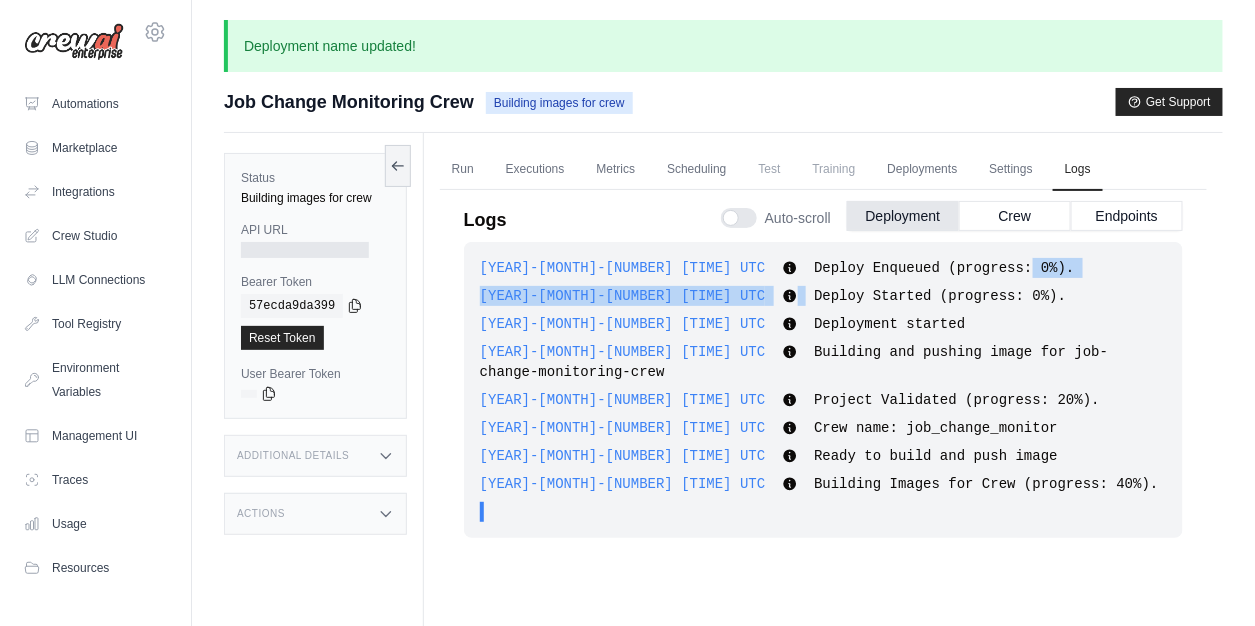 drag, startPoint x: 703, startPoint y: 276, endPoint x: 982, endPoint y: 282, distance: 279.0645 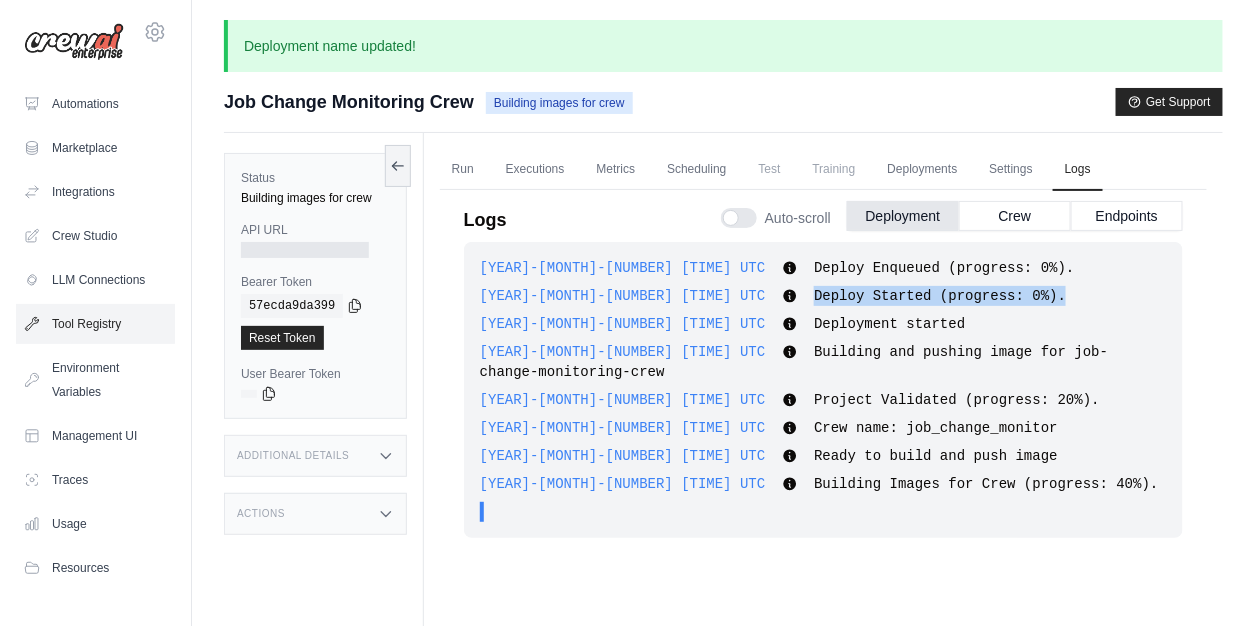 click on "Tool Registry" at bounding box center [95, 324] 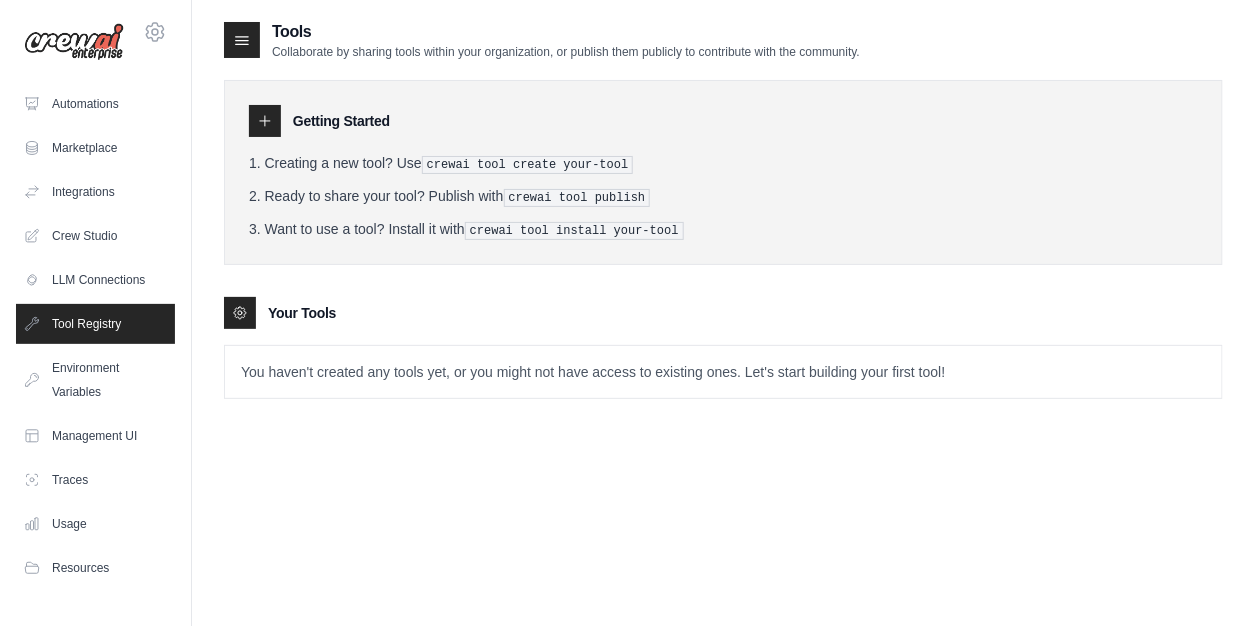 click 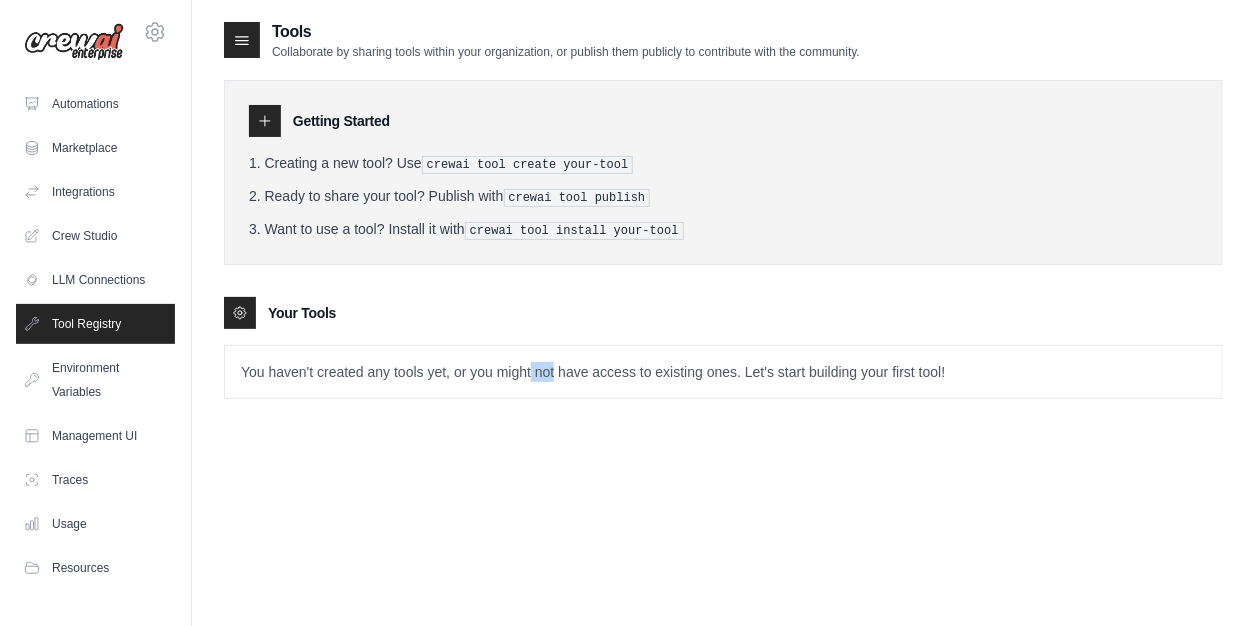 click on "You haven't created any tools yet, or you might not have access to
existing ones. Let's start building your first tool!" at bounding box center (723, 372) 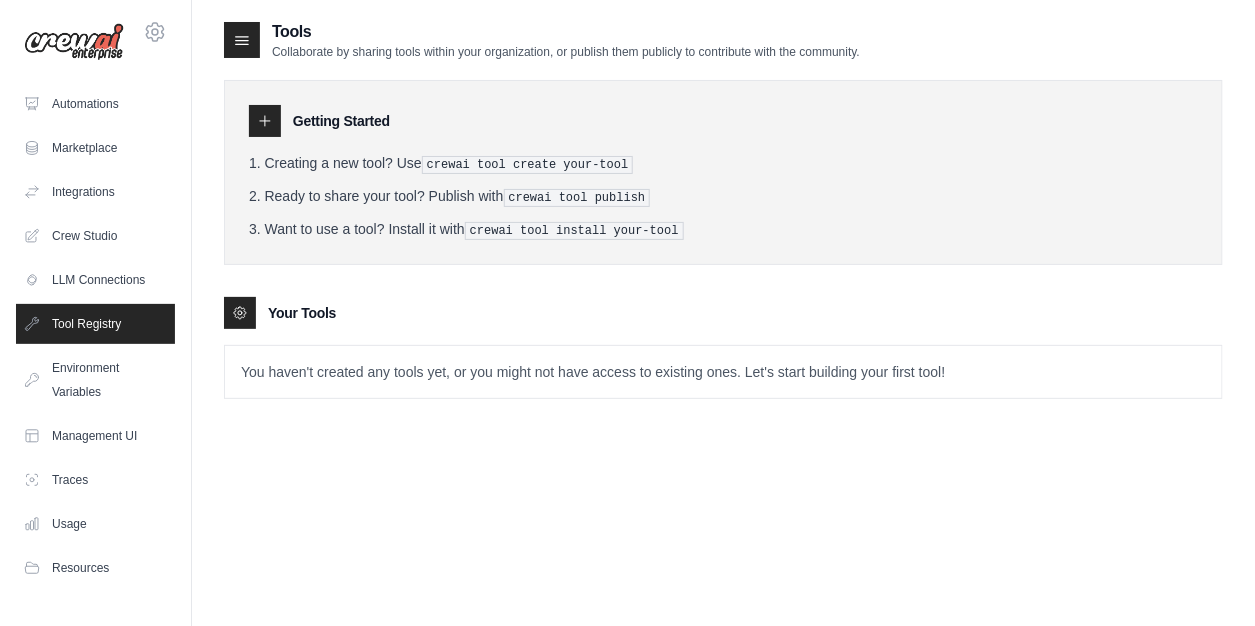 click 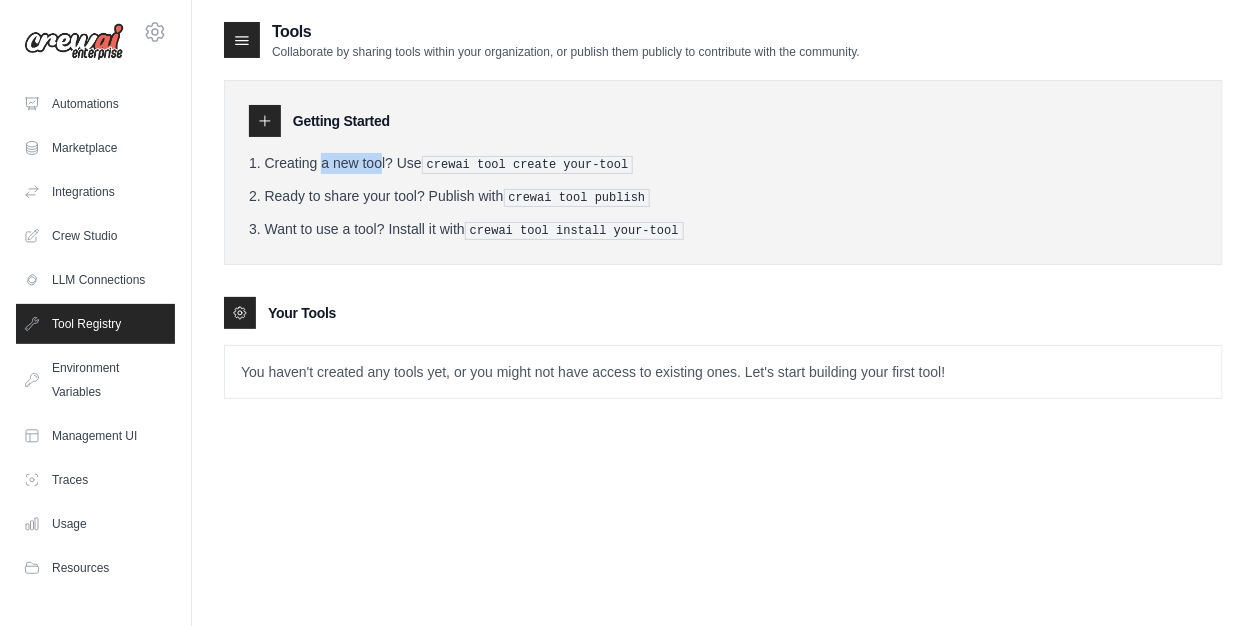click on "Creating a new tool? Use
crewai tool create your-tool" at bounding box center (723, 163) 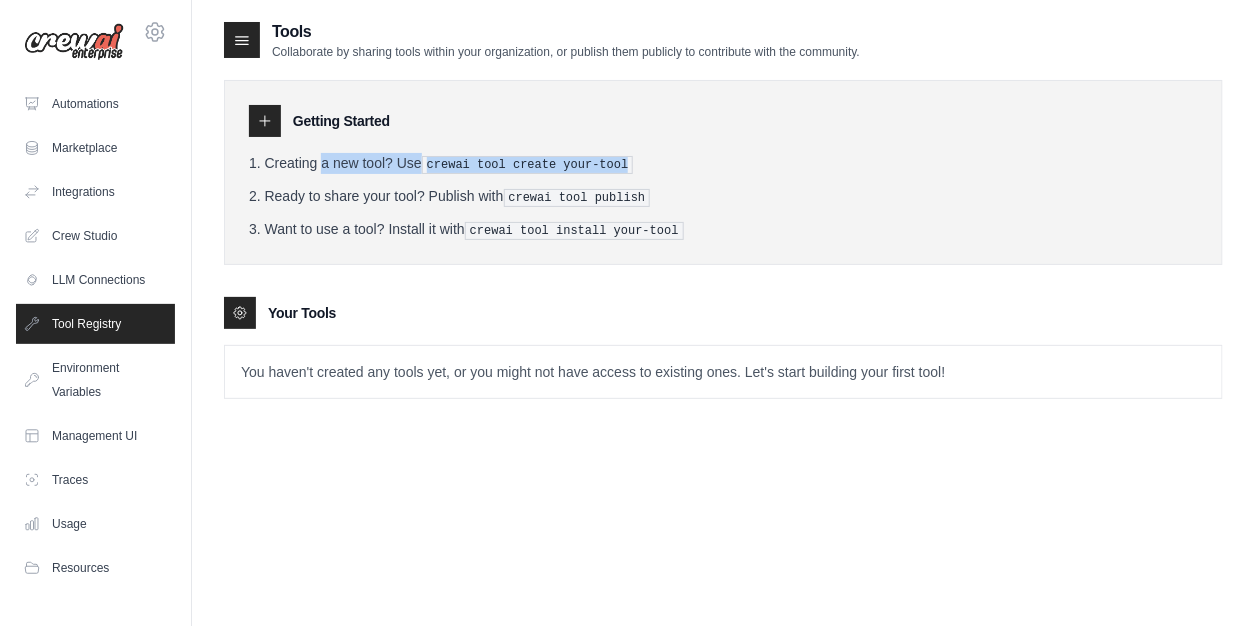 click on "Creating a new tool? Use
crewai tool create your-tool" at bounding box center [723, 163] 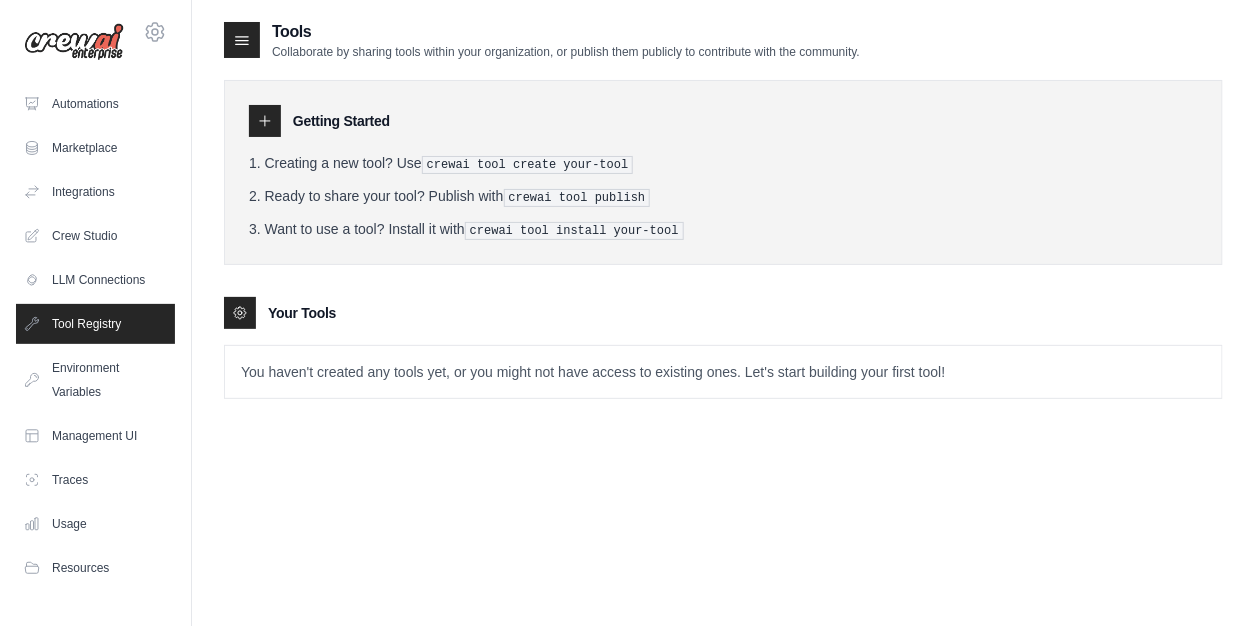 drag, startPoint x: 370, startPoint y: 326, endPoint x: 370, endPoint y: 337, distance: 11 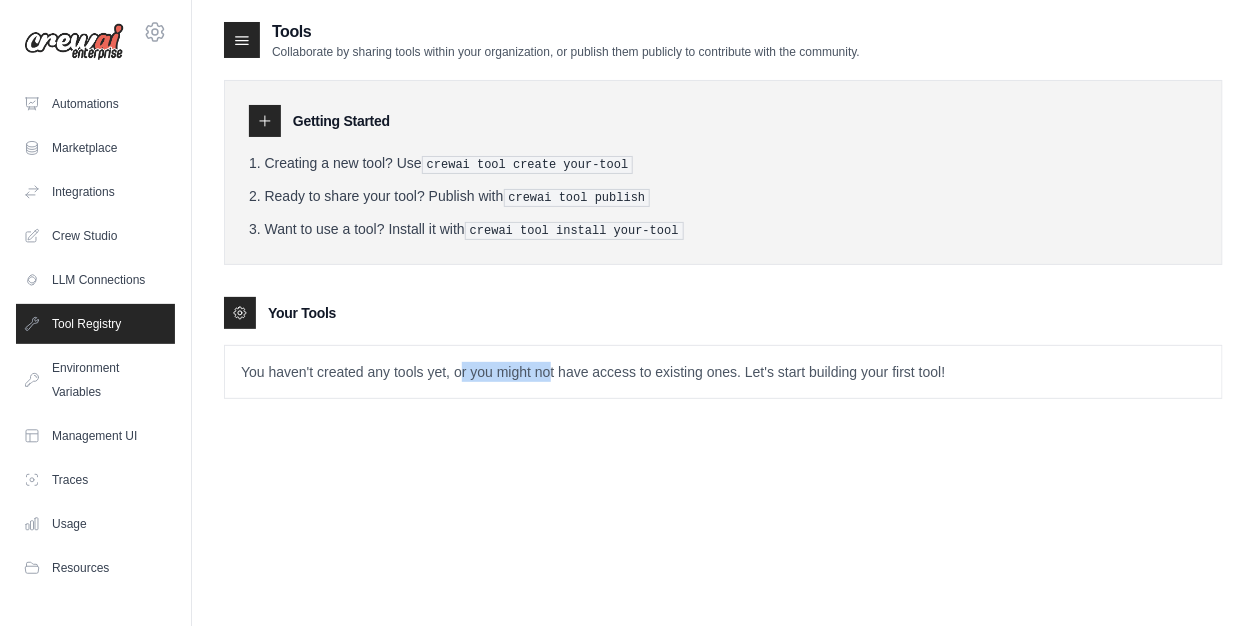 drag, startPoint x: 530, startPoint y: 383, endPoint x: 670, endPoint y: 383, distance: 140 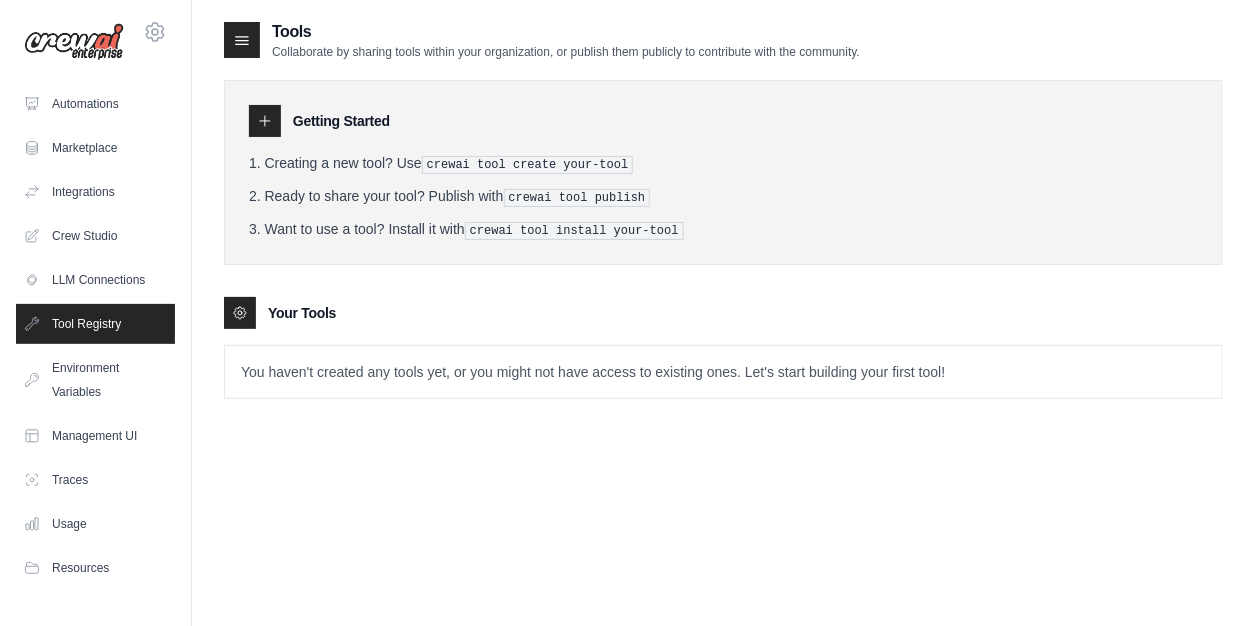 click on "You haven't created any tools yet, or you might not have access to
existing ones. Let's start building your first tool!" at bounding box center (723, 372) 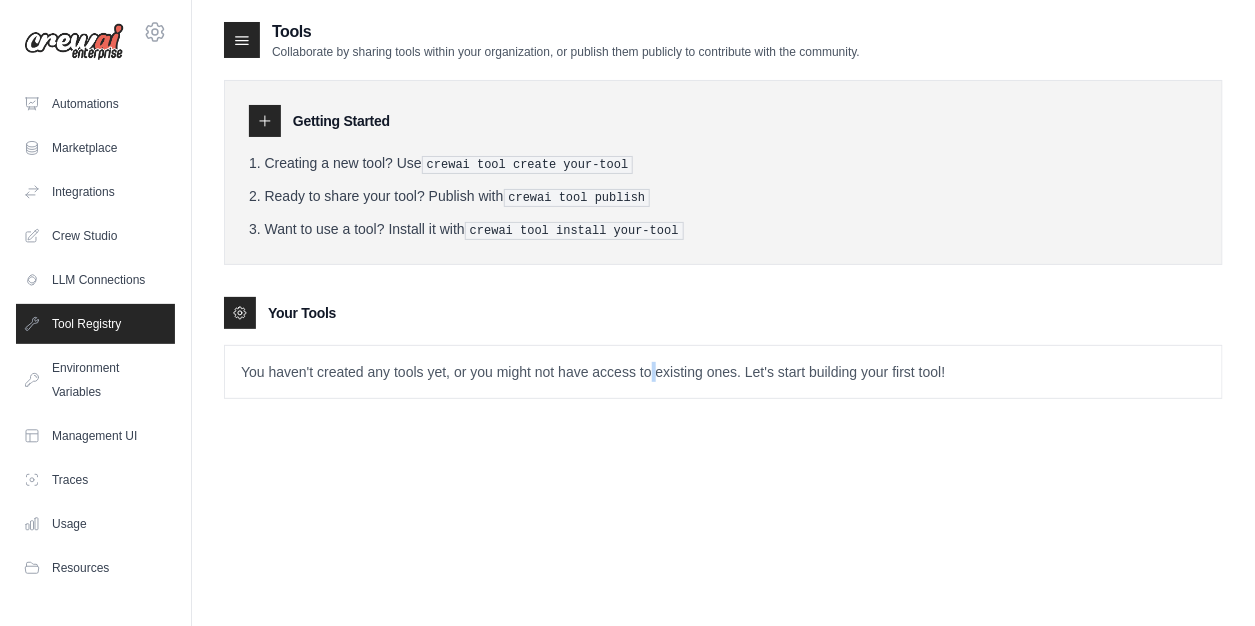 click on "You haven't created any tools yet, or you might not have access to
existing ones. Let's start building your first tool!" at bounding box center (723, 372) 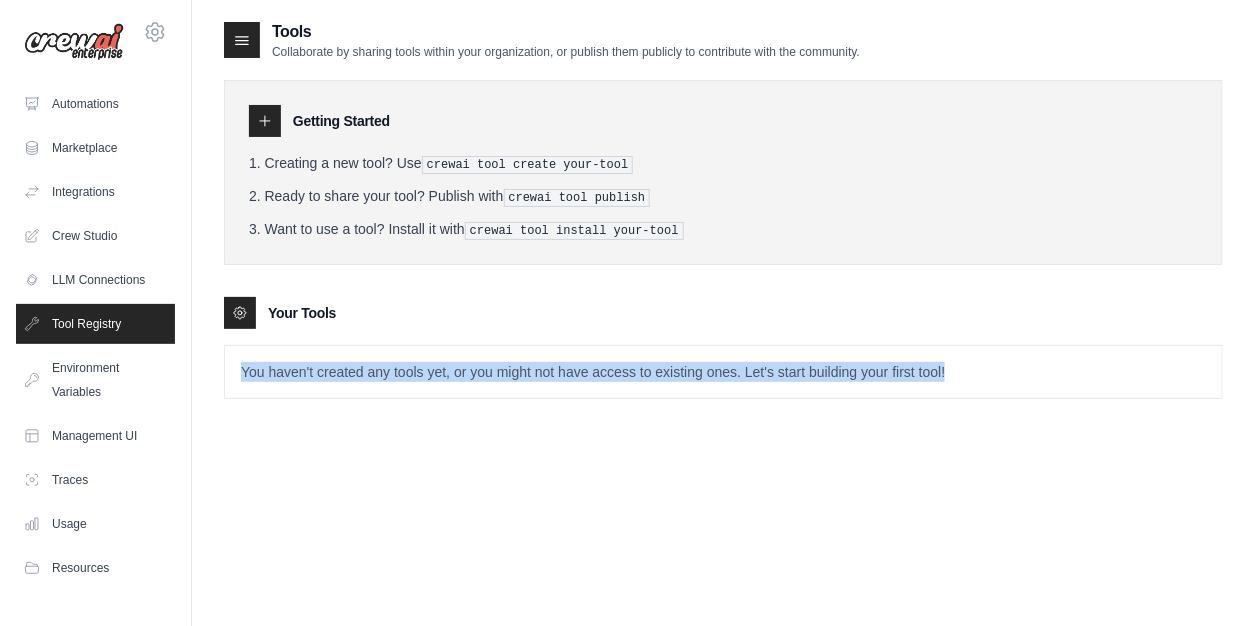 click on "You haven't created any tools yet, or you might not have access to
existing ones. Let's start building your first tool!" at bounding box center [723, 372] 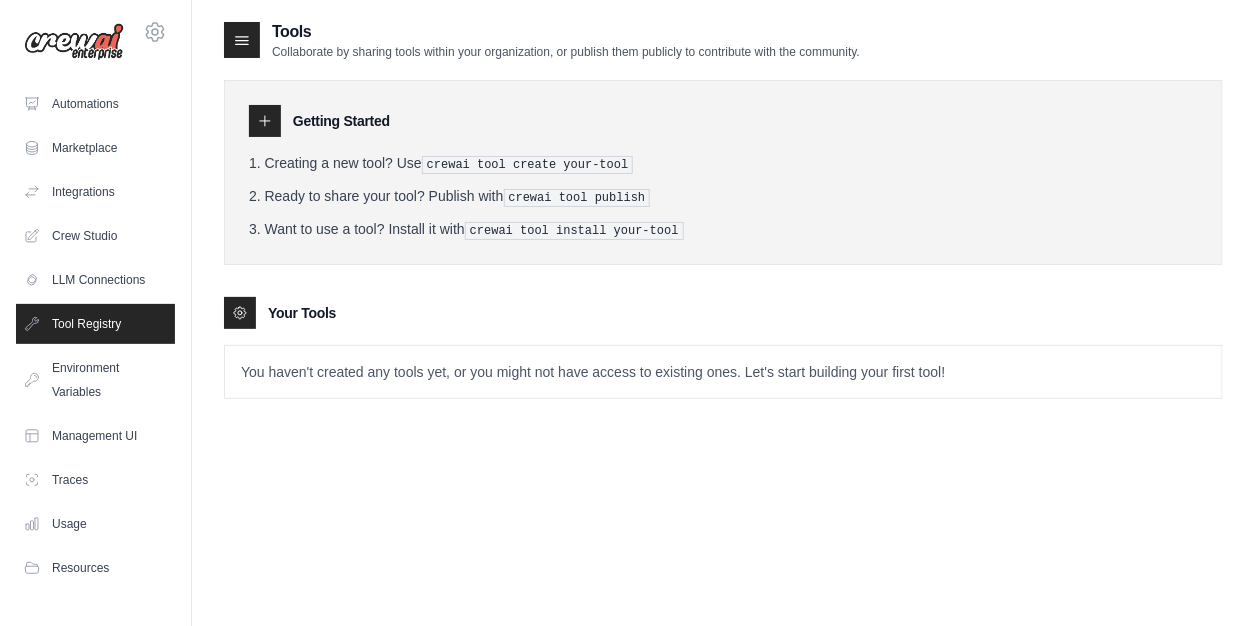 click on "Tools
Collaborate by sharing tools within your organization, or publish them
publicly to contribute with the community.
Getting Started
Creating a new tool? Use
crewai tool create your-tool
Ready to share your tool? Publish with
crewai tool publish
Want to use a tool? Install it with
crewai tool install your-tool
Your Tools" at bounding box center (723, 333) 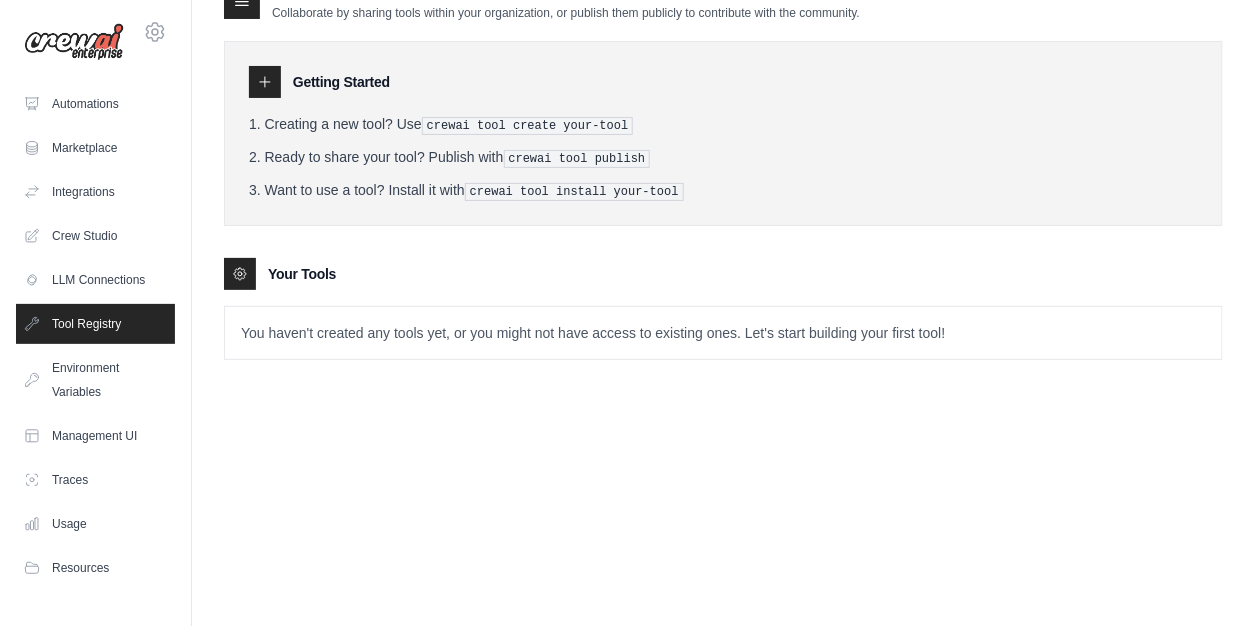 scroll, scrollTop: 0, scrollLeft: 0, axis: both 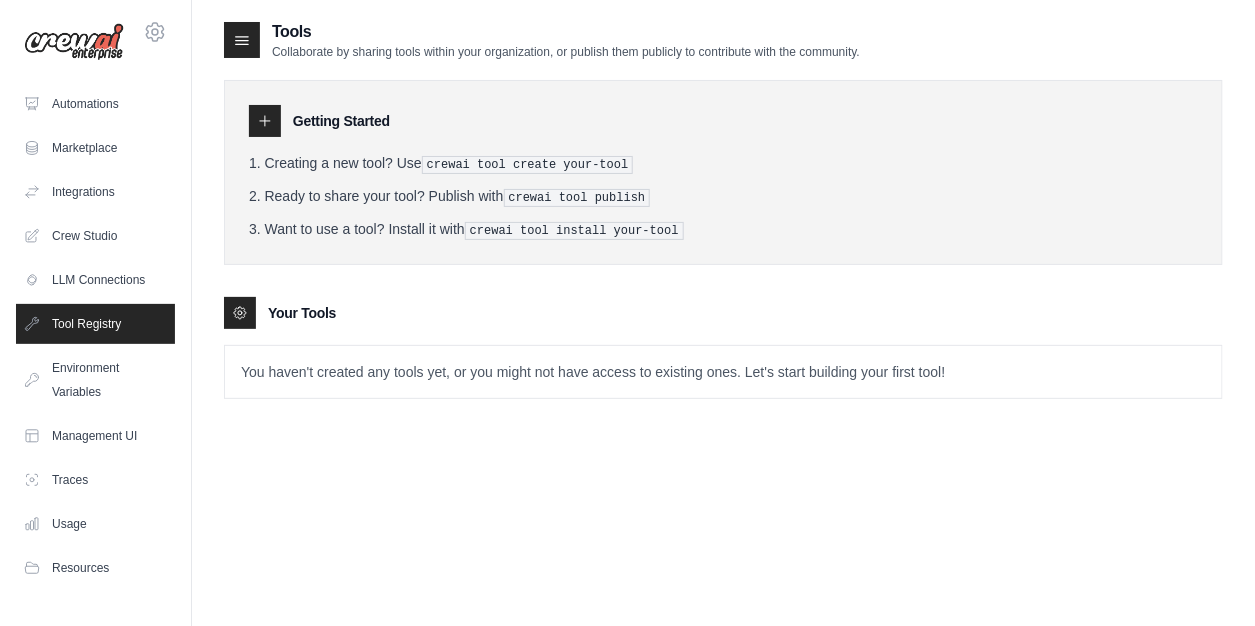 click at bounding box center (242, 40) 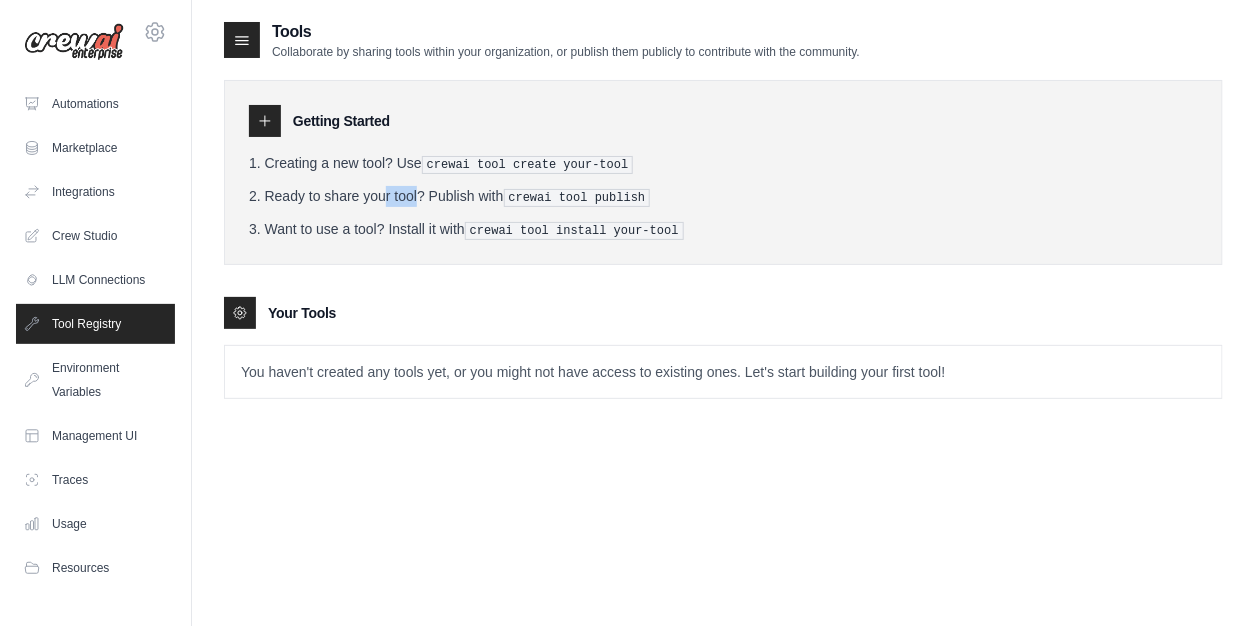 click on "Ready to share your tool? Publish with
crewai tool publish" at bounding box center [723, 196] 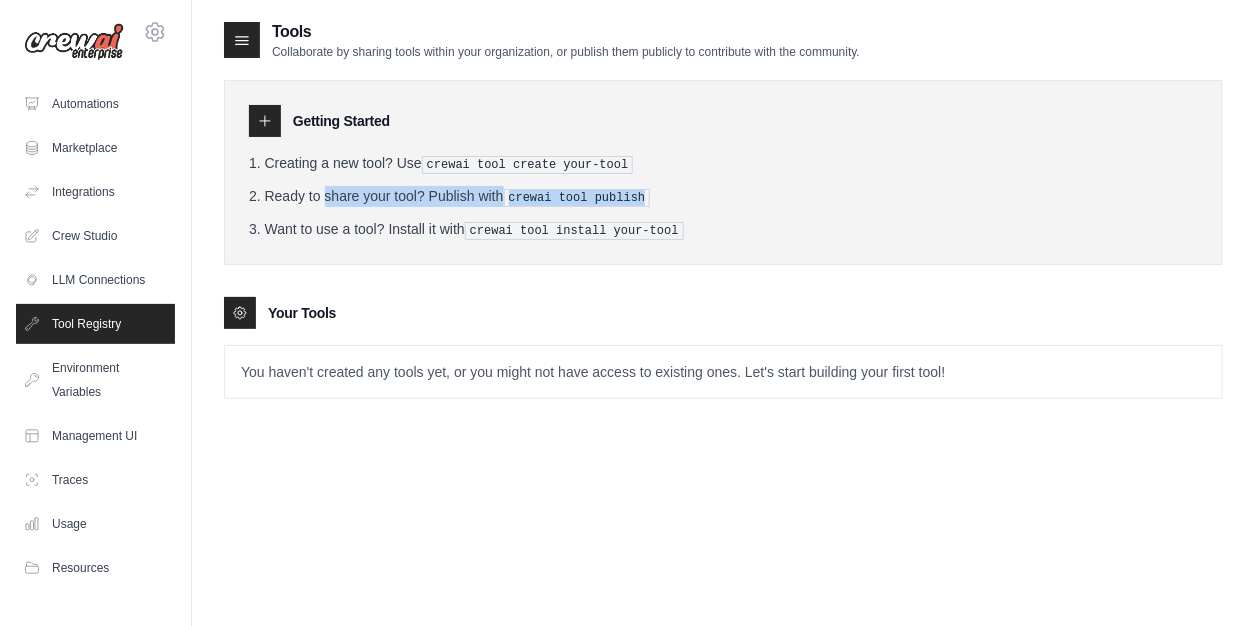 click on "Ready to share your tool? Publish with
crewai tool publish" at bounding box center [723, 196] 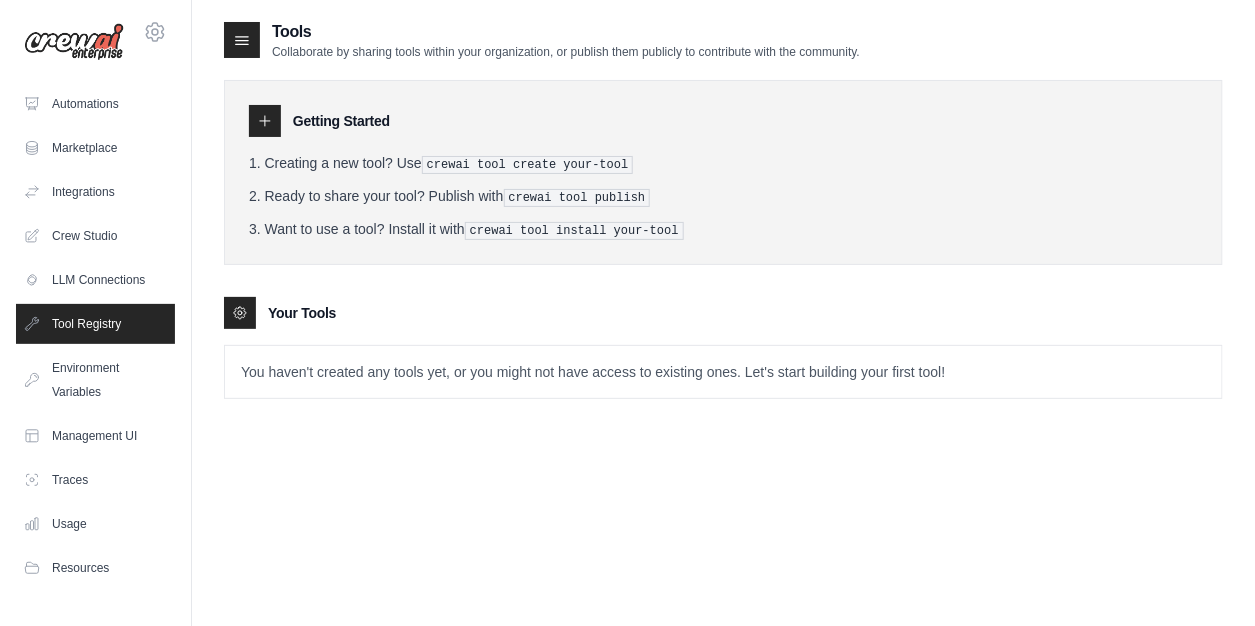 click on "Getting Started
Creating a new tool? Use
crewai tool create your-tool
Ready to share your tool? Publish with
crewai tool publish
Want to use a tool? Install it with
crewai tool install your-tool" at bounding box center (723, 172) 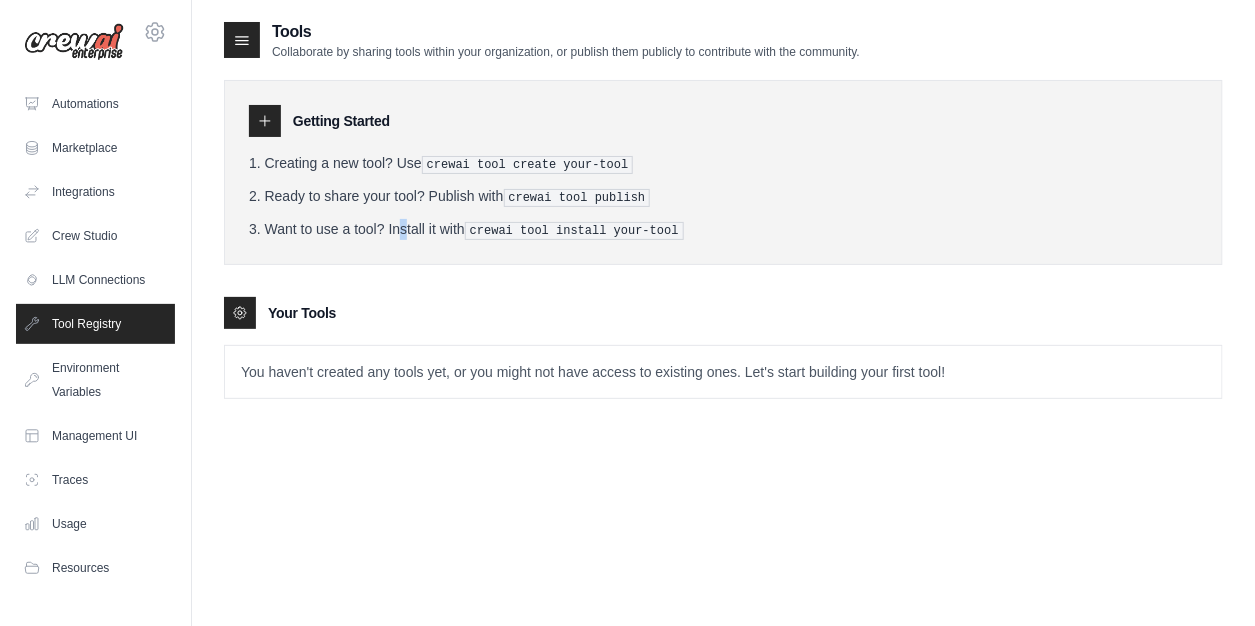 click on "Want to use a tool? Install it with
crewai tool install your-tool" at bounding box center (723, 229) 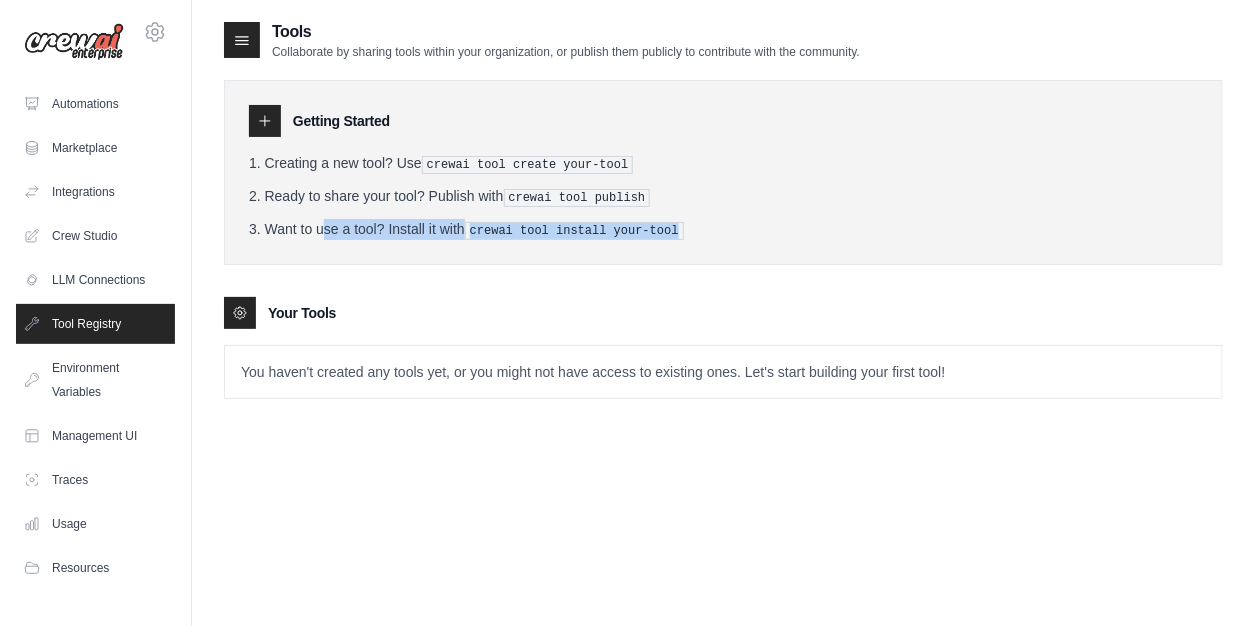 click on "Want to use a tool? Install it with
crewai tool install your-tool" at bounding box center (723, 229) 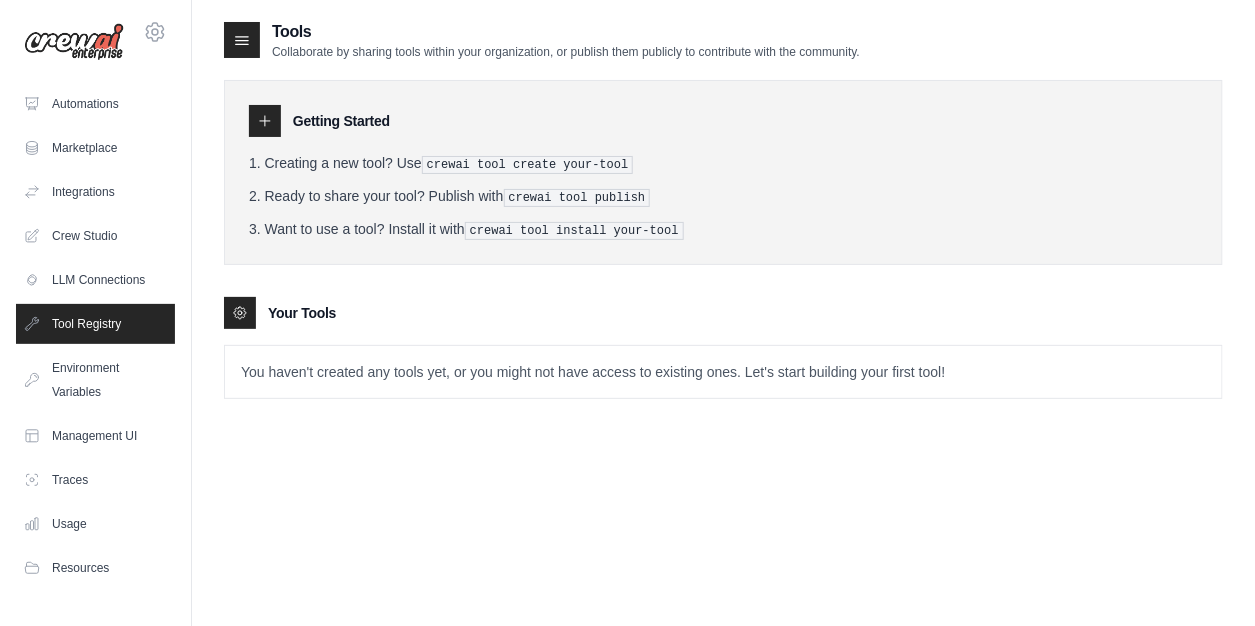 click on "You haven't created any tools yet, or you might not have access to
existing ones. Let's start building your first tool!" at bounding box center [723, 372] 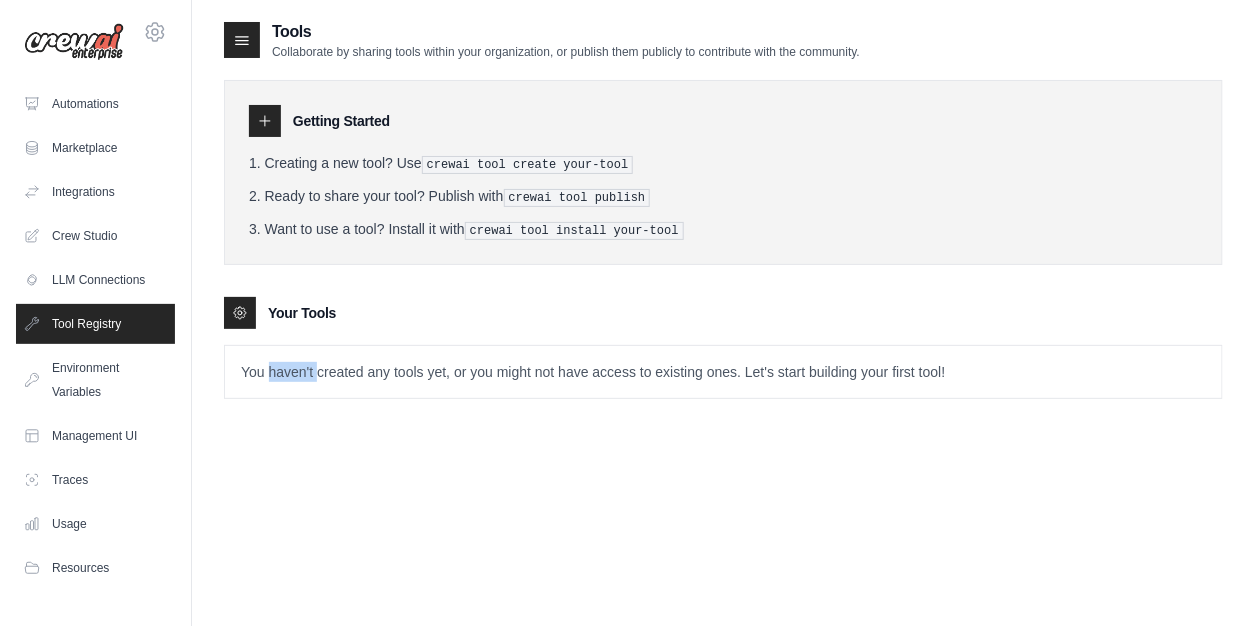 click on "You haven't created any tools yet, or you might not have access to
existing ones. Let's start building your first tool!" at bounding box center (723, 372) 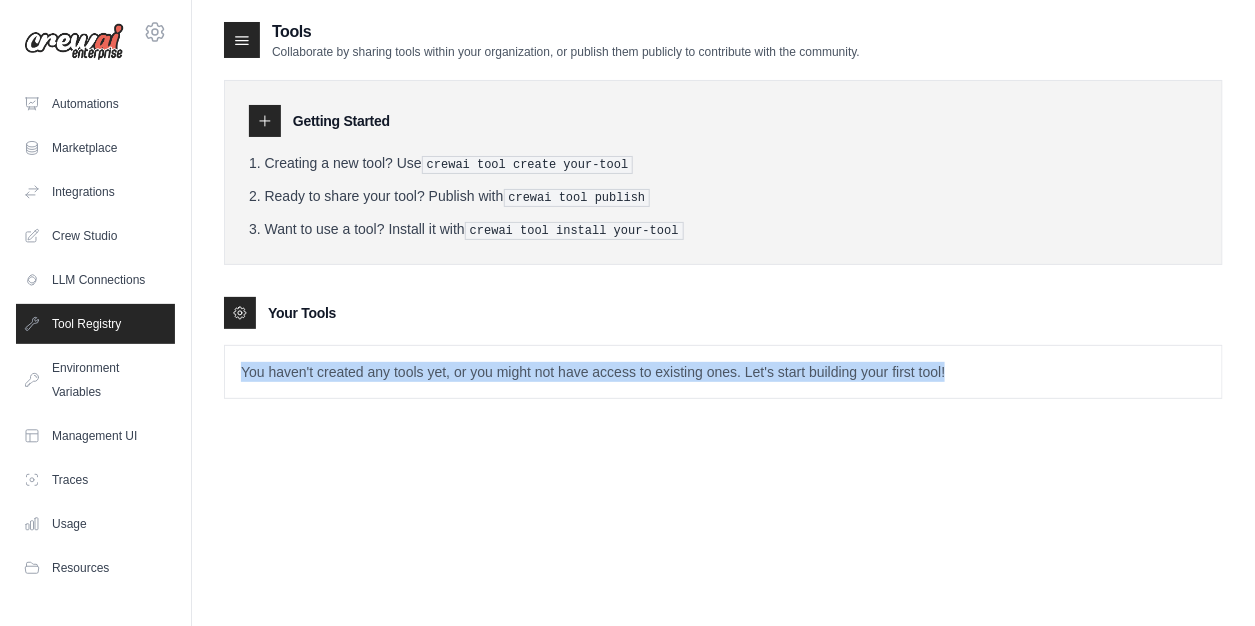 click on "You haven't created any tools yet, or you might not have access to
existing ones. Let's start building your first tool!" at bounding box center [723, 372] 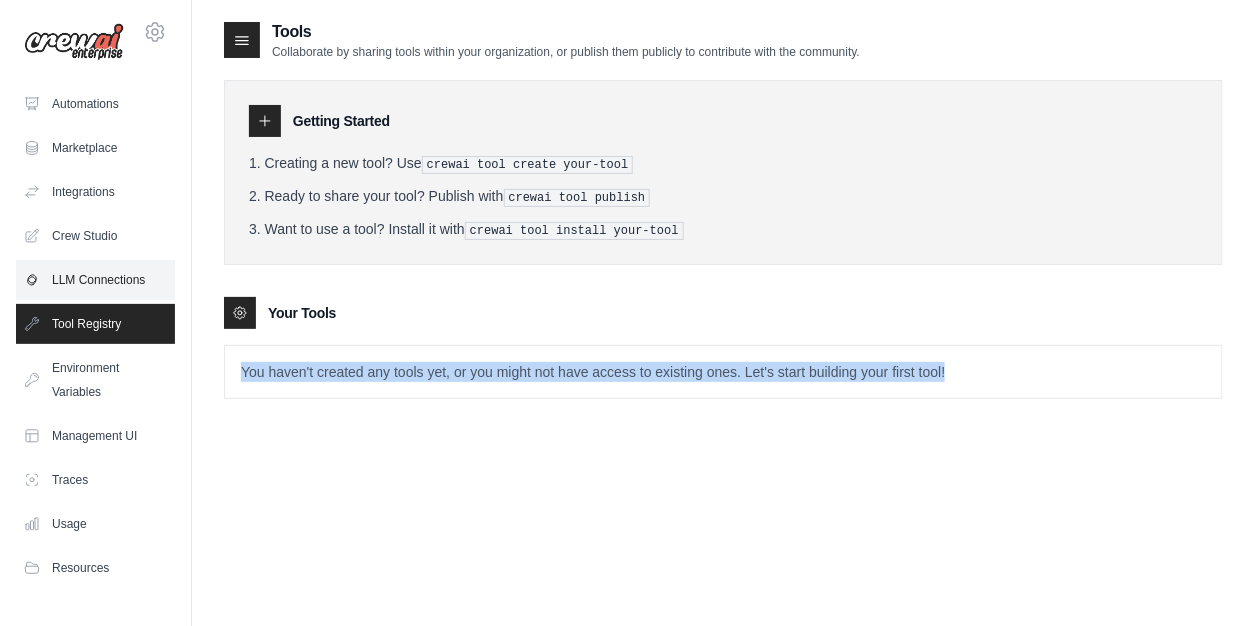 click on "LLM Connections" at bounding box center [95, 280] 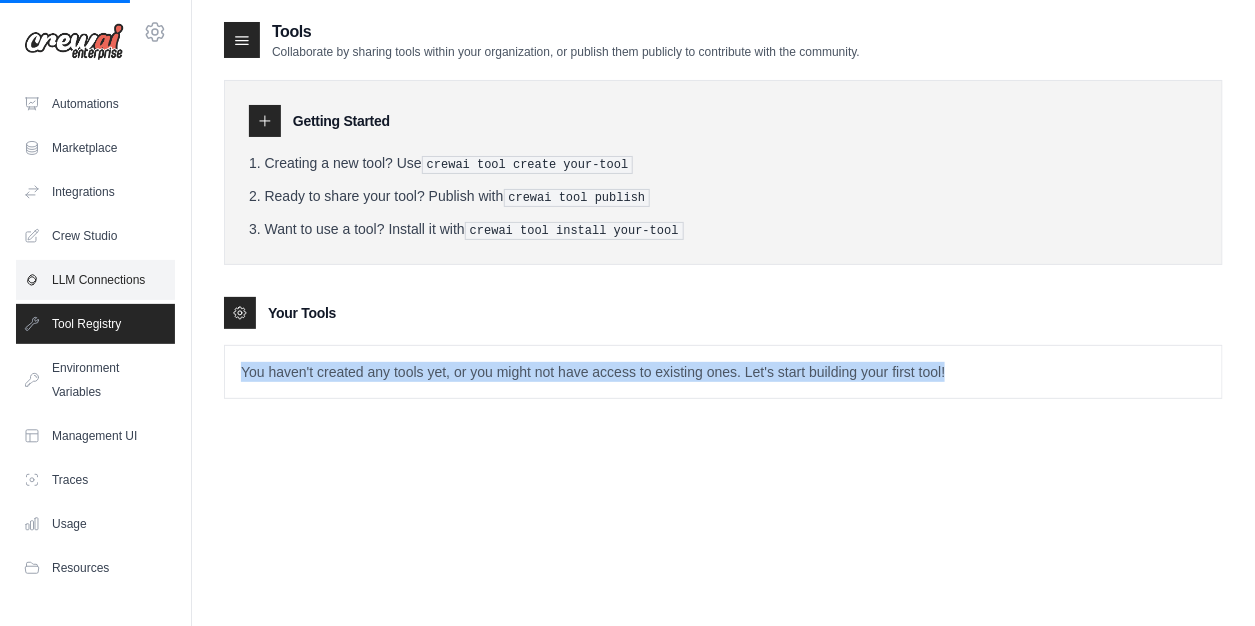 click on "LLM Connections" at bounding box center [95, 280] 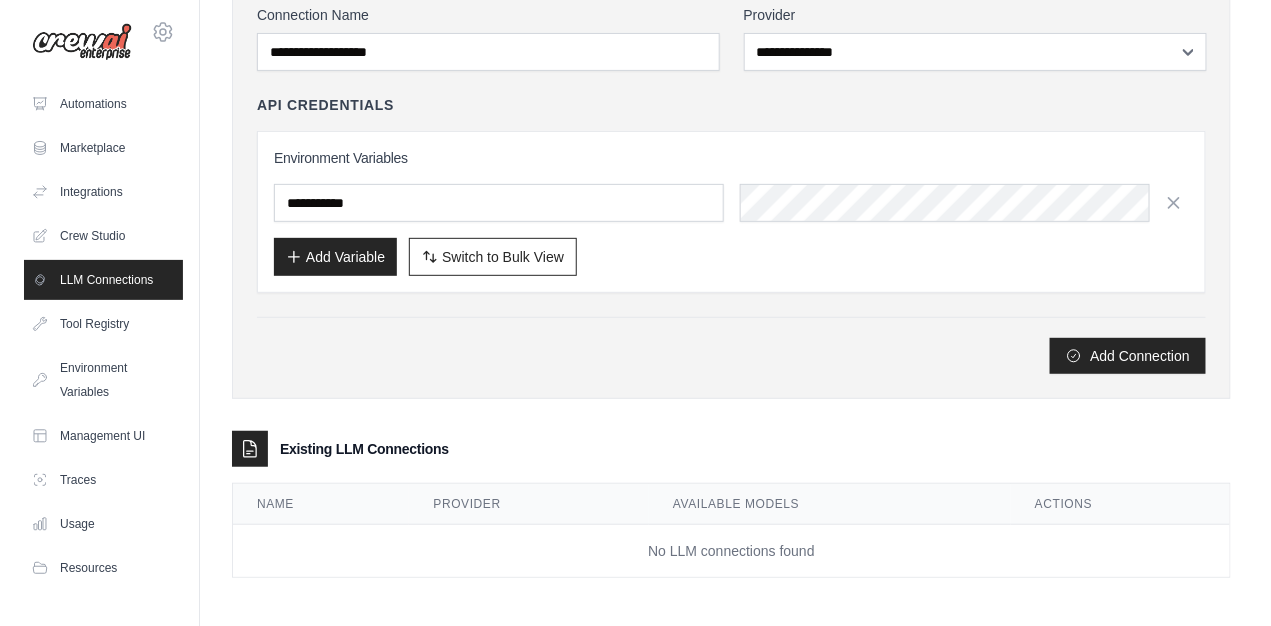 scroll, scrollTop: 0, scrollLeft: 0, axis: both 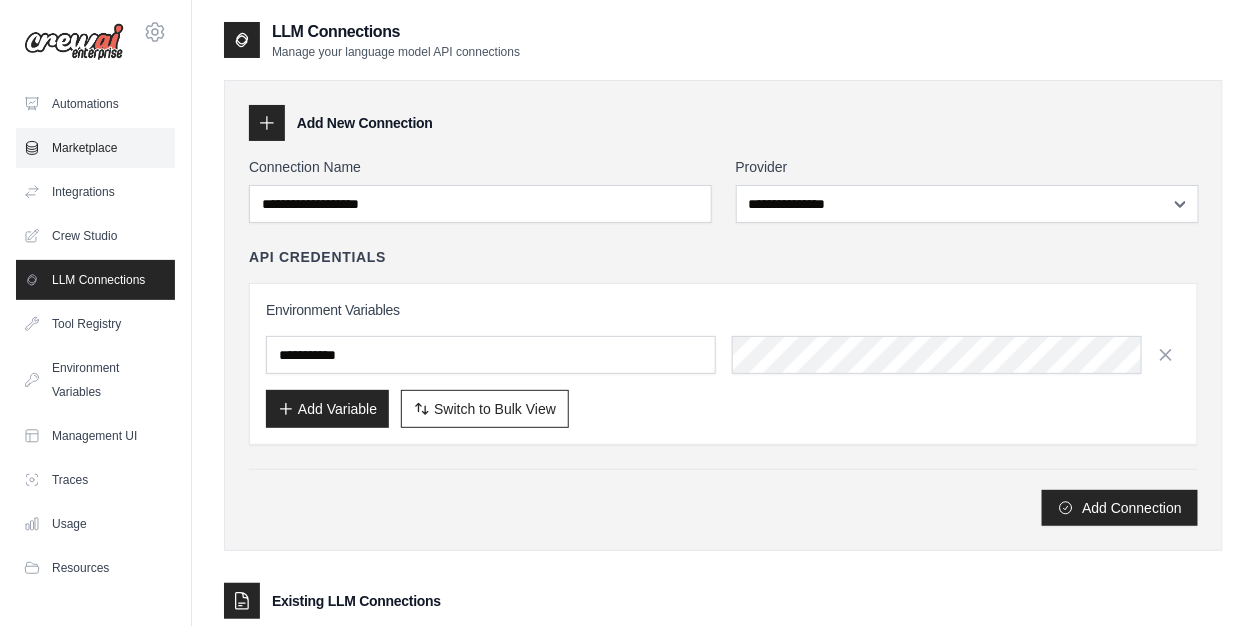 click on "Marketplace" at bounding box center [95, 148] 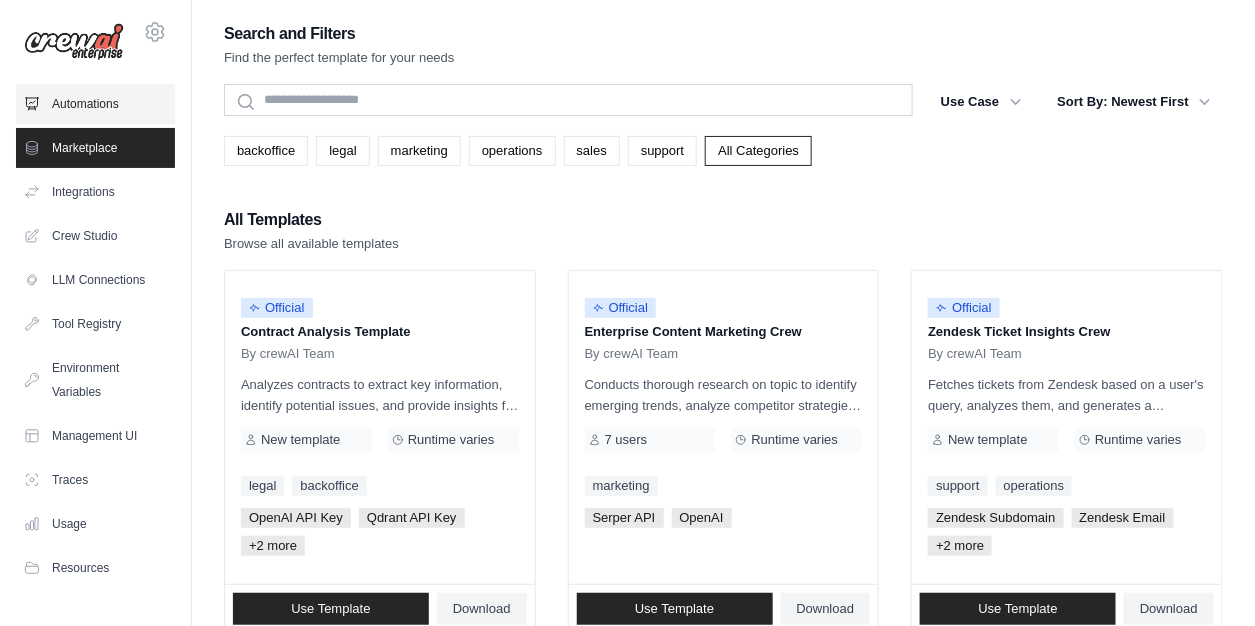 click on "Automations" at bounding box center [95, 104] 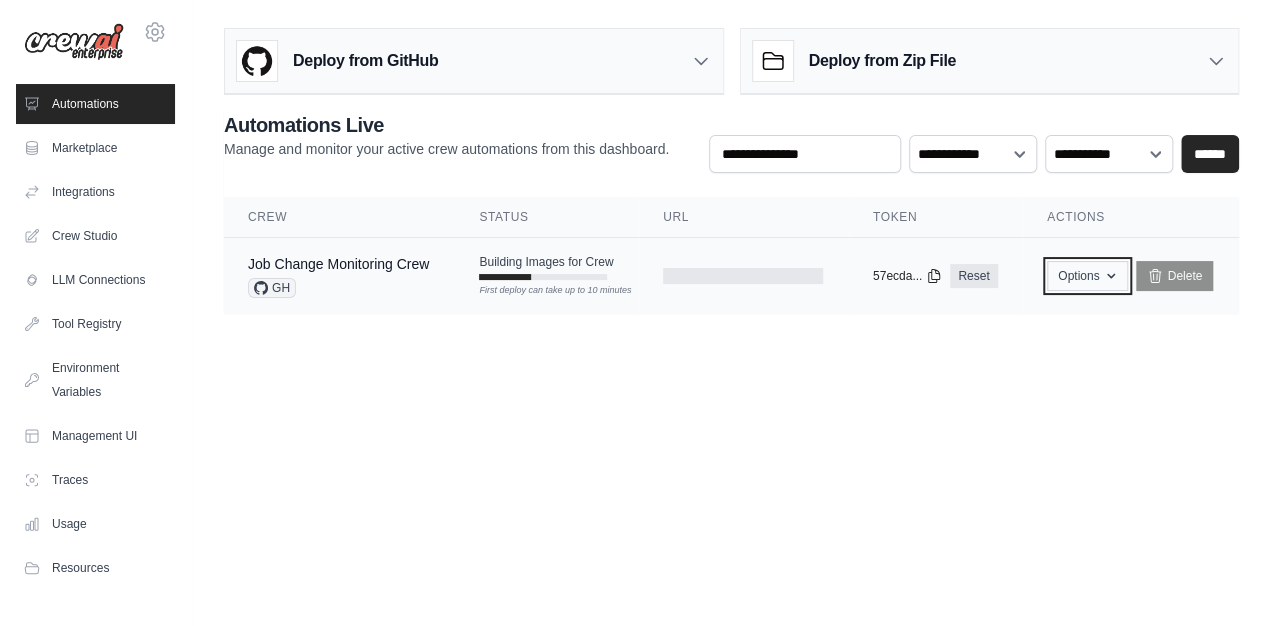 click on "Options" at bounding box center [1087, 276] 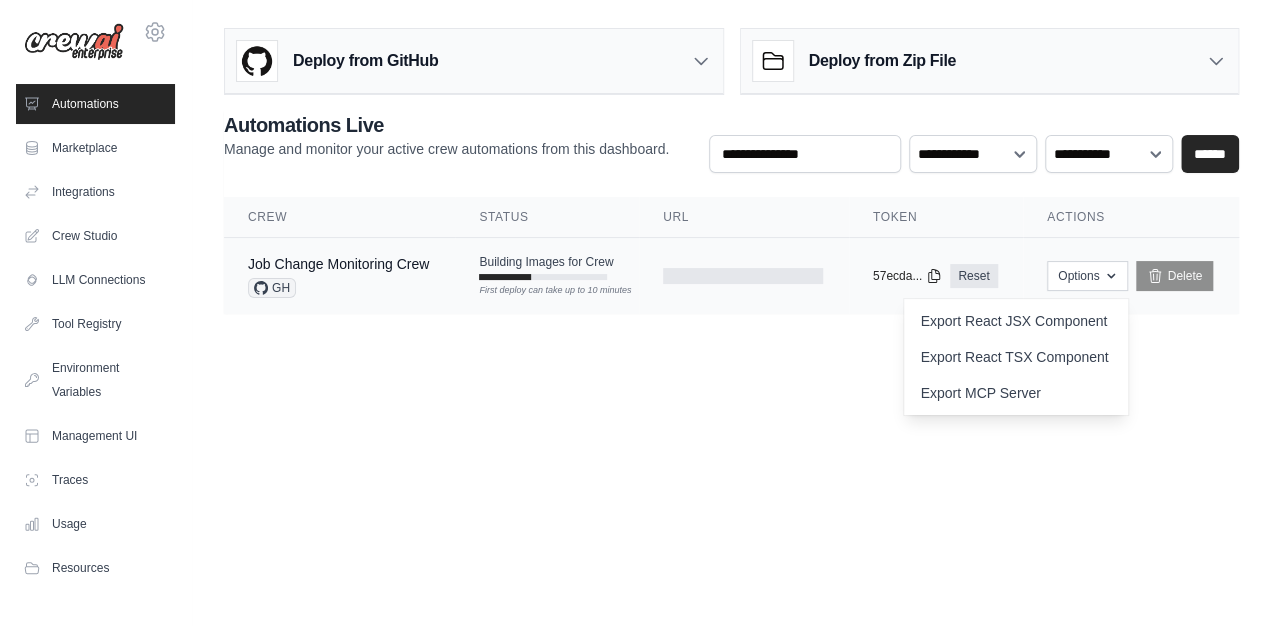 click on "copied" at bounding box center (894, 264) 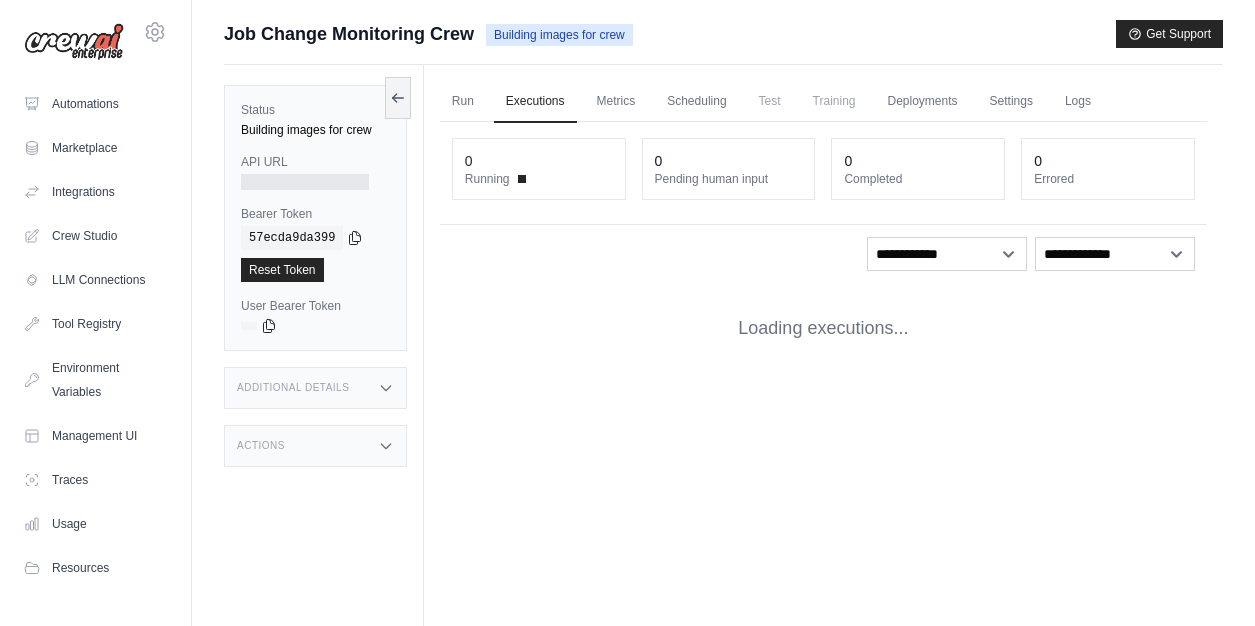 scroll, scrollTop: 0, scrollLeft: 0, axis: both 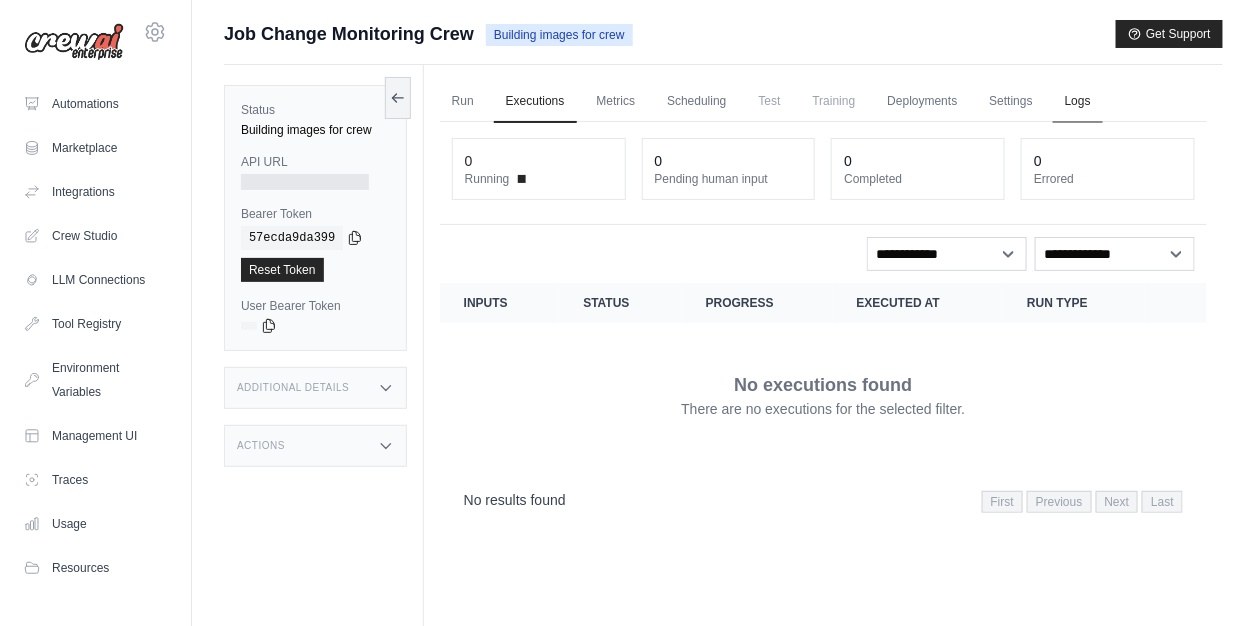 click on "Logs" at bounding box center (1078, 102) 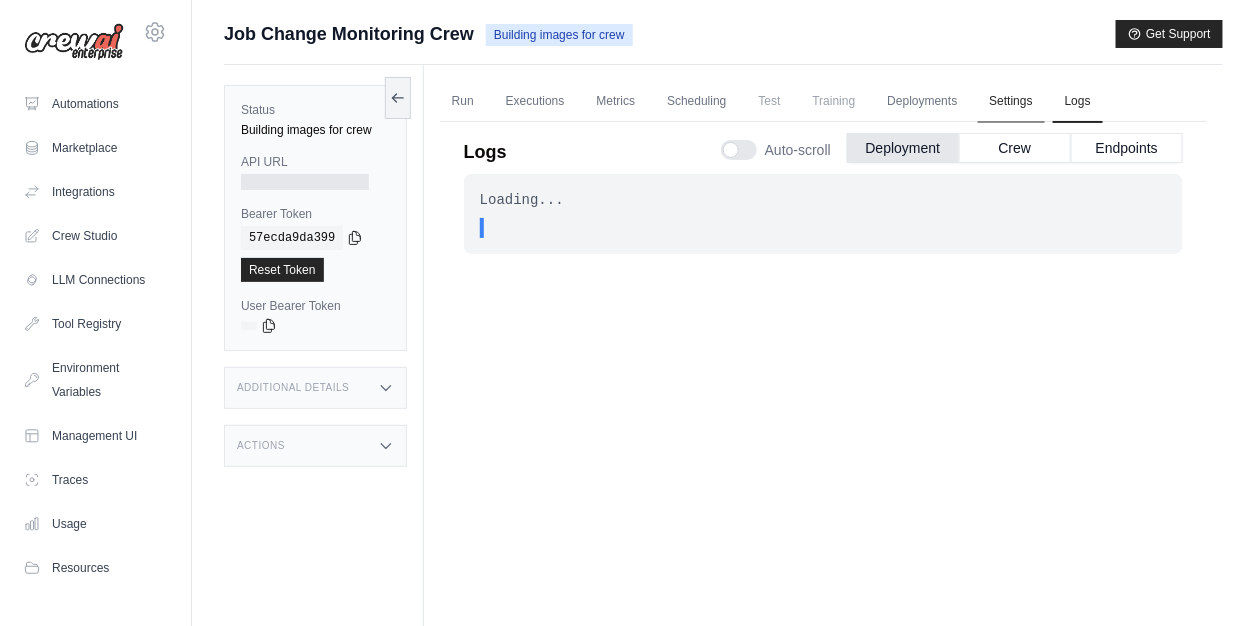 scroll, scrollTop: 0, scrollLeft: 0, axis: both 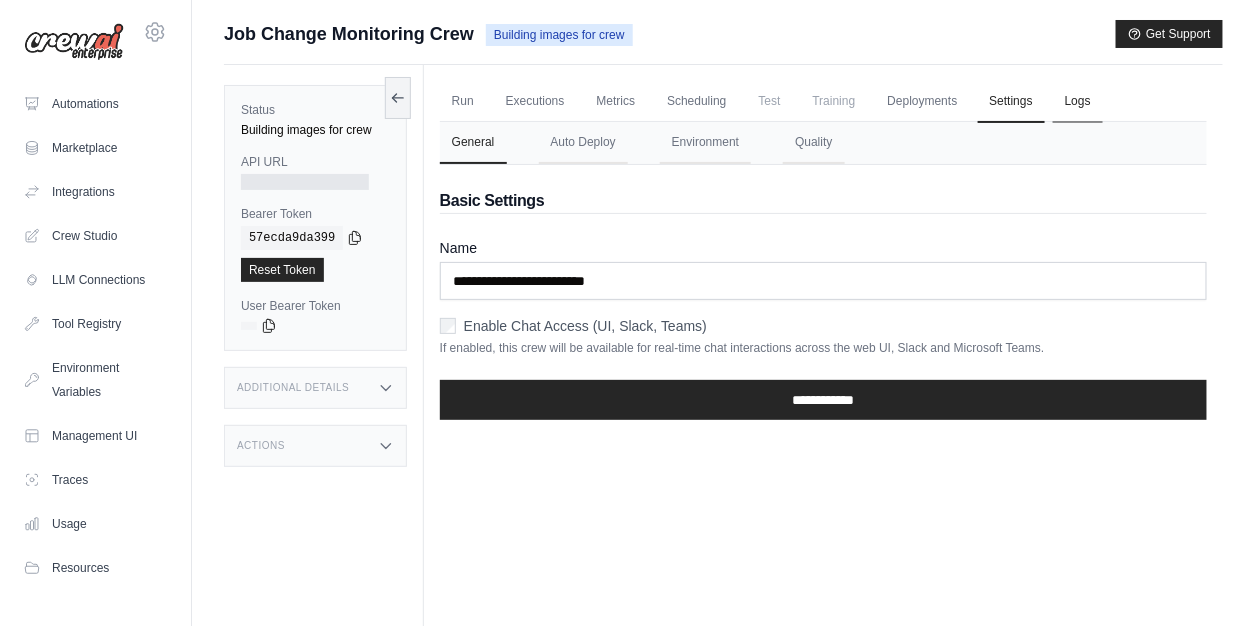 click on "Logs" at bounding box center (1078, 102) 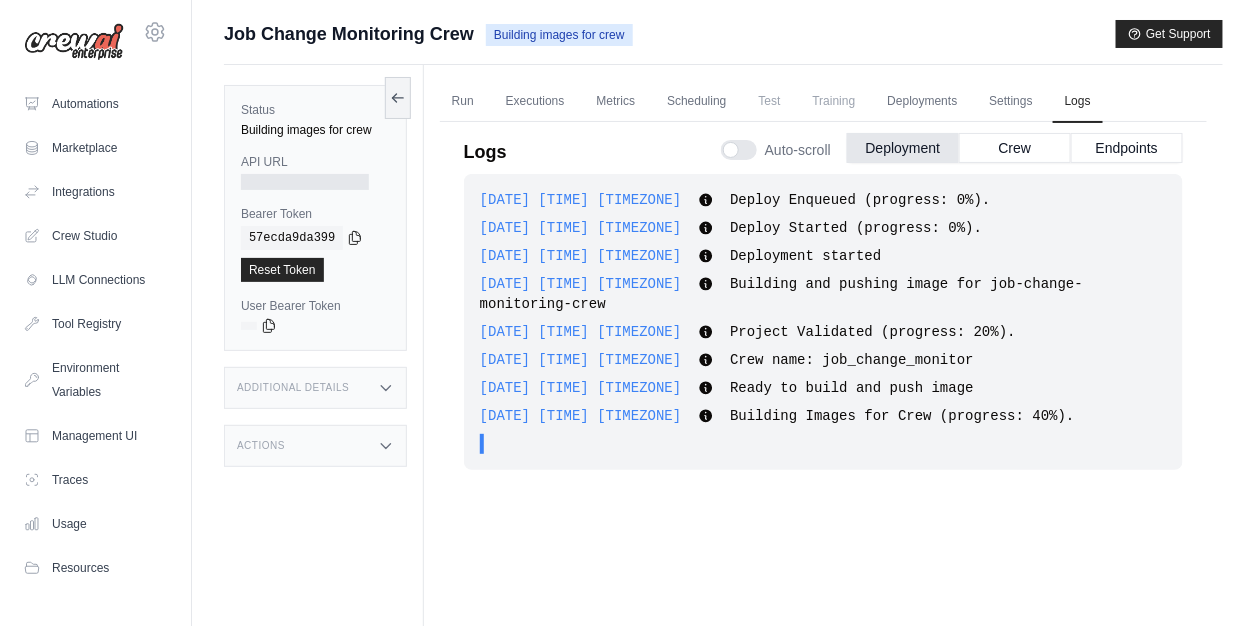 click on "Auto-scroll
Deployment
Crew
Endpoints" at bounding box center (952, 146) 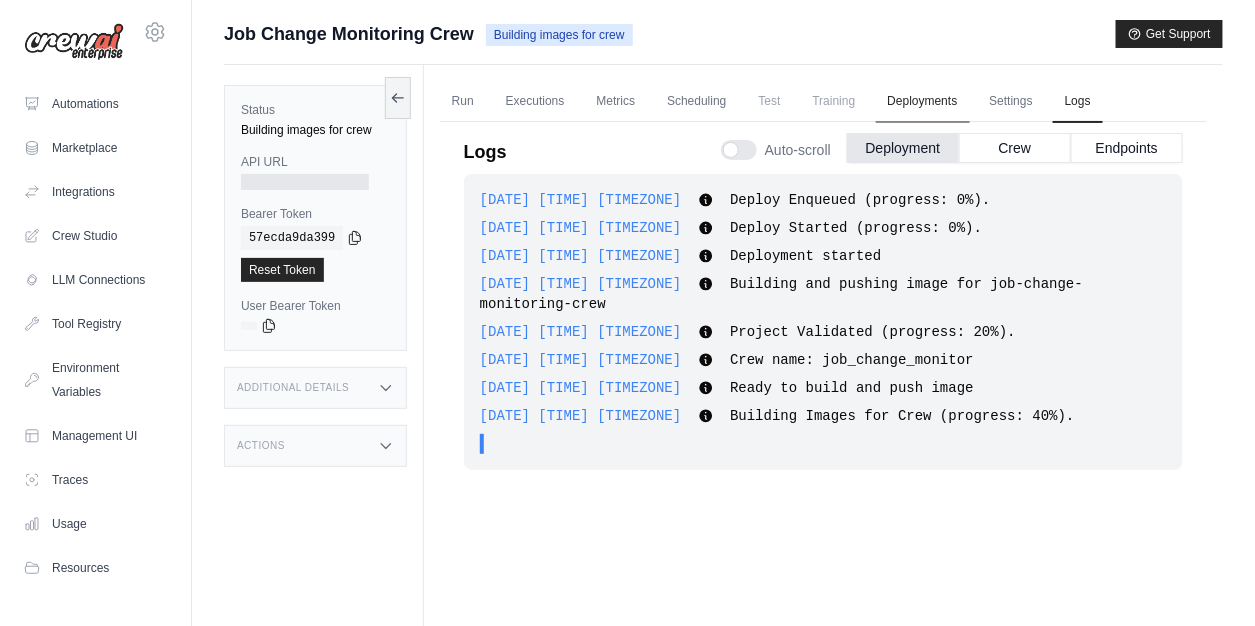 click on "Deployments" at bounding box center [923, 102] 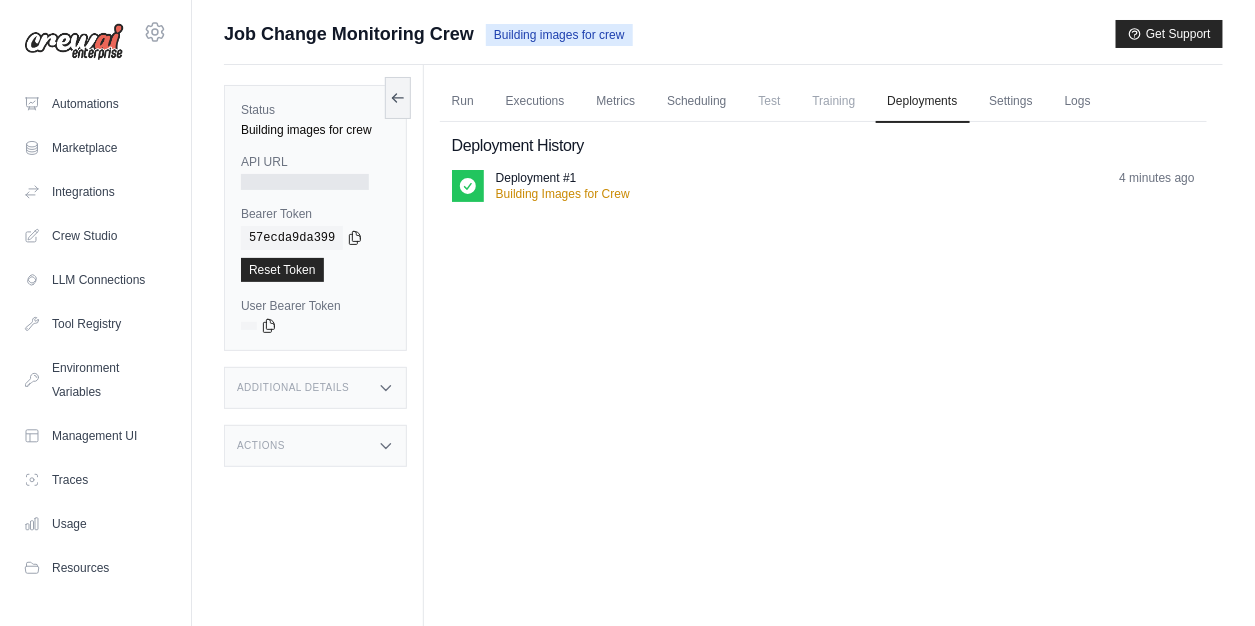 click on "Training" at bounding box center (834, 101) 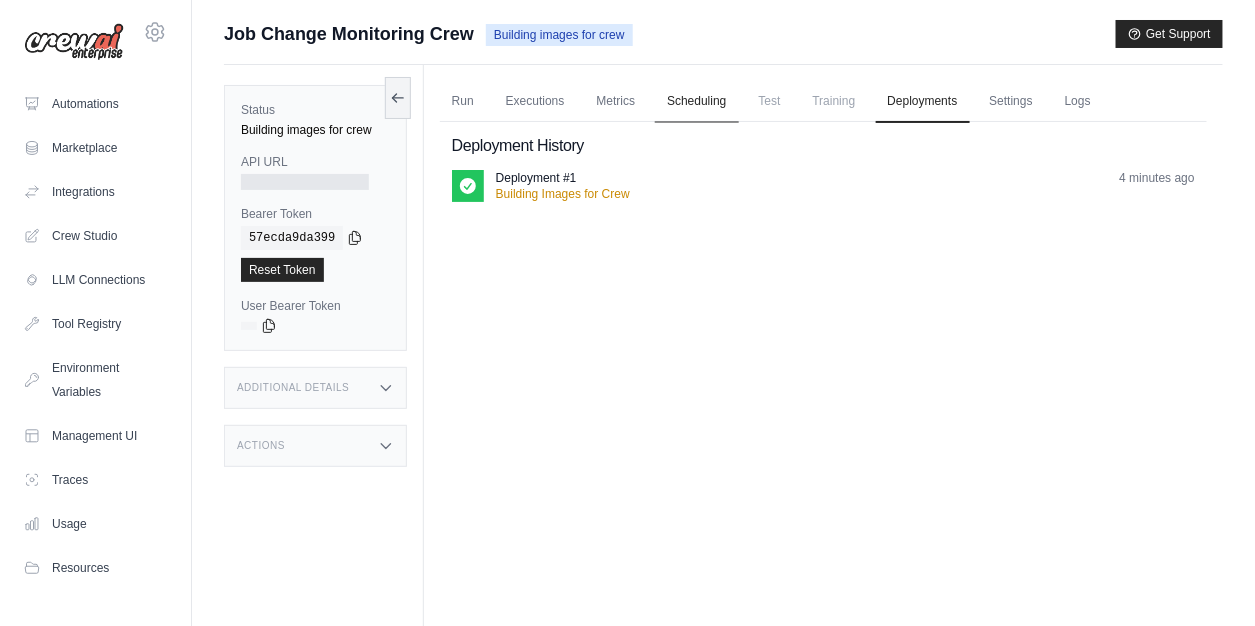 click on "Scheduling" at bounding box center (696, 102) 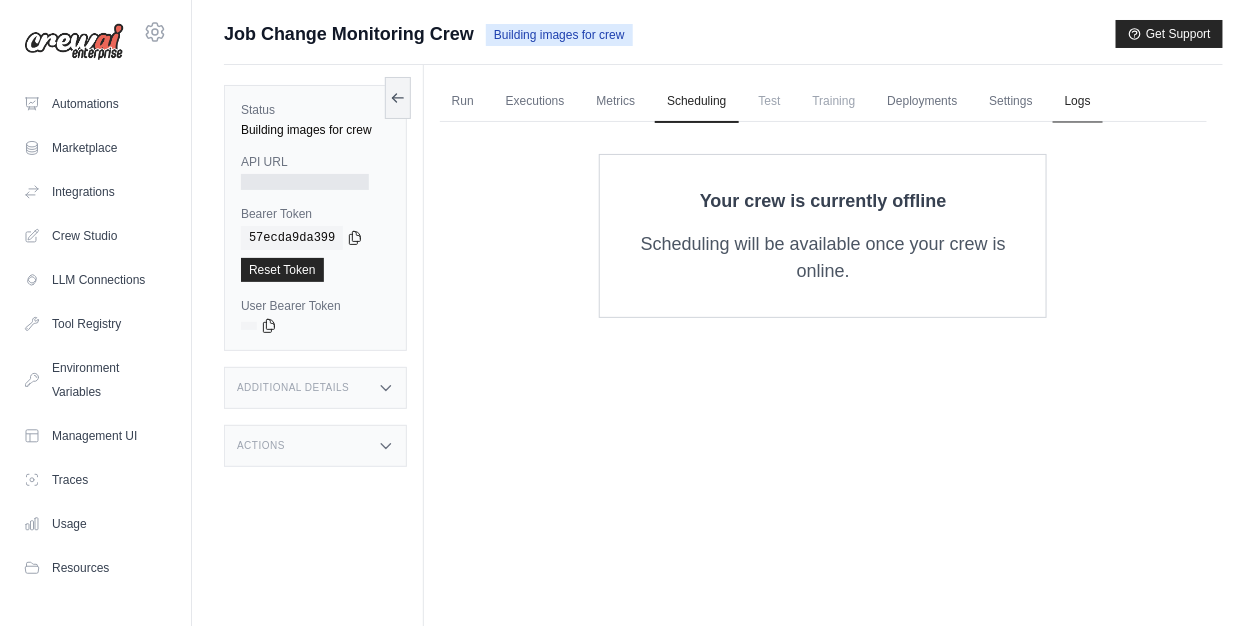 click on "Logs" at bounding box center [1078, 102] 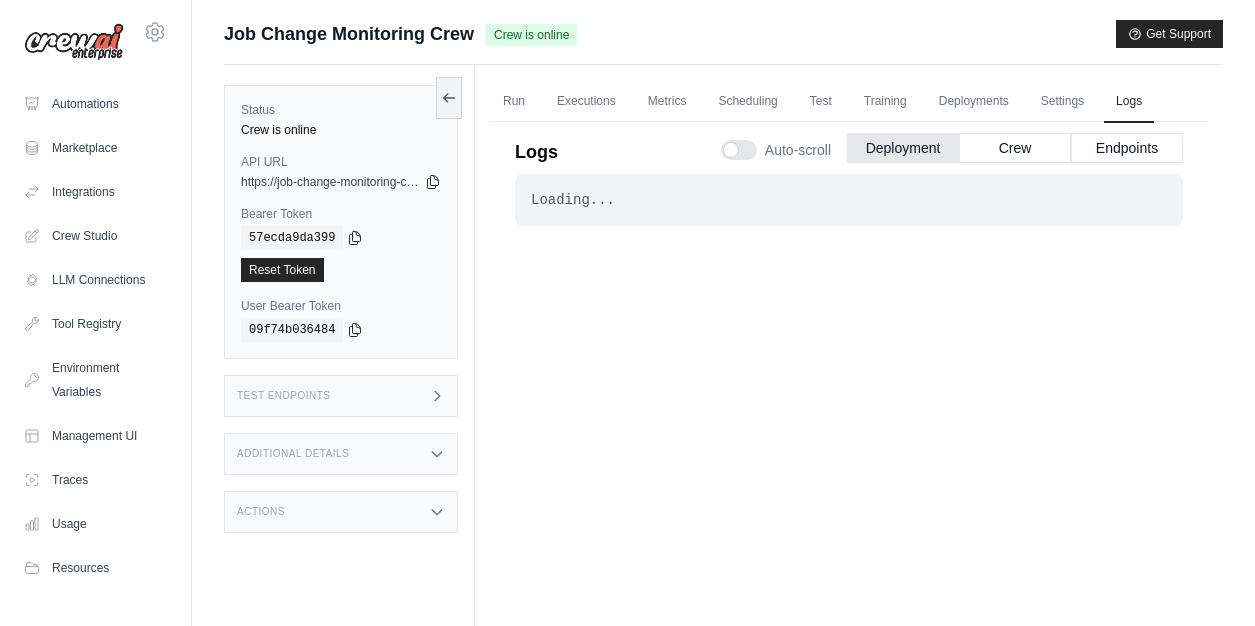 scroll, scrollTop: 0, scrollLeft: 0, axis: both 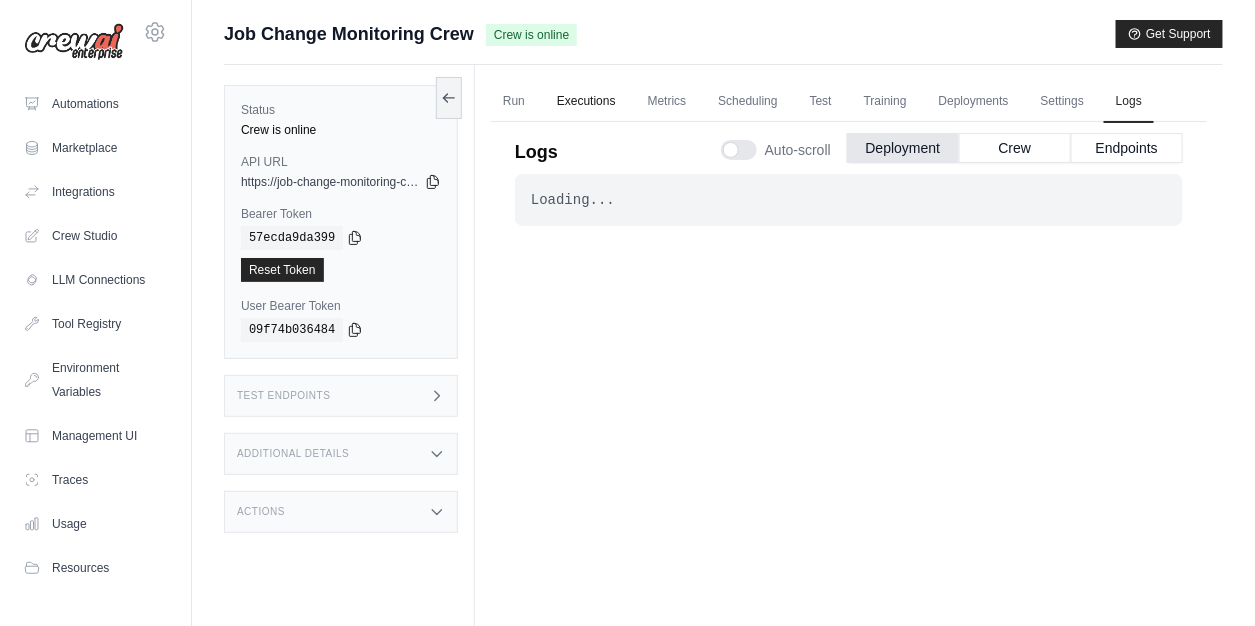 click on "Executions" at bounding box center (586, 102) 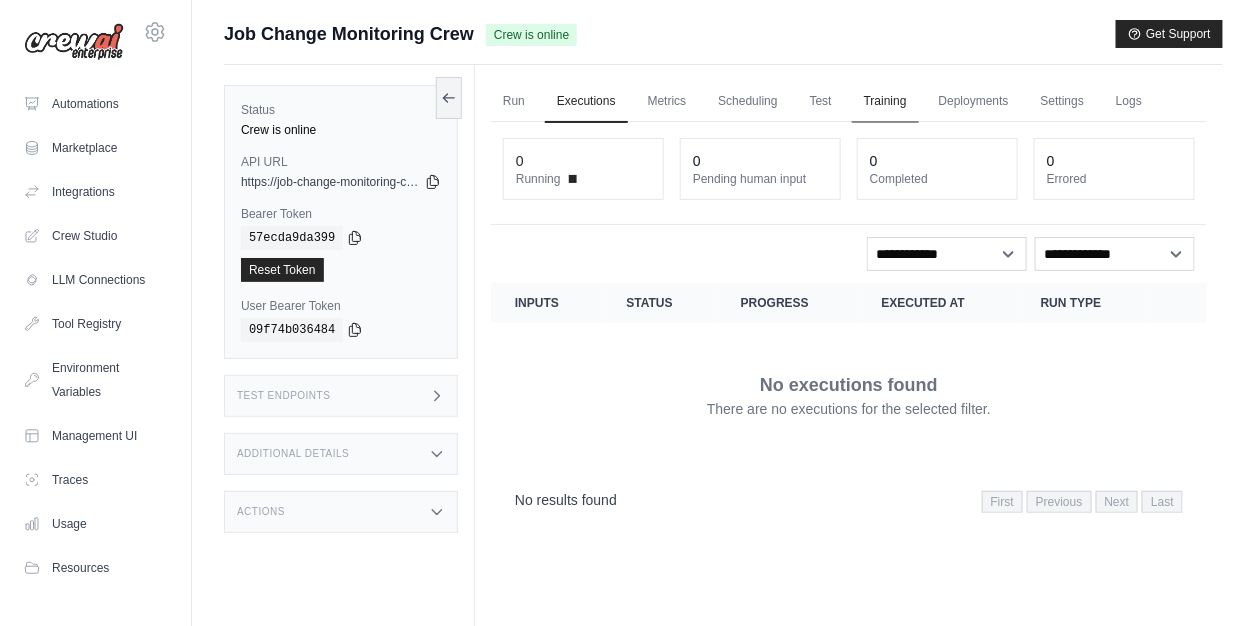 click on "Training" at bounding box center [885, 102] 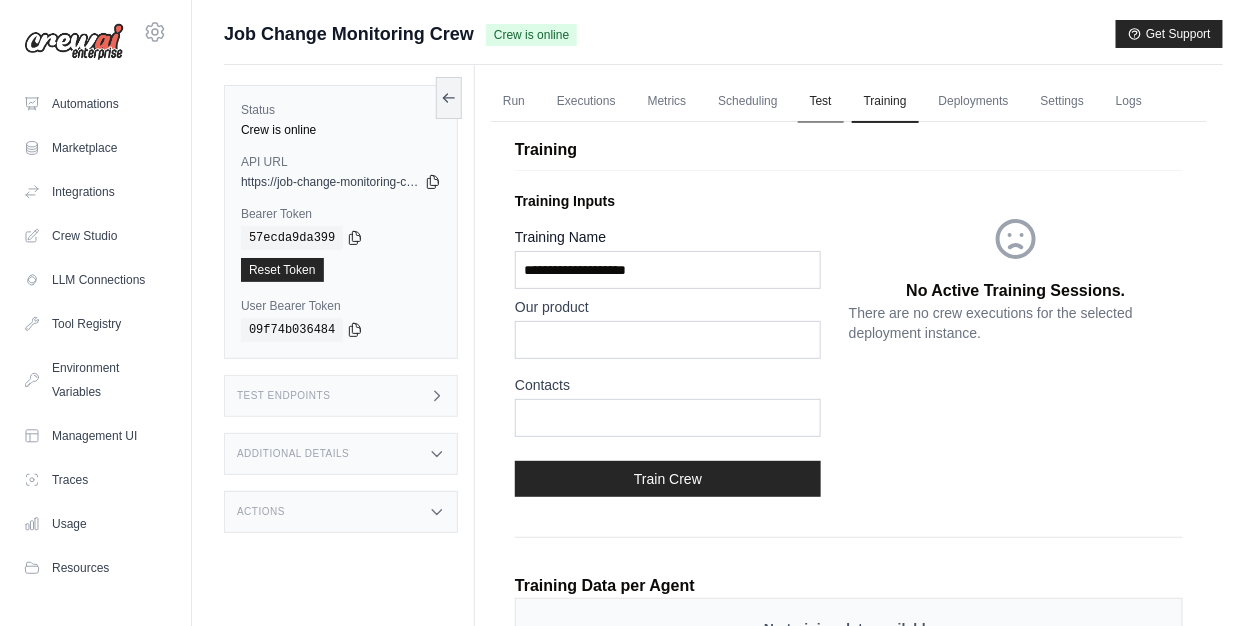 click on "Test" at bounding box center [821, 102] 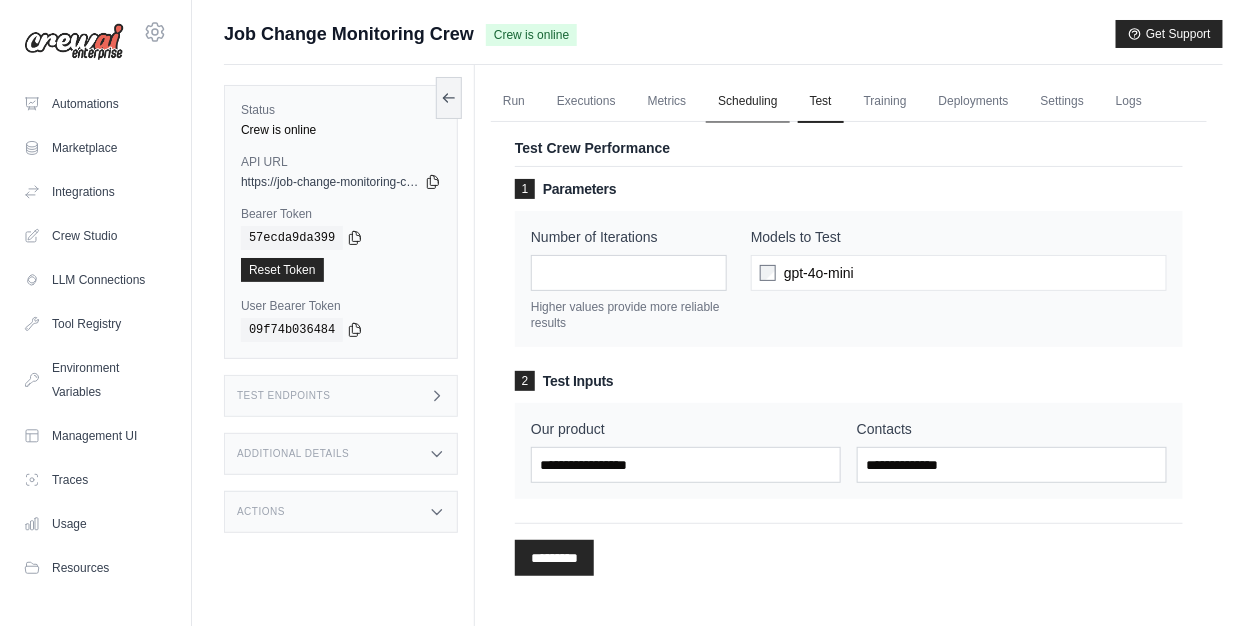 scroll, scrollTop: 0, scrollLeft: 0, axis: both 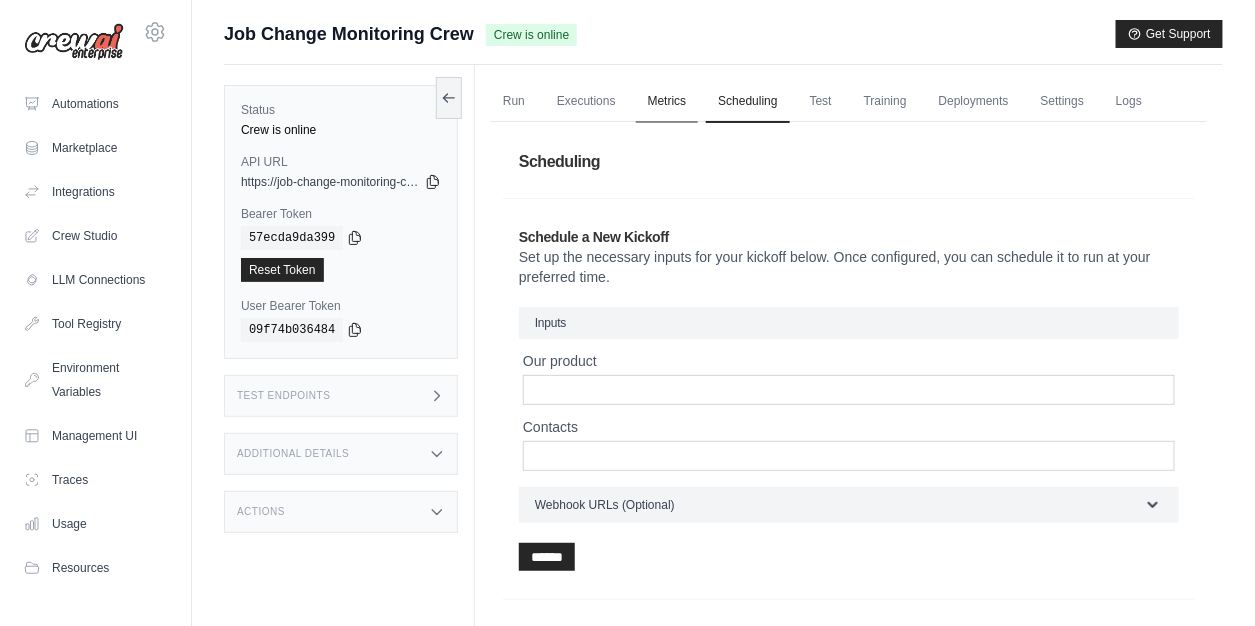 click on "Metrics" at bounding box center [667, 102] 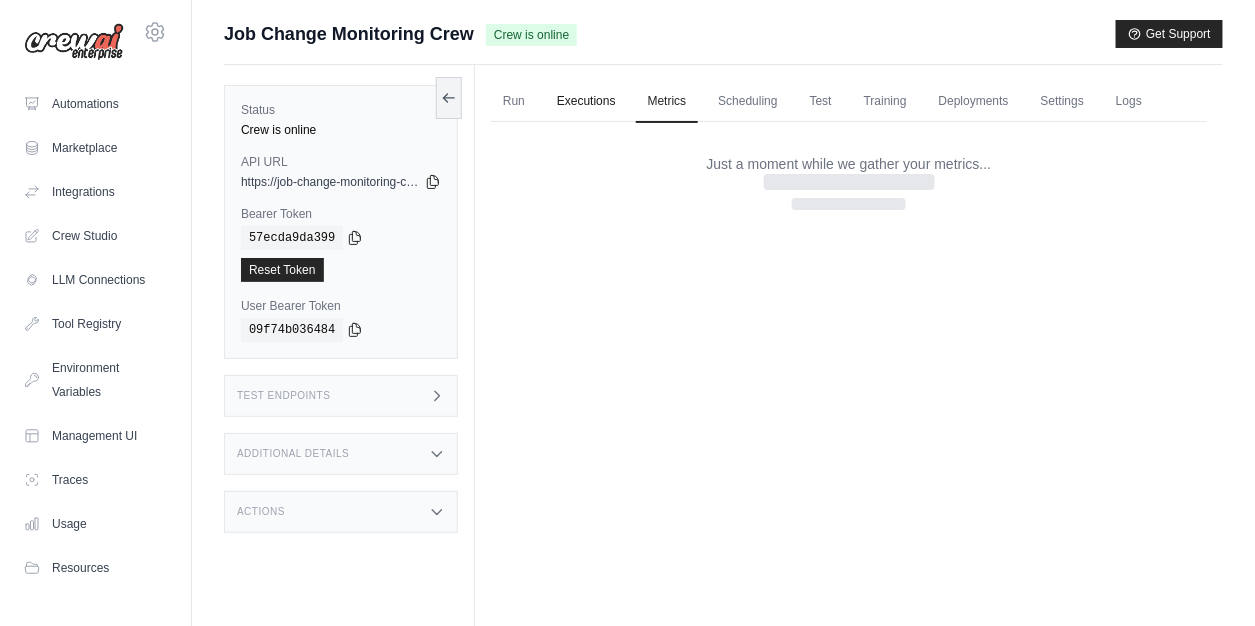 click on "Executions" at bounding box center [586, 102] 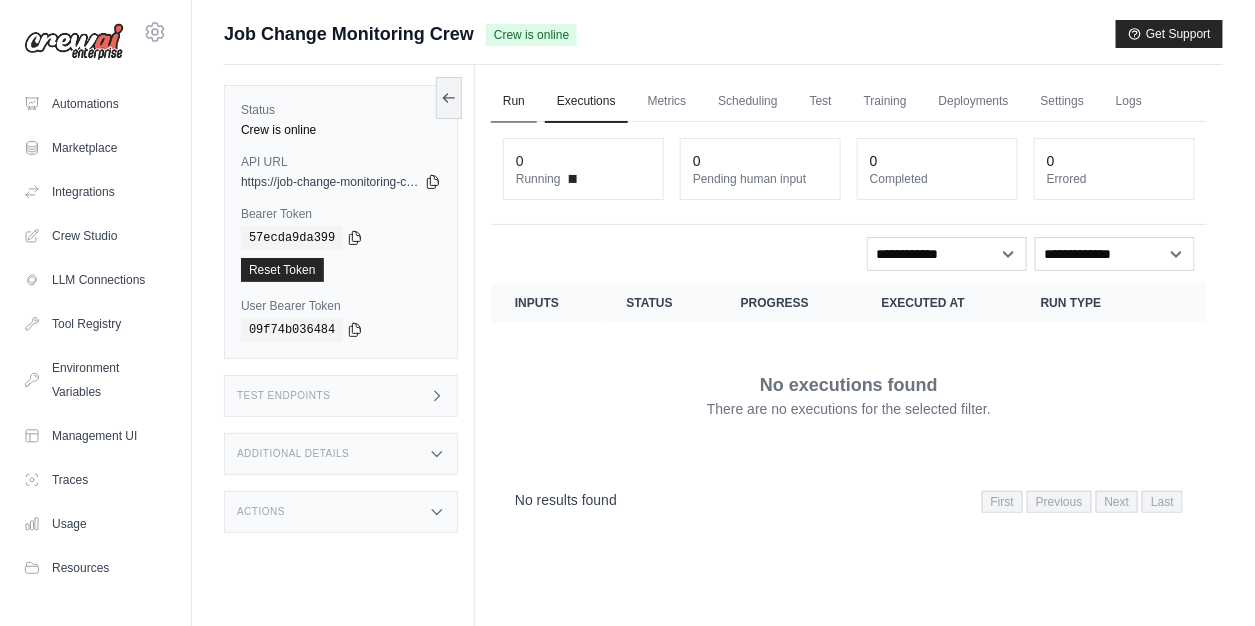 click on "Run" at bounding box center [514, 102] 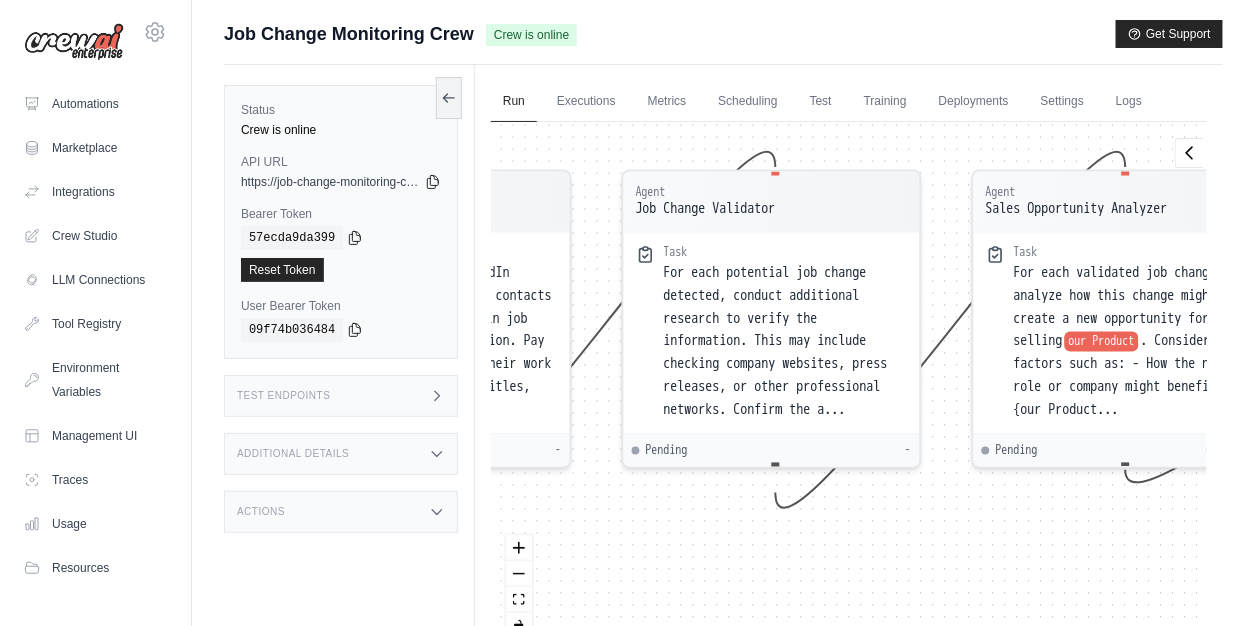 drag, startPoint x: 765, startPoint y: 439, endPoint x: 578, endPoint y: 559, distance: 222.19136 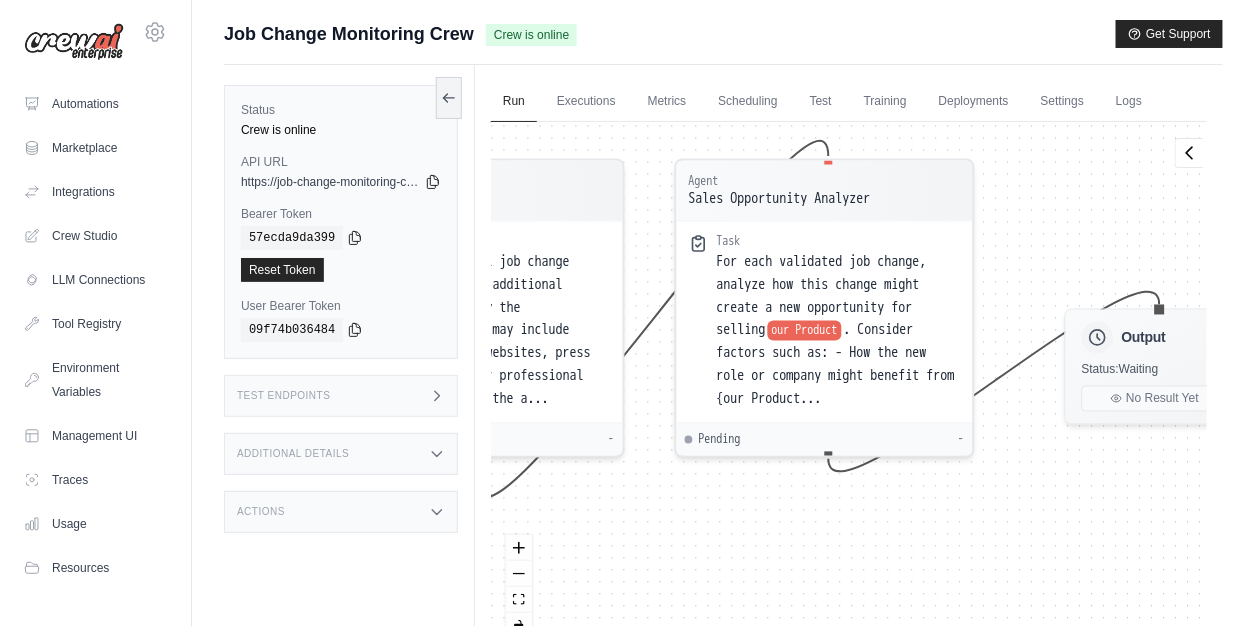 drag, startPoint x: 1013, startPoint y: 524, endPoint x: 719, endPoint y: 513, distance: 294.20572 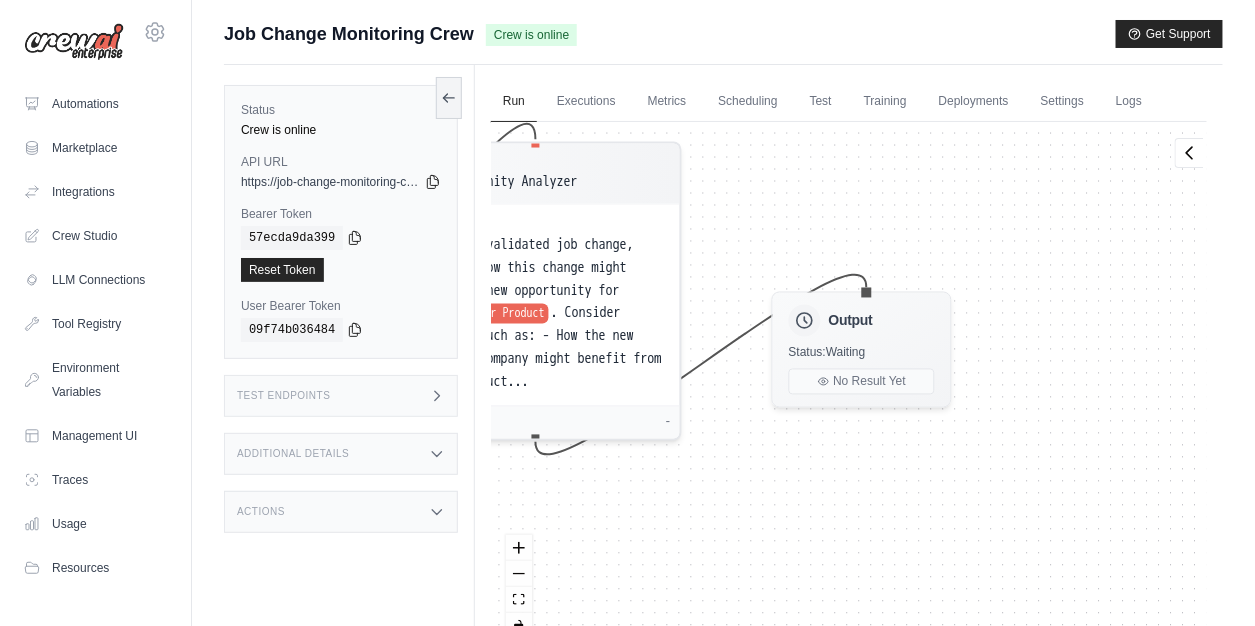 drag, startPoint x: 1094, startPoint y: 495, endPoint x: 955, endPoint y: 451, distance: 145.7978 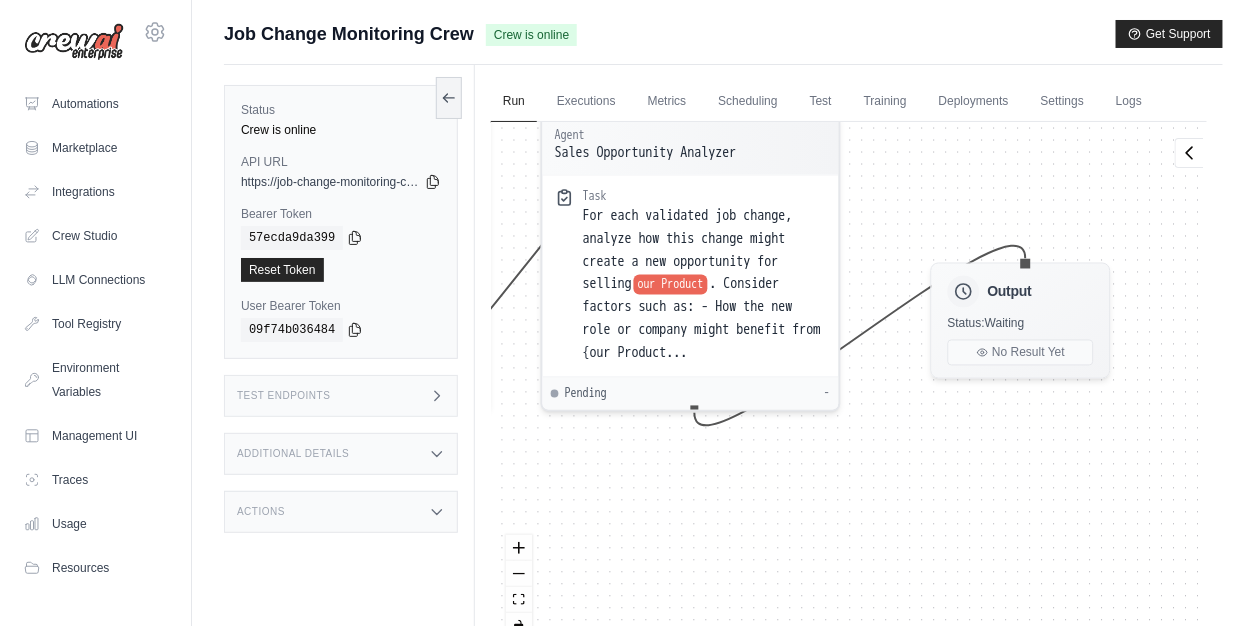 drag, startPoint x: 558, startPoint y: 480, endPoint x: 997, endPoint y: 471, distance: 439.09225 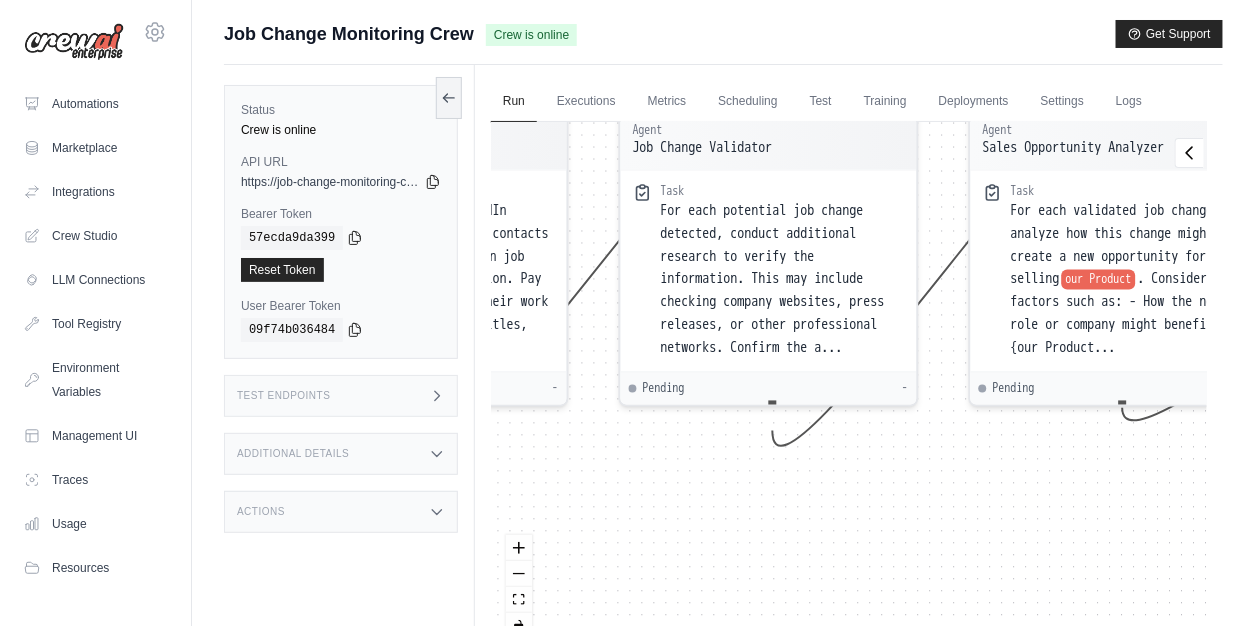 drag, startPoint x: 699, startPoint y: 456, endPoint x: 1090, endPoint y: 471, distance: 391.28763 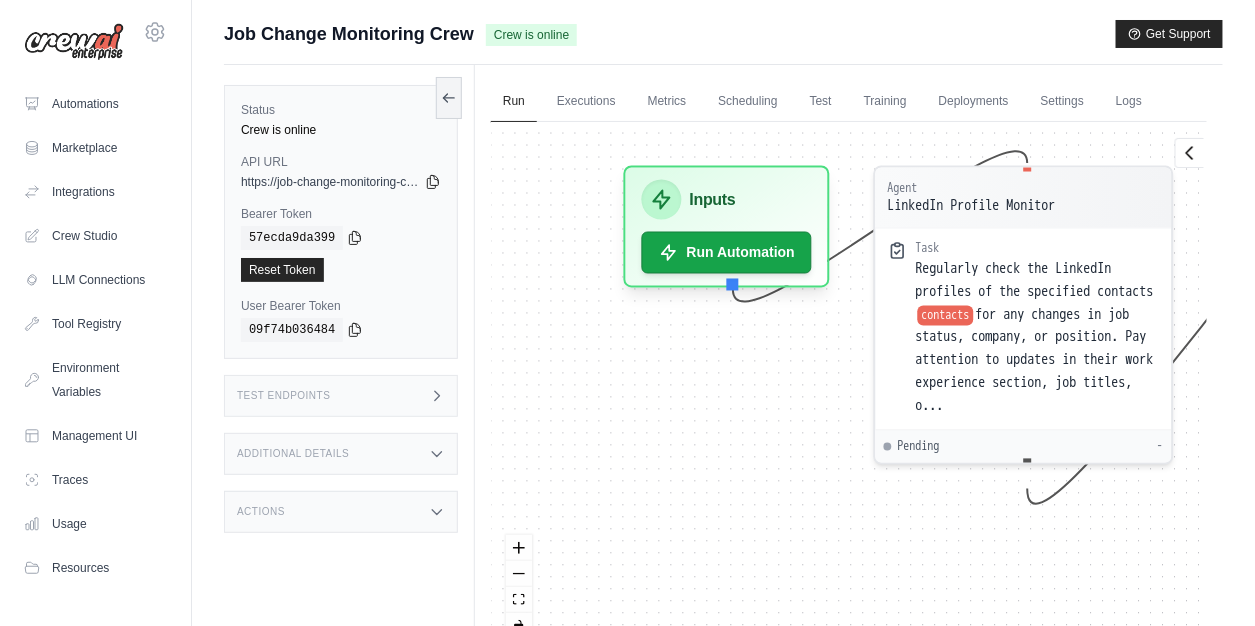 drag, startPoint x: 711, startPoint y: 485, endPoint x: 926, endPoint y: 528, distance: 219.25784 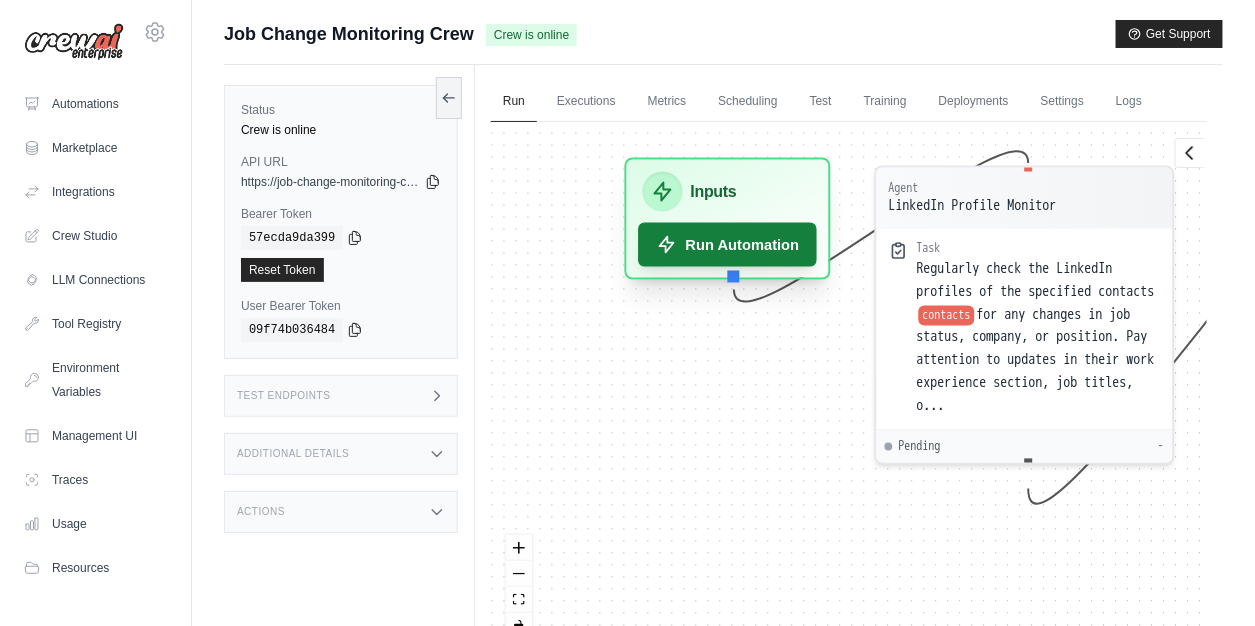 click on "Run Automation" at bounding box center (727, 245) 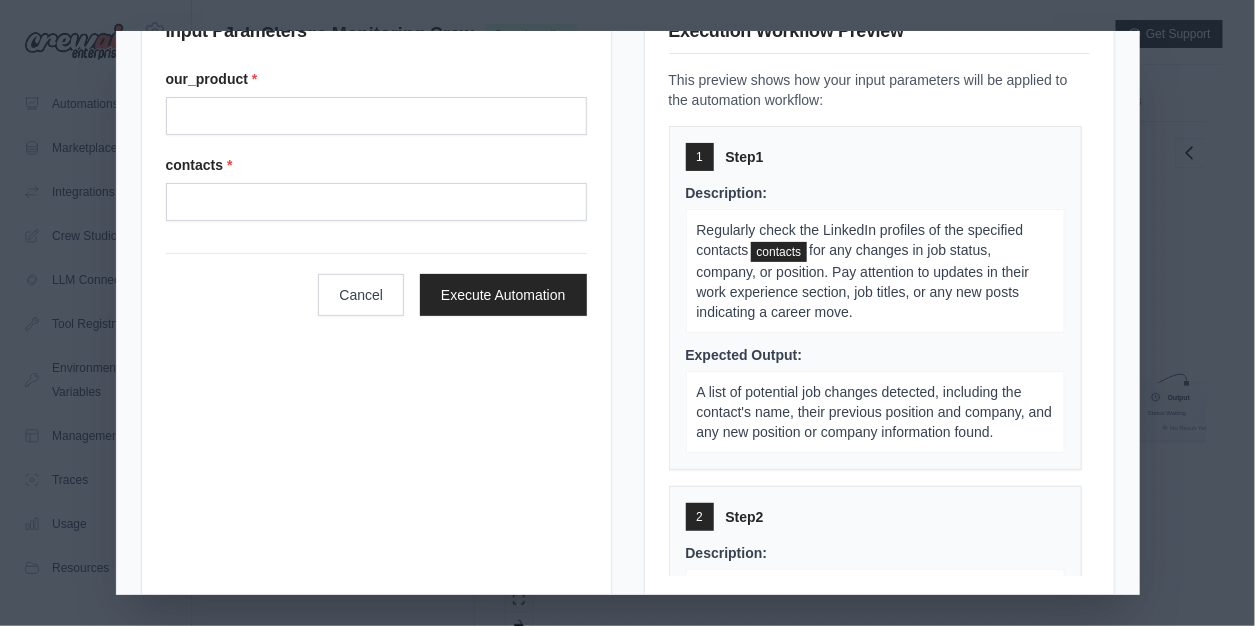 scroll, scrollTop: 93, scrollLeft: 0, axis: vertical 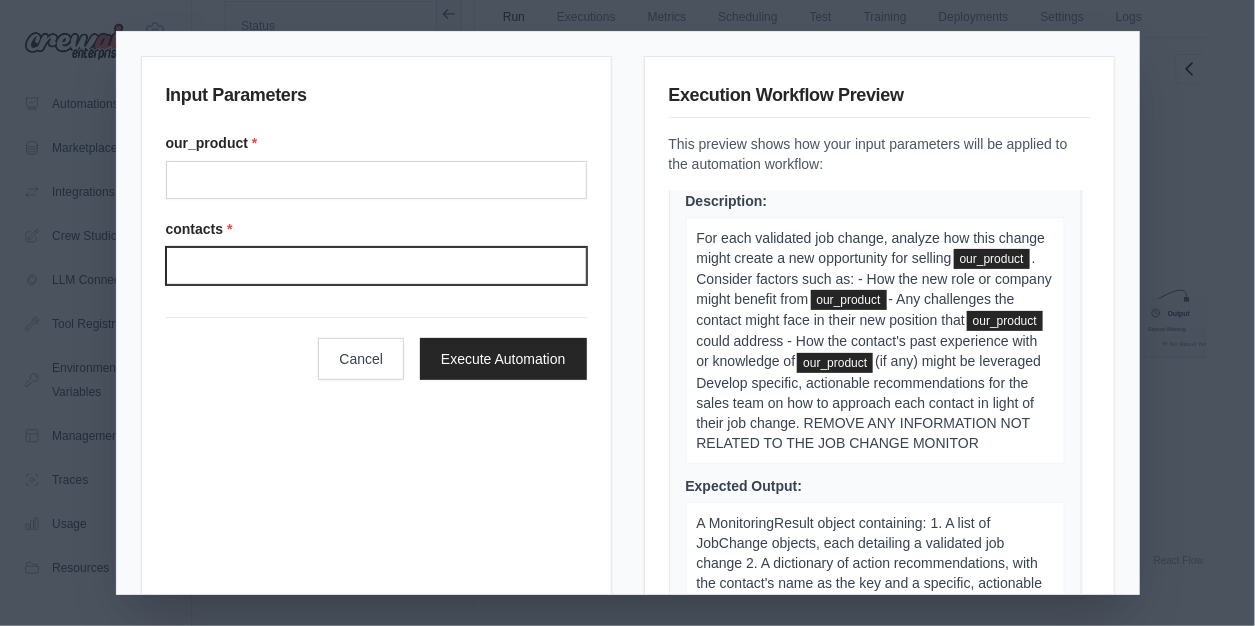 click on "Contacts" at bounding box center (376, 266) 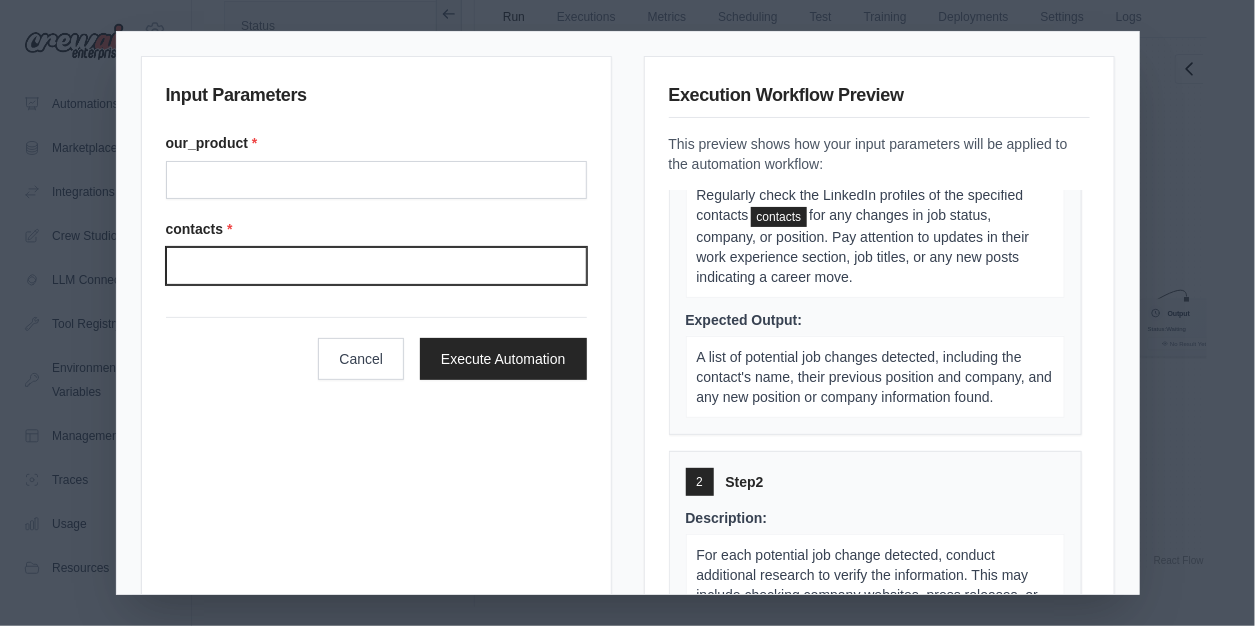 scroll, scrollTop: 0, scrollLeft: 0, axis: both 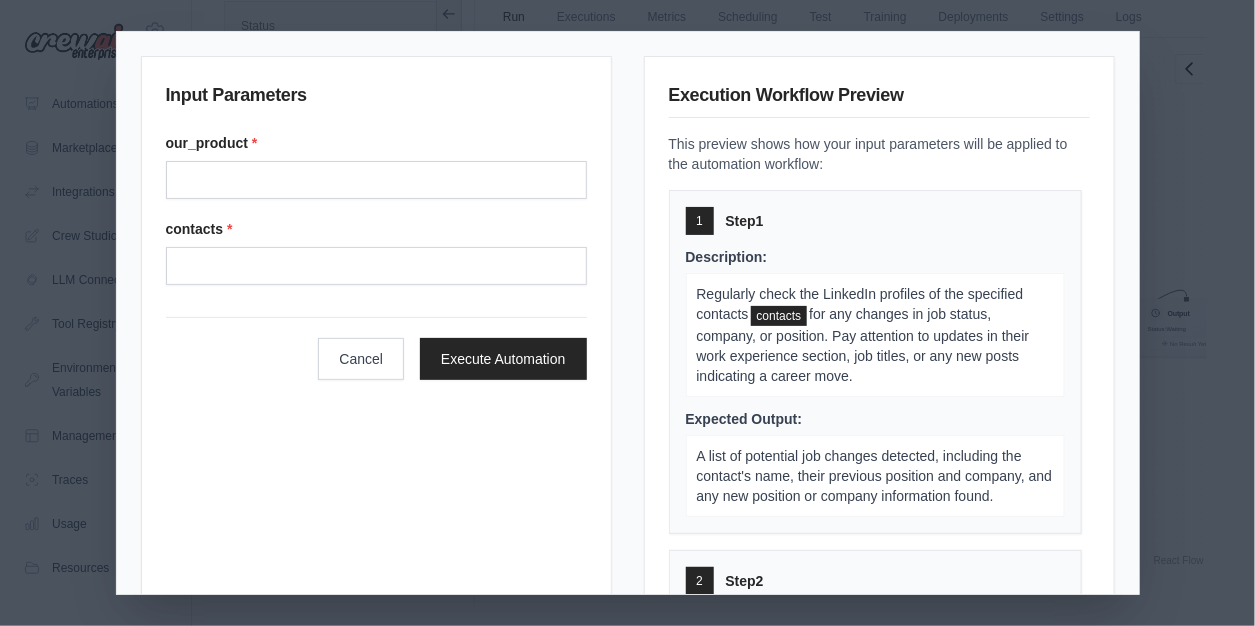 click on "Input Parameters our_product   * contacts   * Cancel Execute Automation Execution Workflow Preview This preview shows how your input parameters will be applied to the automation workflow: 1 Step  1 Description: Regularly check the LinkedIn profiles of the specified contacts  contacts  for any changes in job status, company, or position. Pay attention to updates in their work experience section, job titles, or any new posts indicating a career move.
Expected Output: A list of potential job changes detected, including the contact's name, their previous position and company, and any new position or company information found.
2 Step  2 Description: For each potential job change detected, conduct additional research to verify the information. This may include checking company websites, press releases, or other professional networks. Confirm the accuracy of the new position, company, and approximate date of the change.
Expected Output: 3 Step  3 Description: our_product our_product our_product our_product" at bounding box center [627, 313] 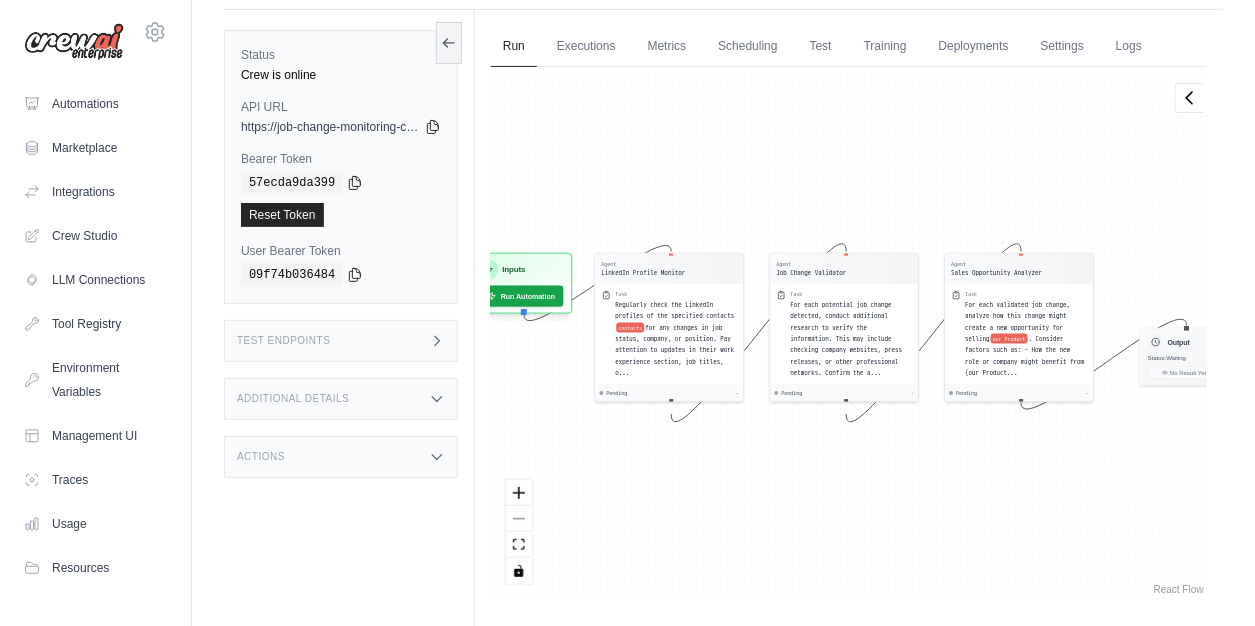 scroll, scrollTop: 84, scrollLeft: 0, axis: vertical 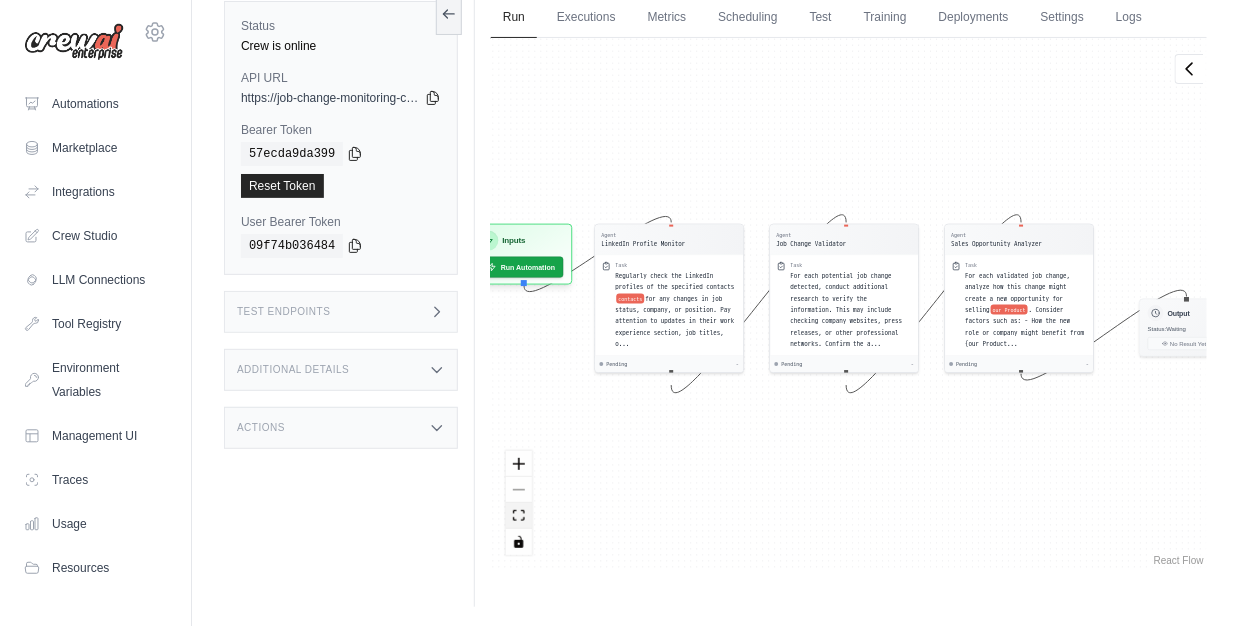 click at bounding box center (519, 516) 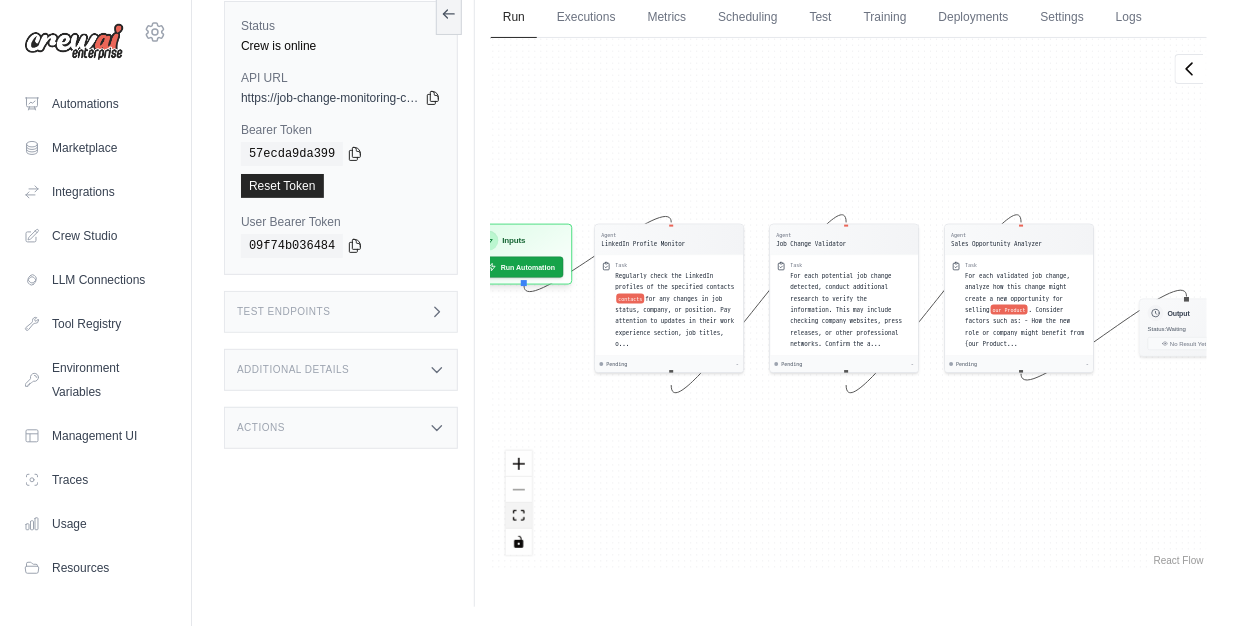 click at bounding box center [519, 516] 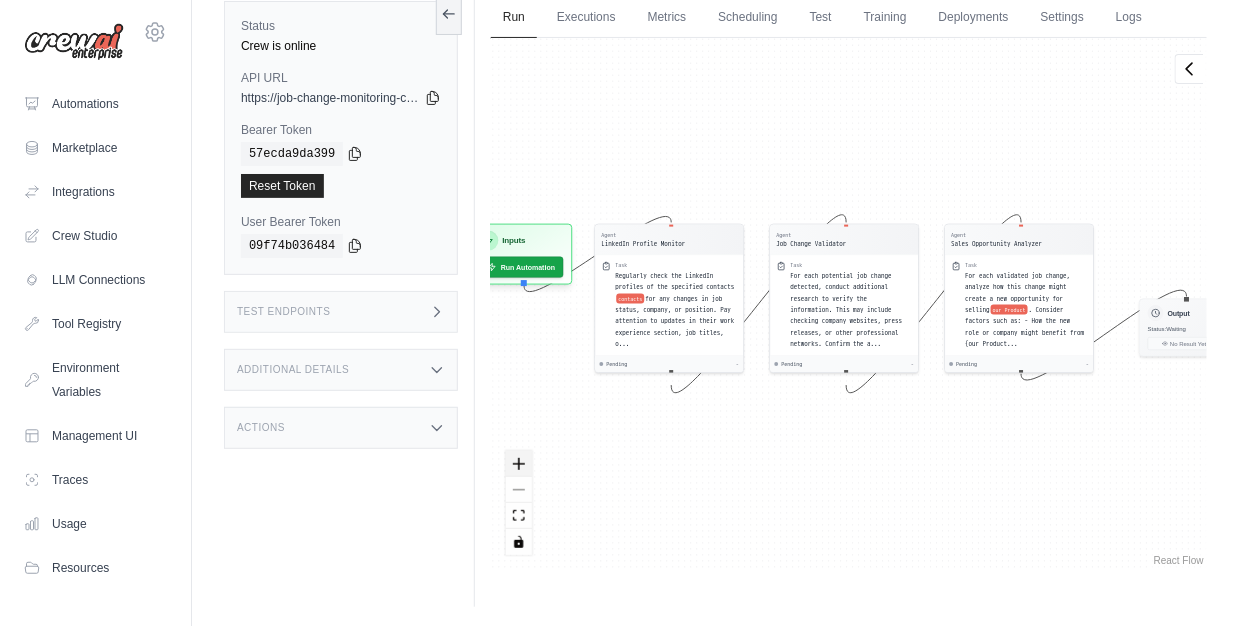 click 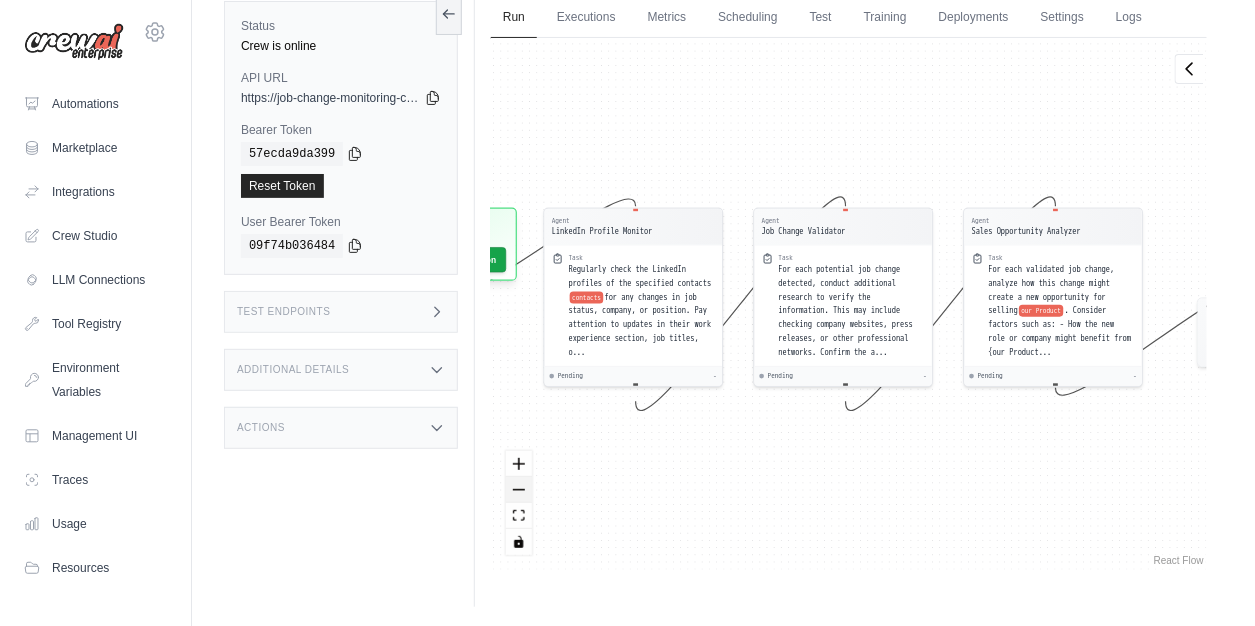 click at bounding box center [519, 490] 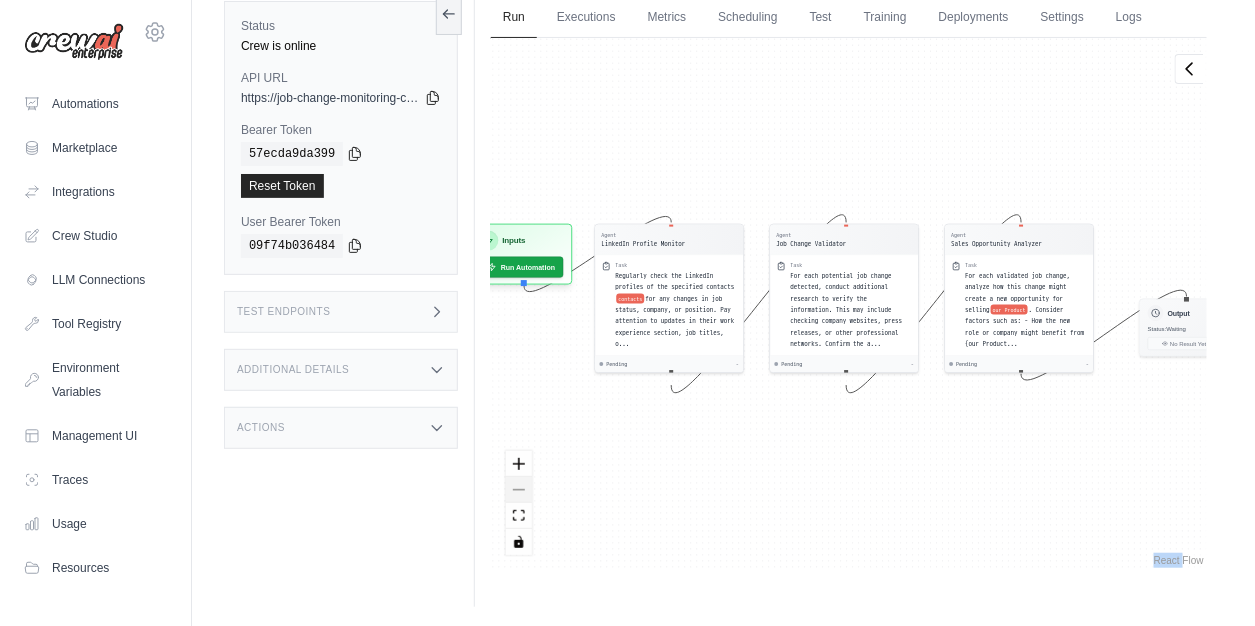 click at bounding box center (519, 503) 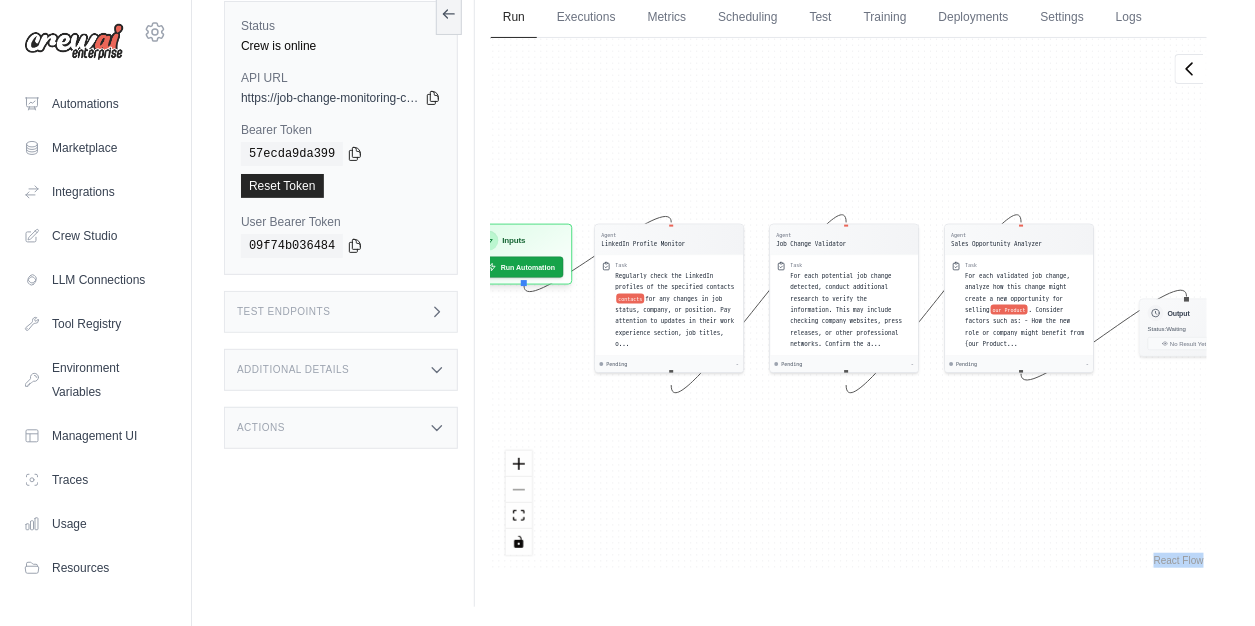 click at bounding box center [519, 503] 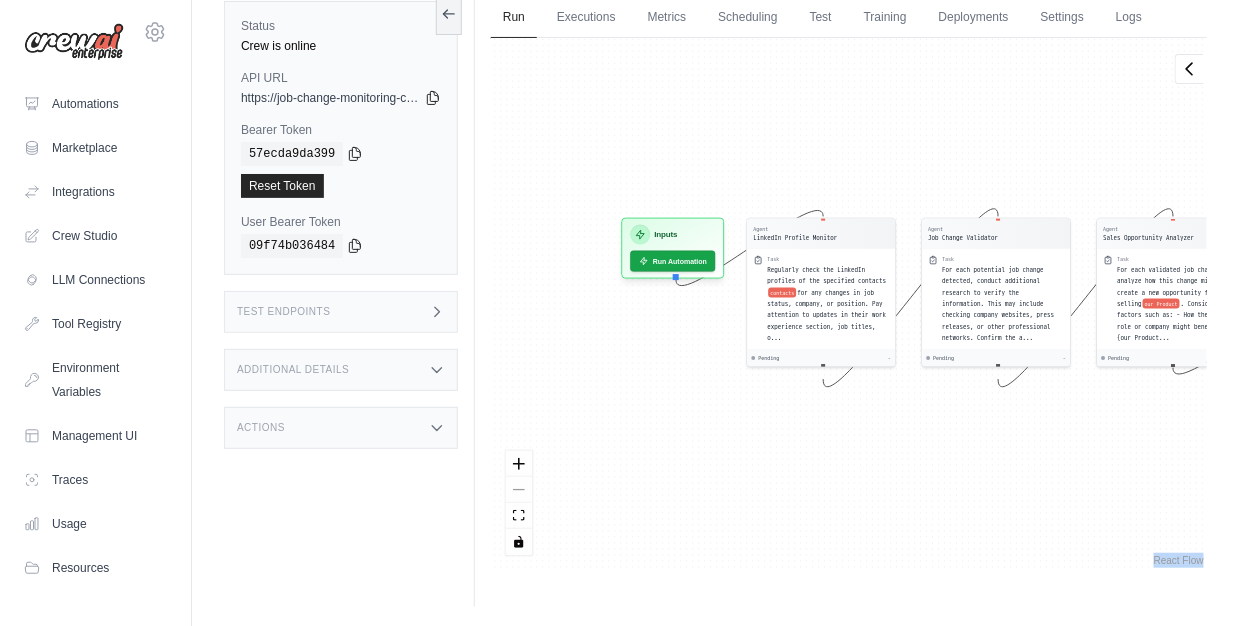 click on "Agent LinkedIn Profile Monitor Task Regularly check the LinkedIn profiles of the specified contacts  contacts  for any changes in job status, company, or position. Pay attention to updates in their work experience section, job titles, o... Pending - Agent Job Change Validator Task For each potential job change detected, conduct additional research to verify the information. This may include checking company websites, press releases, or other professional networks. Confirm the a... Pending - Agent Sales Opportunity Analyzer Task For each validated job change, analyze how this change might create a new opportunity for selling  our Product . Consider factors such as: - How the new role or company might benefit from {our Product... Pending - Inputs Run Automation Output Status:  Waiting No Result Yet" at bounding box center [849, 304] 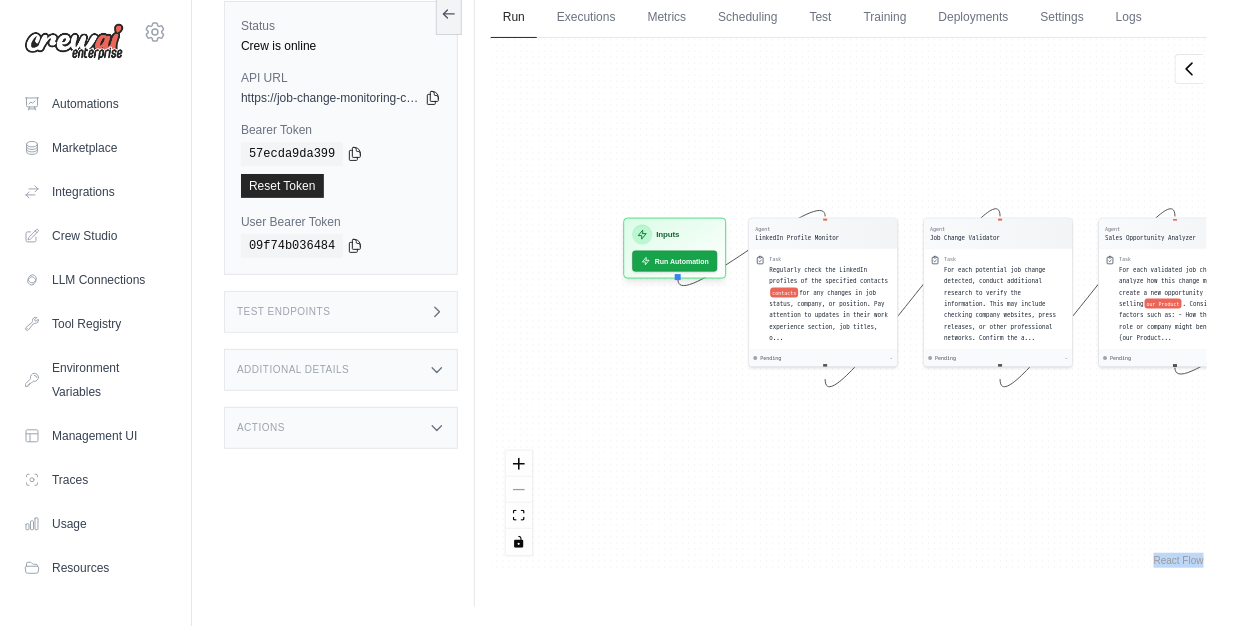click on "Agent LinkedIn Profile Monitor Task Regularly check the LinkedIn profiles of the specified contacts  contacts  for any changes in job status, company, or position. Pay attention to updates in their work experience section, job titles, o... Pending - Agent Job Change Validator Task For each potential job change detected, conduct additional research to verify the information. This may include checking company websites, press releases, or other professional networks. Confirm the a... Pending - Agent Sales Opportunity Analyzer Task For each validated job change, analyze how this change might create a new opportunity for selling  our Product . Consider factors such as: - How the new role or company might benefit from {our Product... Pending - Inputs Run Automation Output Status:  Waiting No Result Yet" at bounding box center [849, 304] 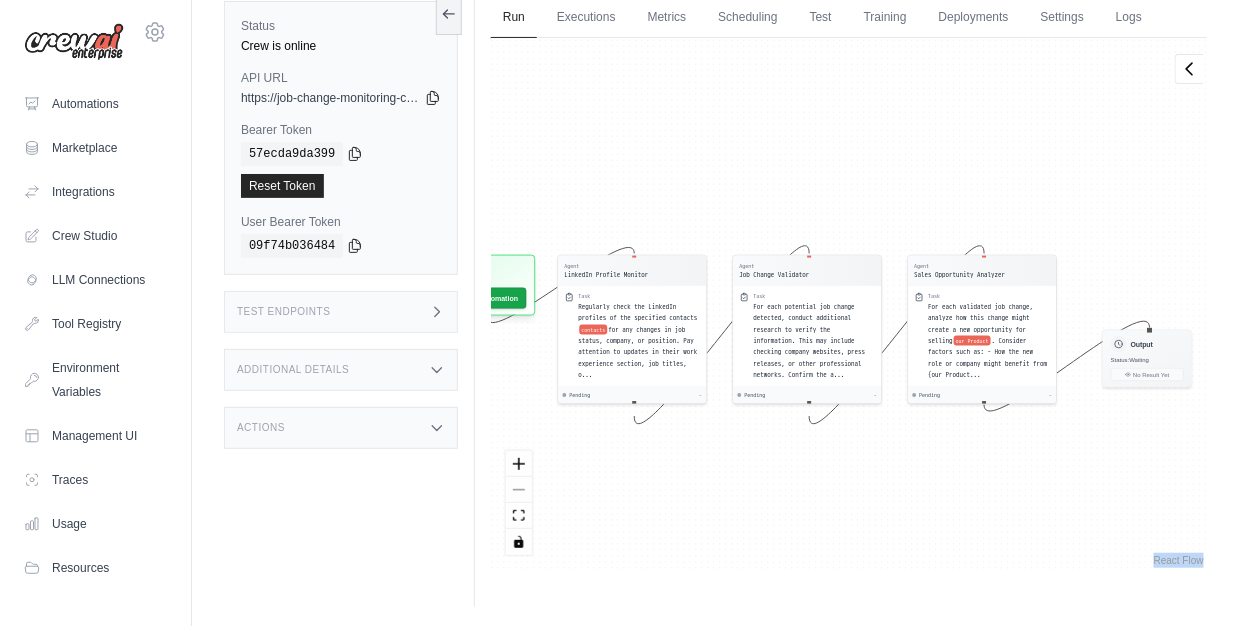 drag, startPoint x: 866, startPoint y: 456, endPoint x: 845, endPoint y: 479, distance: 31.144823 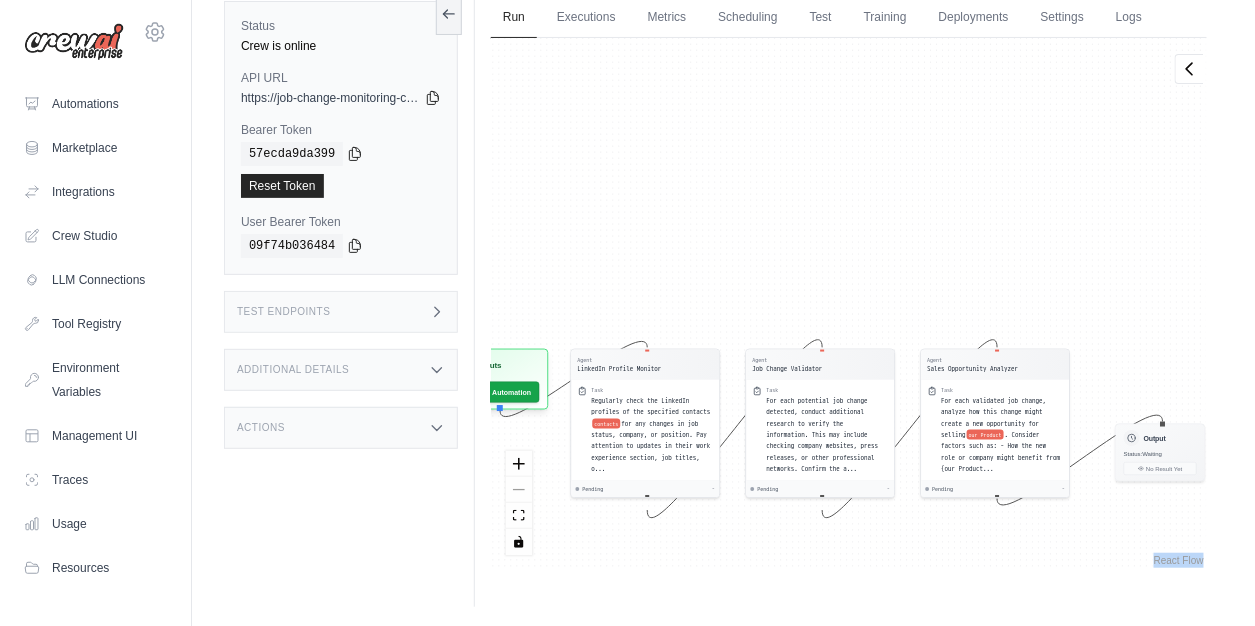 drag, startPoint x: 691, startPoint y: 147, endPoint x: 711, endPoint y: 355, distance: 208.95932 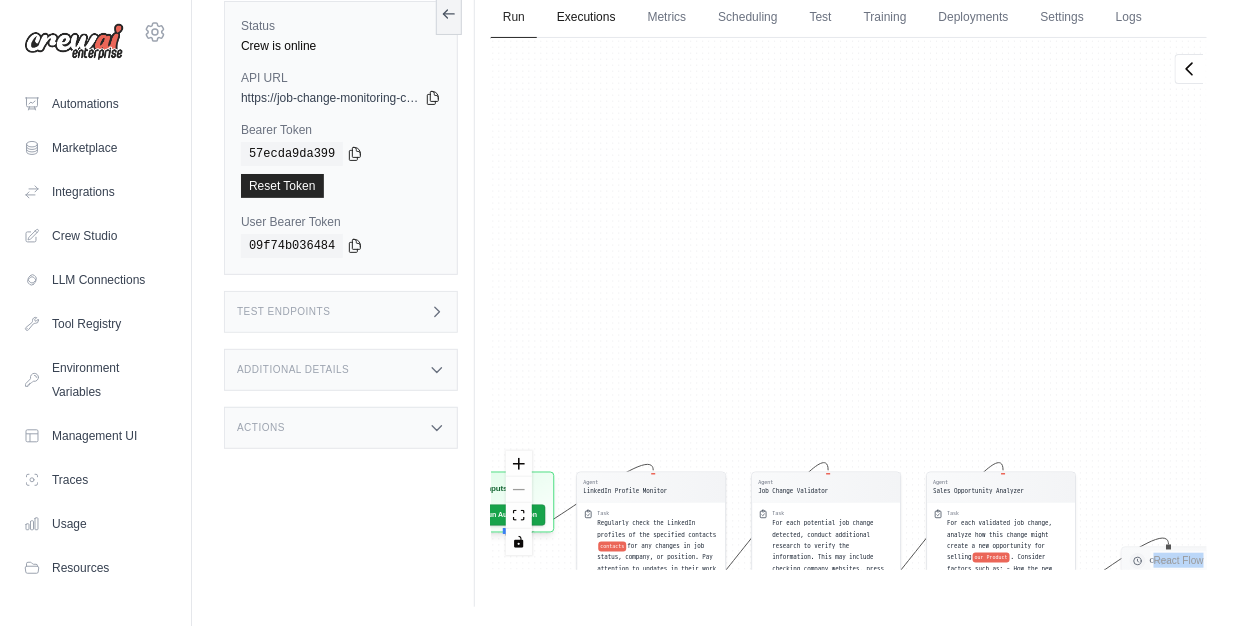 click on "Executions" at bounding box center (586, 18) 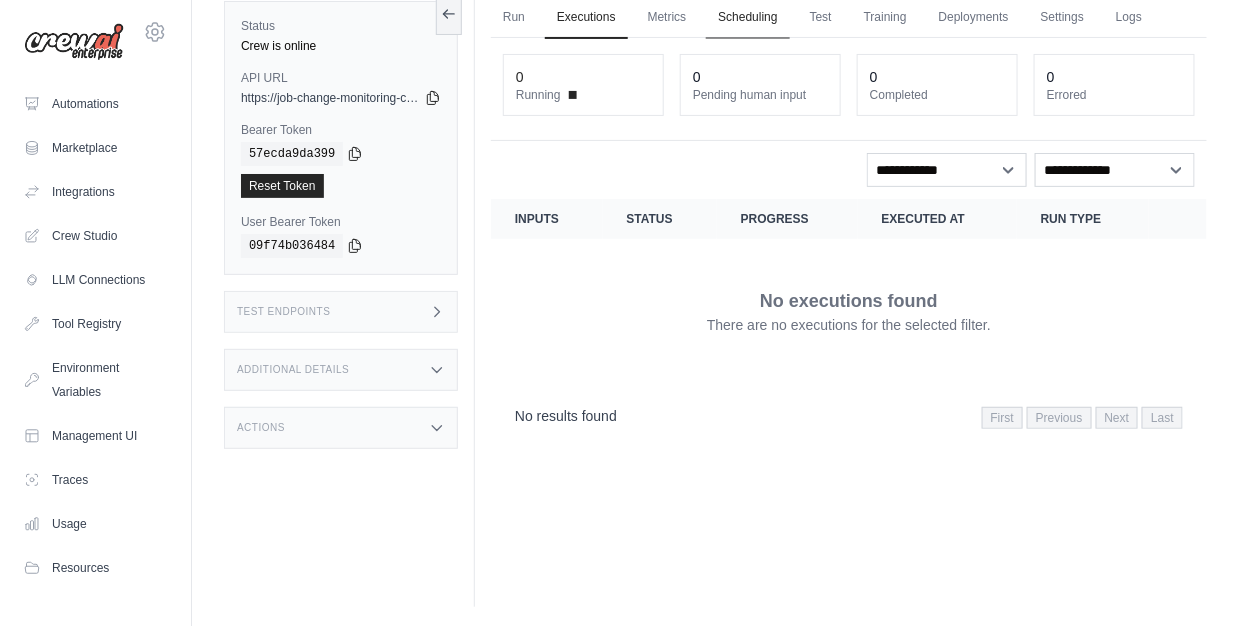click on "Scheduling" at bounding box center [747, 18] 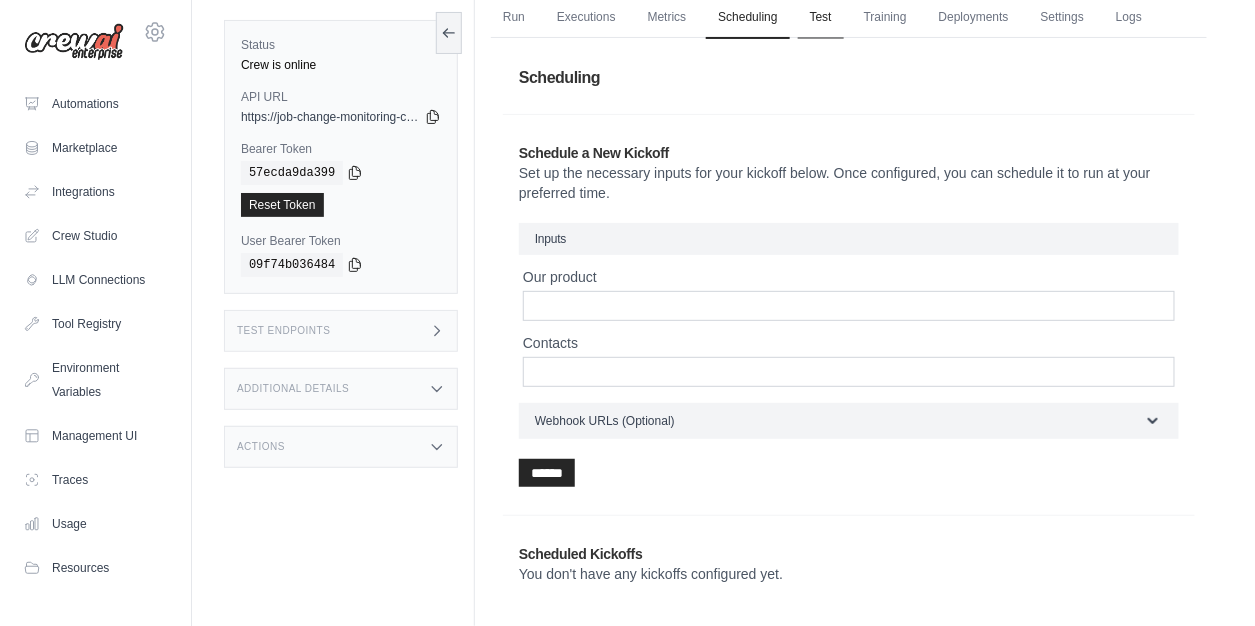click on "Test" at bounding box center (821, 18) 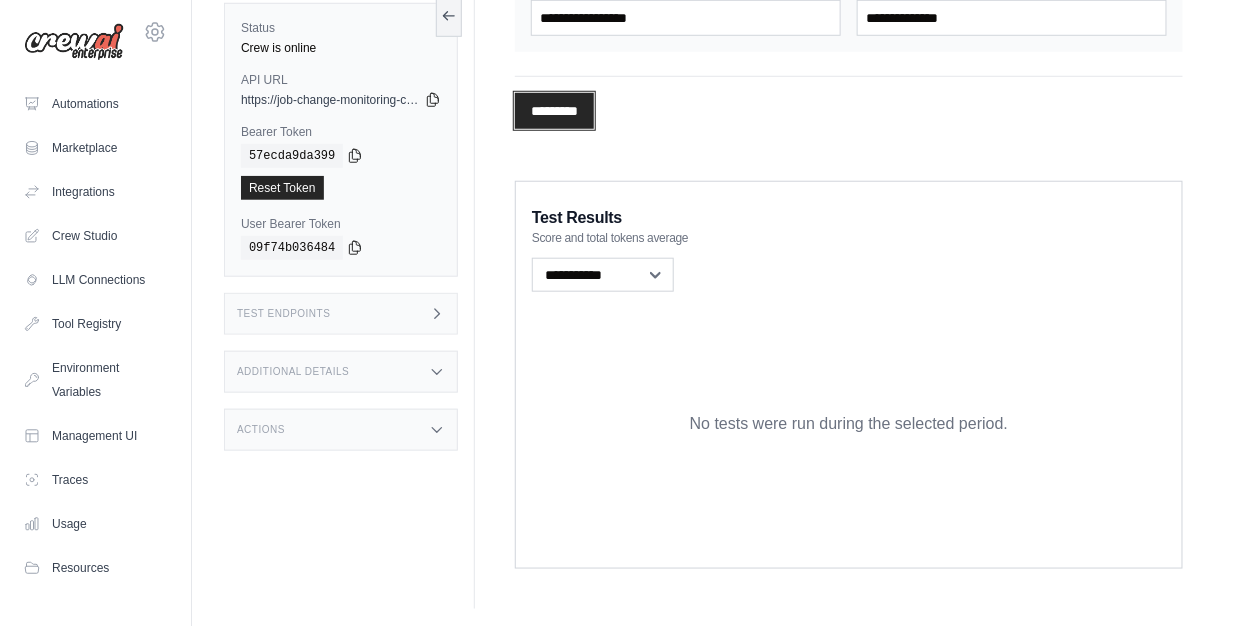 click on "*********" at bounding box center (554, 111) 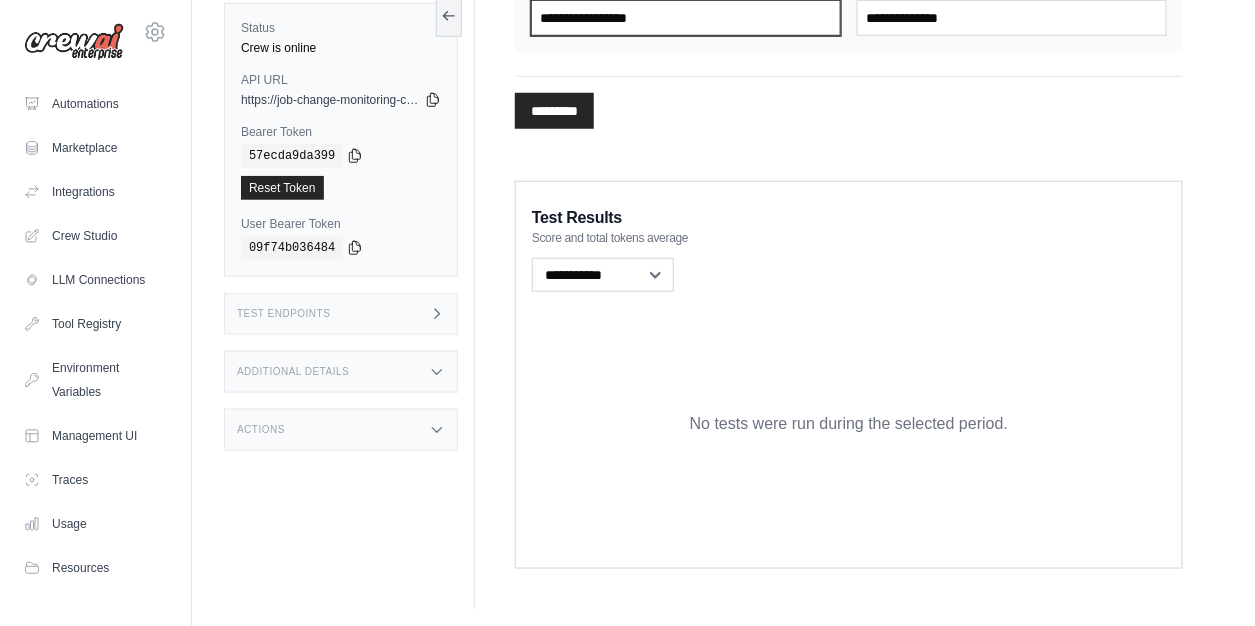 scroll, scrollTop: 446, scrollLeft: 0, axis: vertical 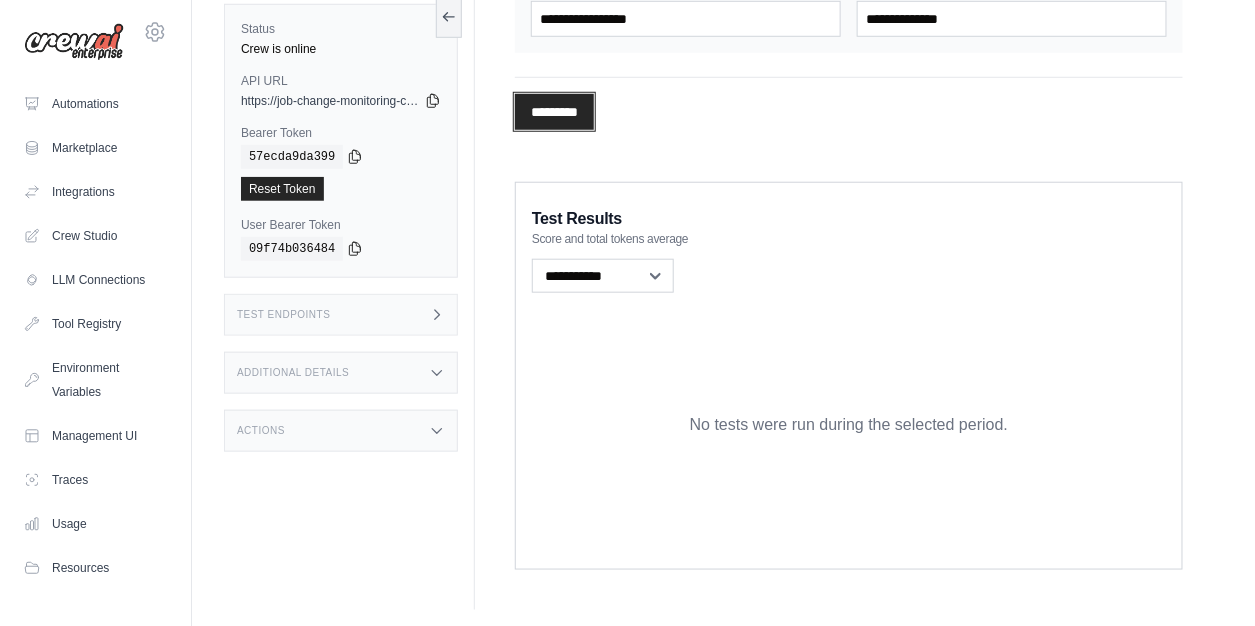 click on "*********" at bounding box center [554, 112] 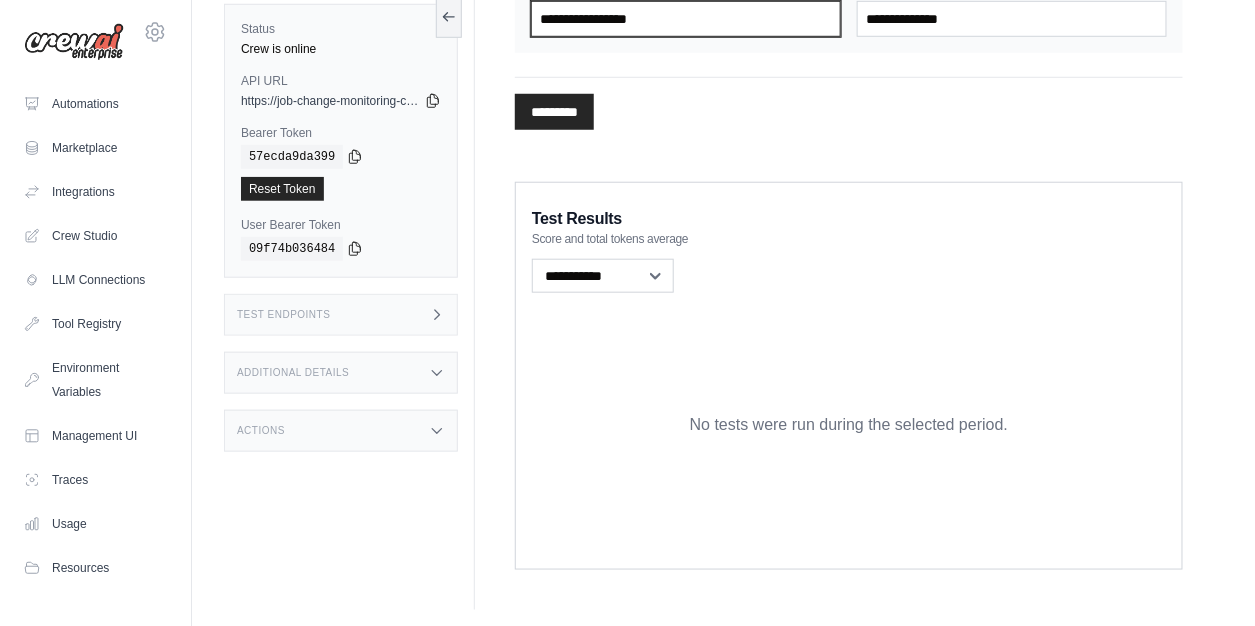 scroll, scrollTop: 246, scrollLeft: 0, axis: vertical 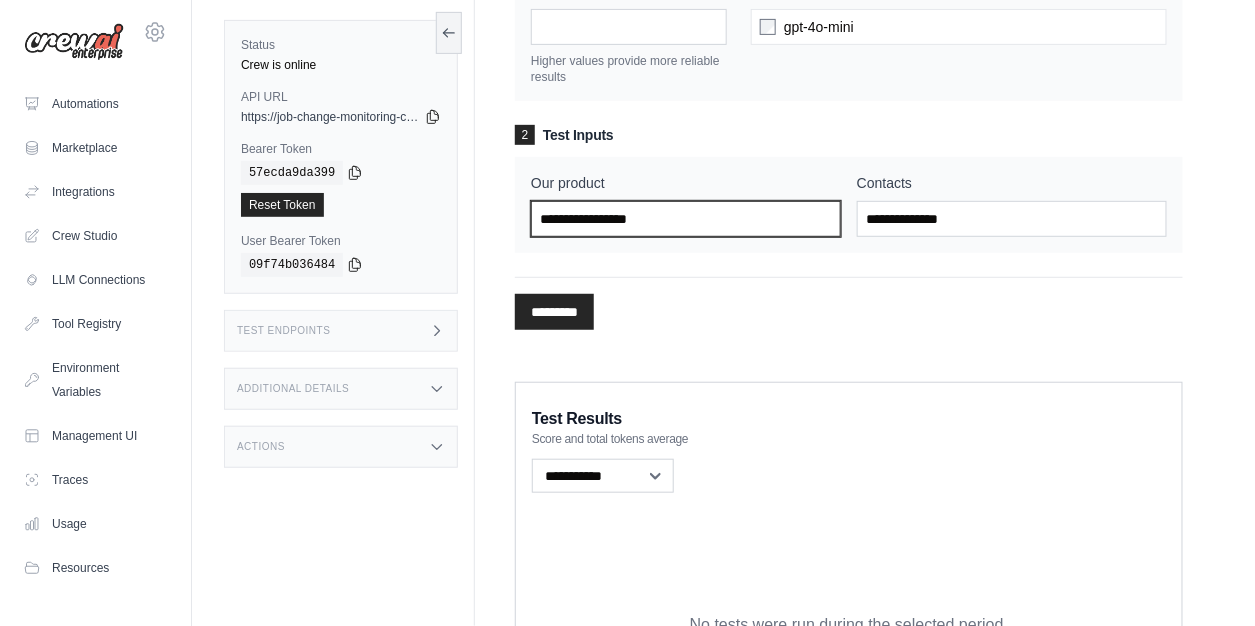 click on "Our product" at bounding box center (686, 219) 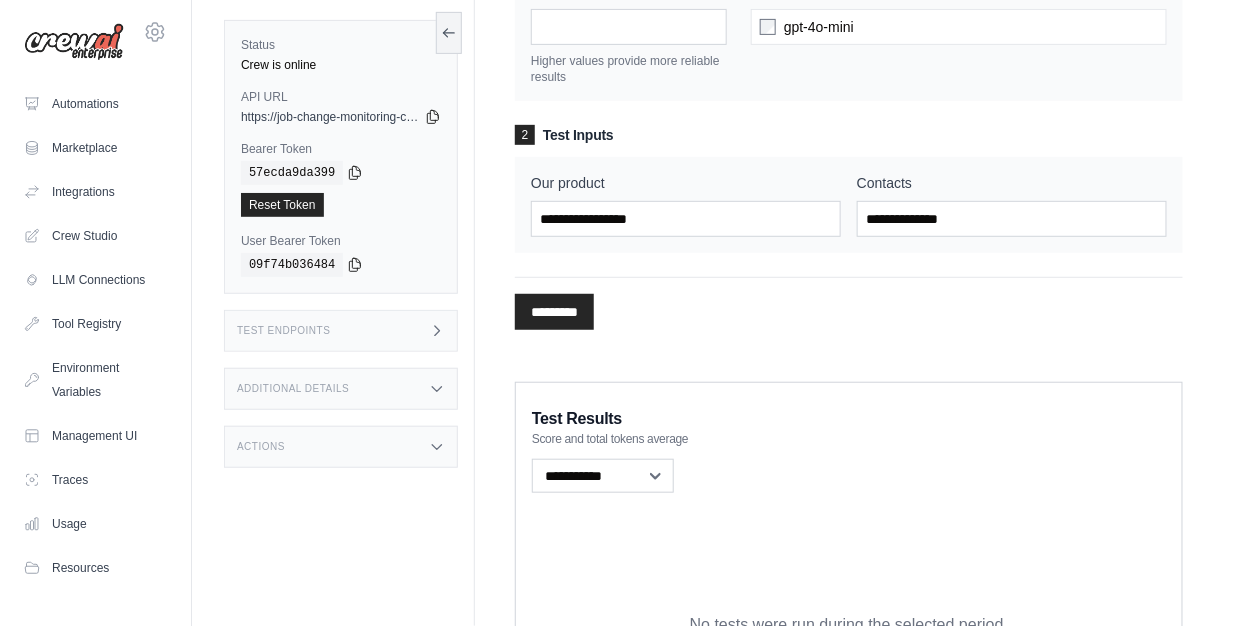 drag, startPoint x: 901, startPoint y: 320, endPoint x: 892, endPoint y: 366, distance: 46.872166 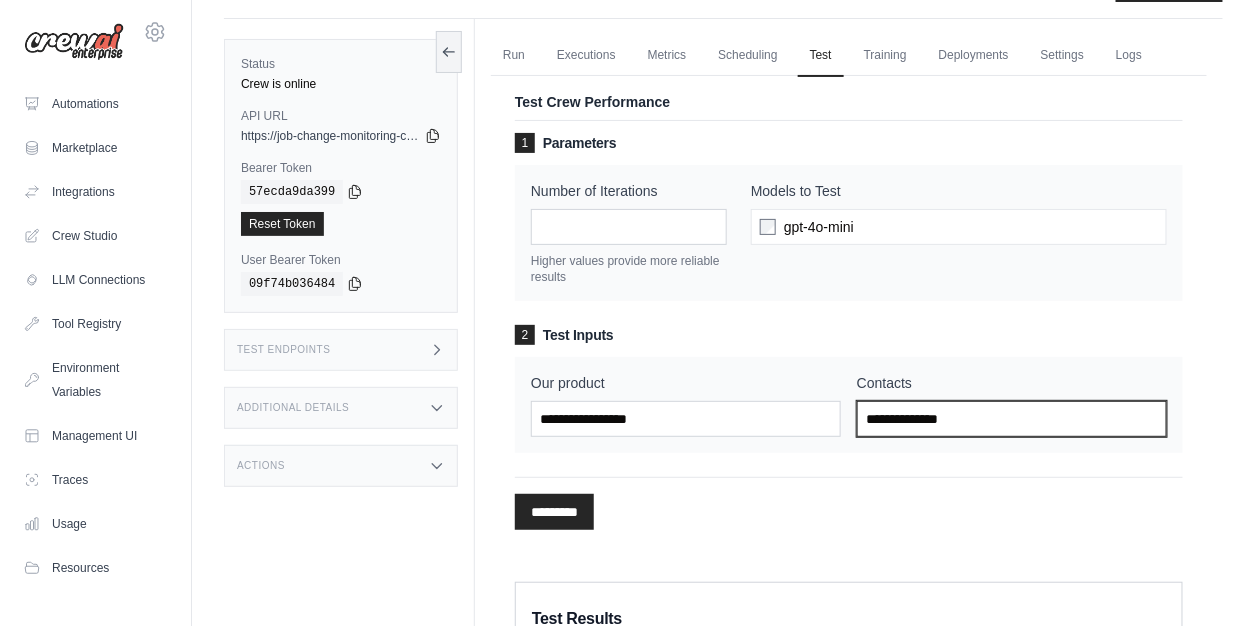click on "Contacts" at bounding box center (1012, 419) 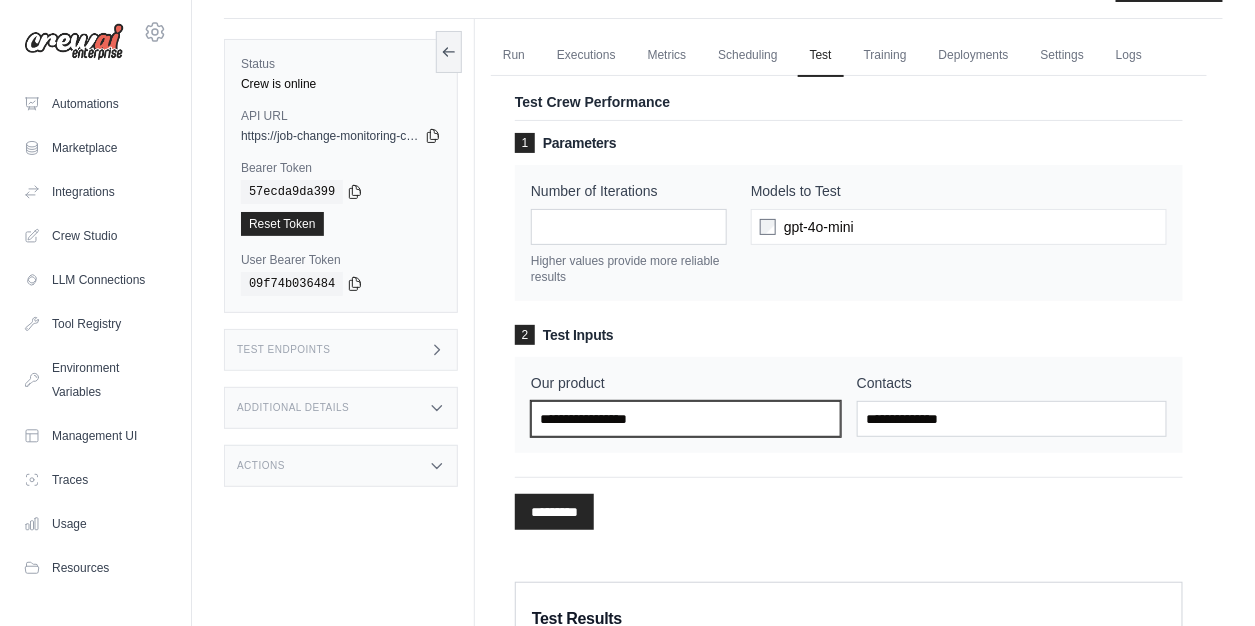 click on "Our product" at bounding box center [686, 419] 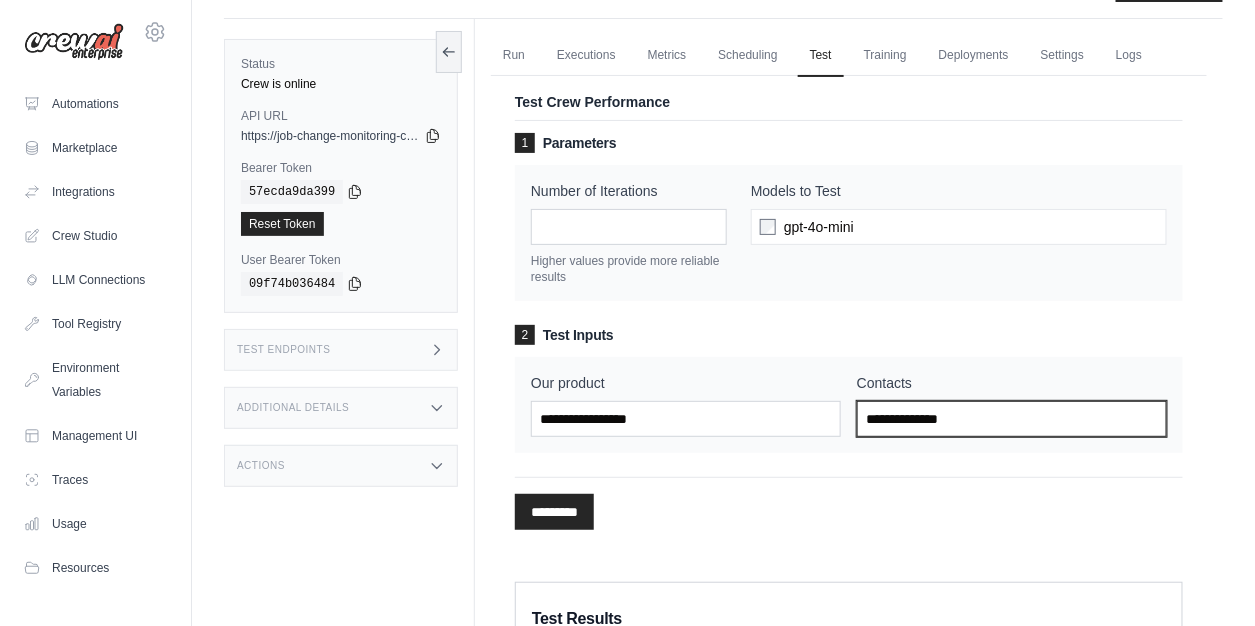 click on "Contacts" at bounding box center (1012, 419) 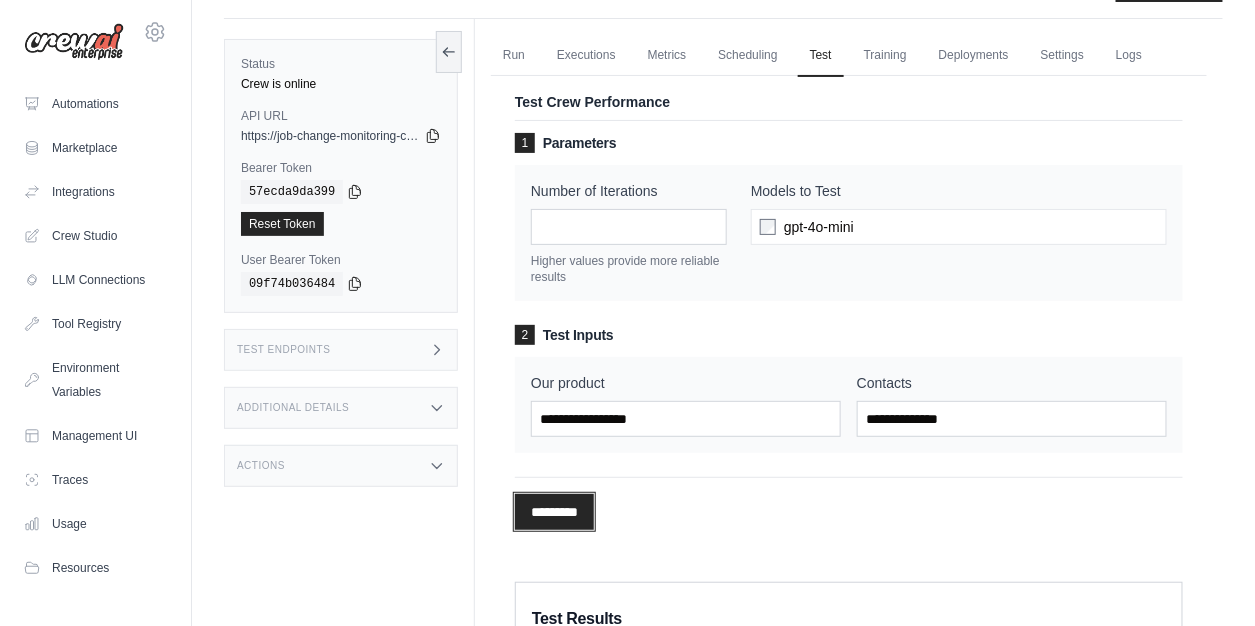 click on "*********" at bounding box center (554, 512) 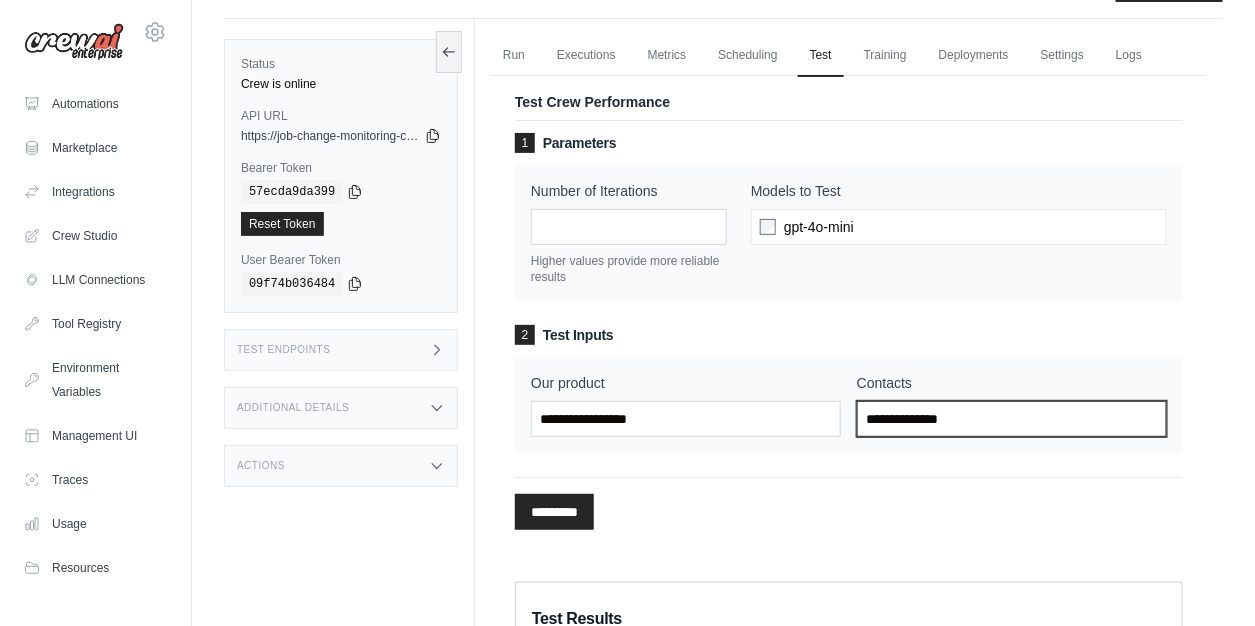 click on "Contacts" at bounding box center (1012, 419) 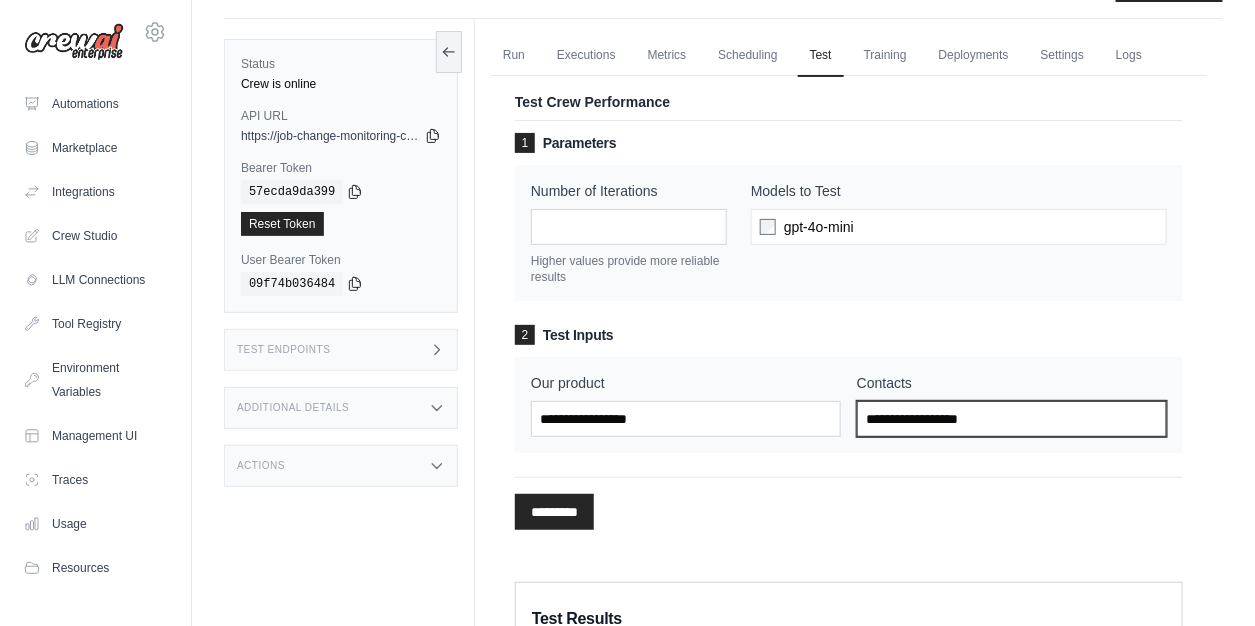 type on "**********" 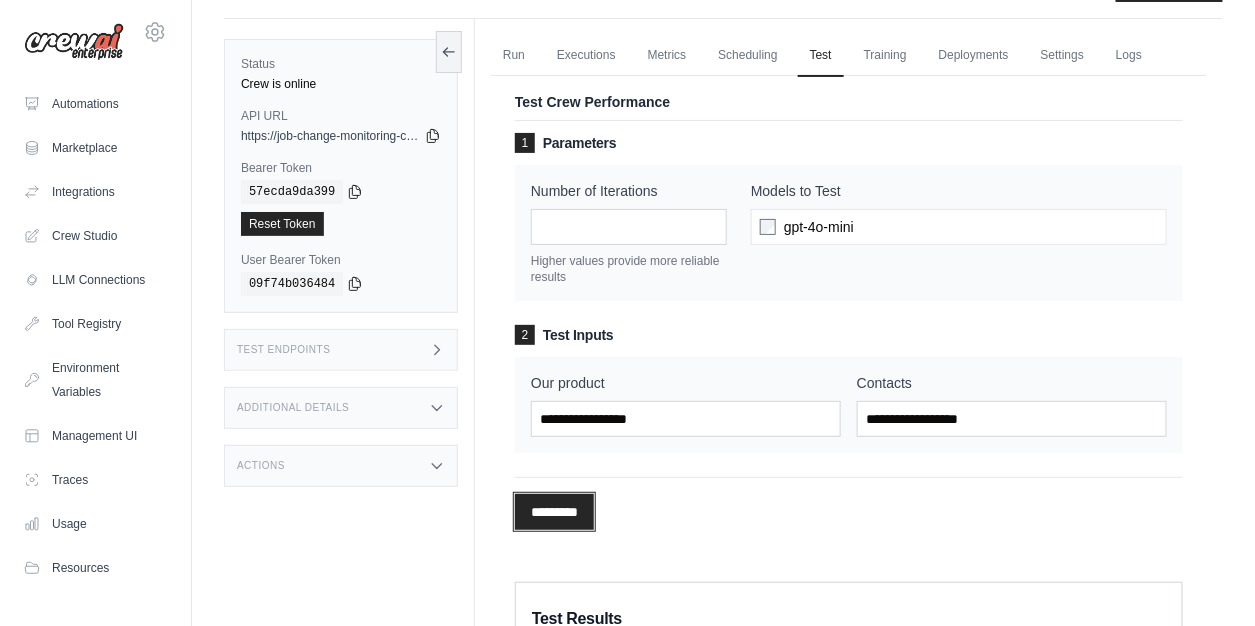 click on "*********" at bounding box center (554, 512) 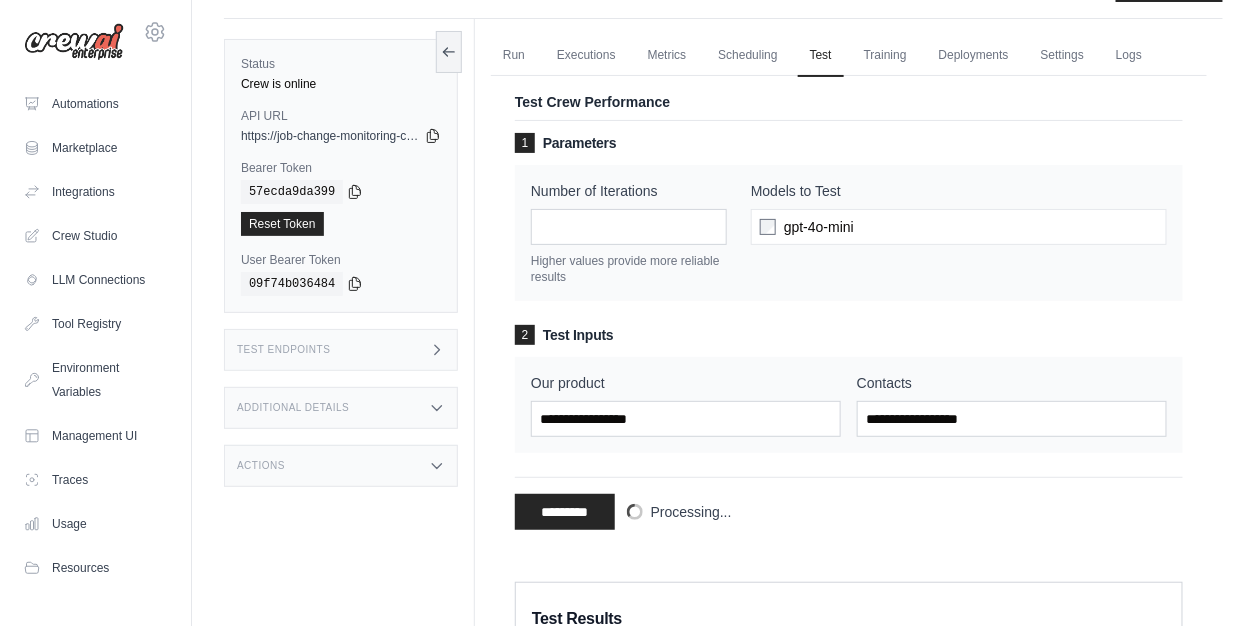 scroll, scrollTop: 0, scrollLeft: 0, axis: both 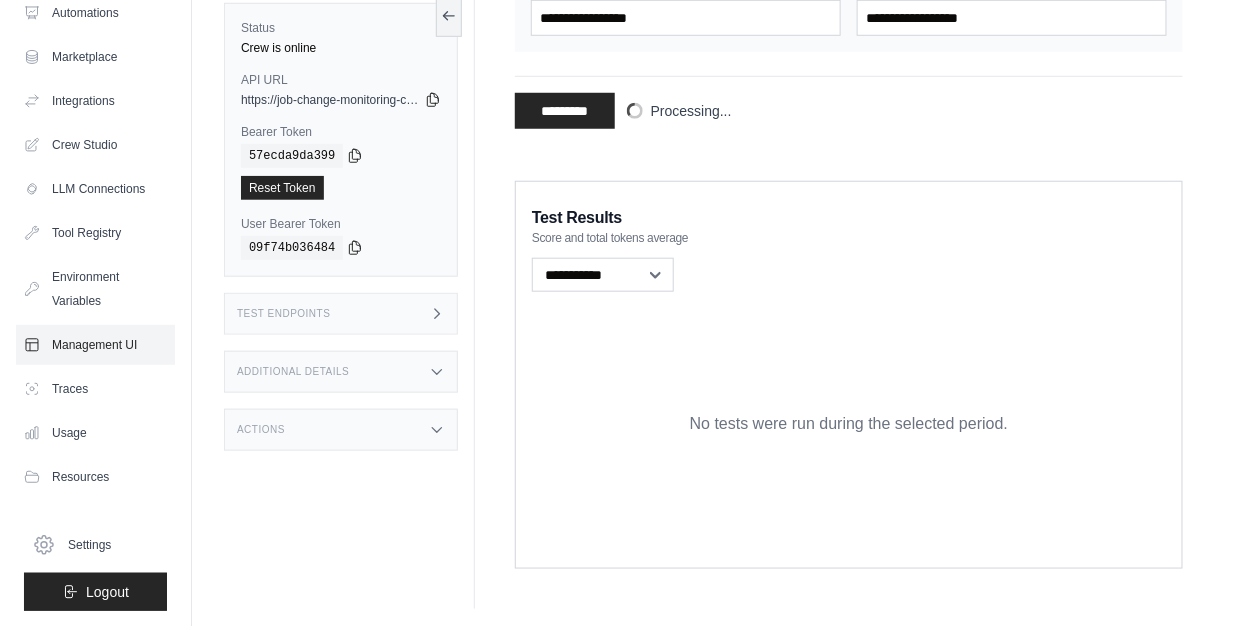click on "Management UI" at bounding box center (95, 345) 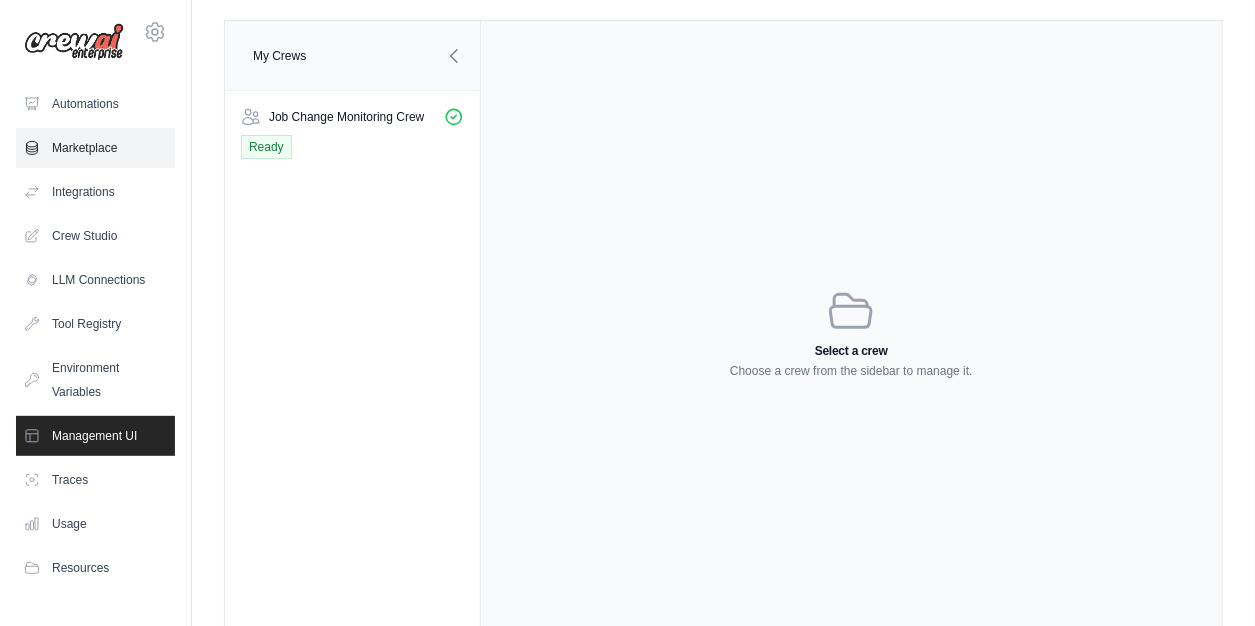 click on "Marketplace" at bounding box center (95, 148) 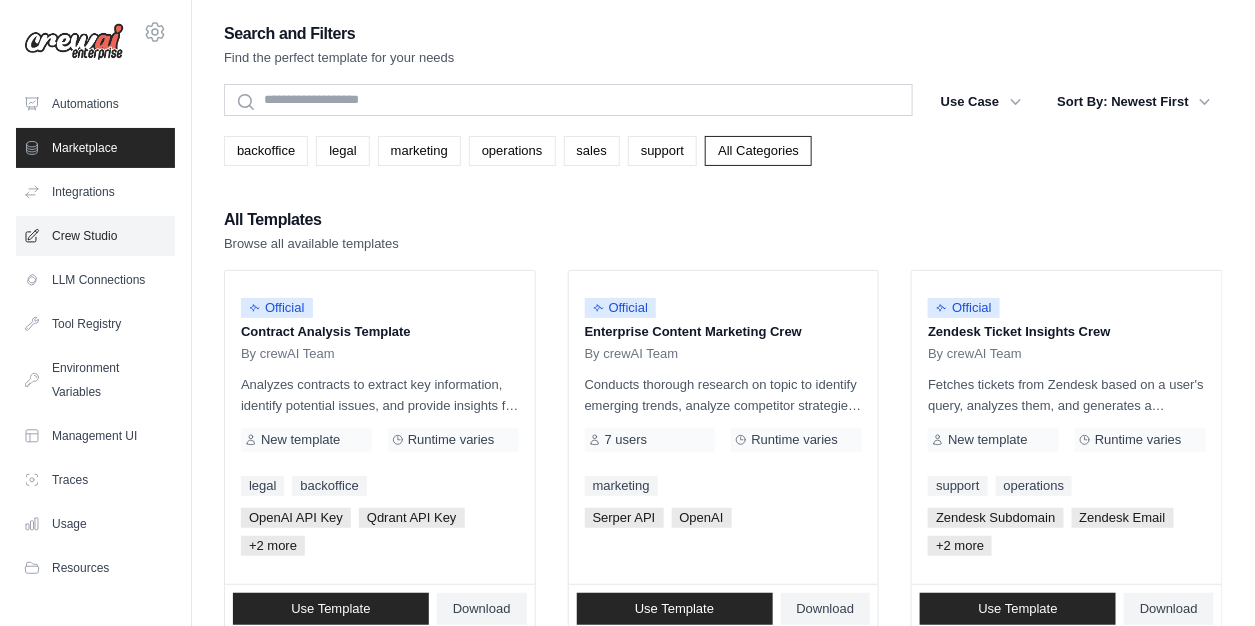 click on "Crew Studio" at bounding box center [95, 236] 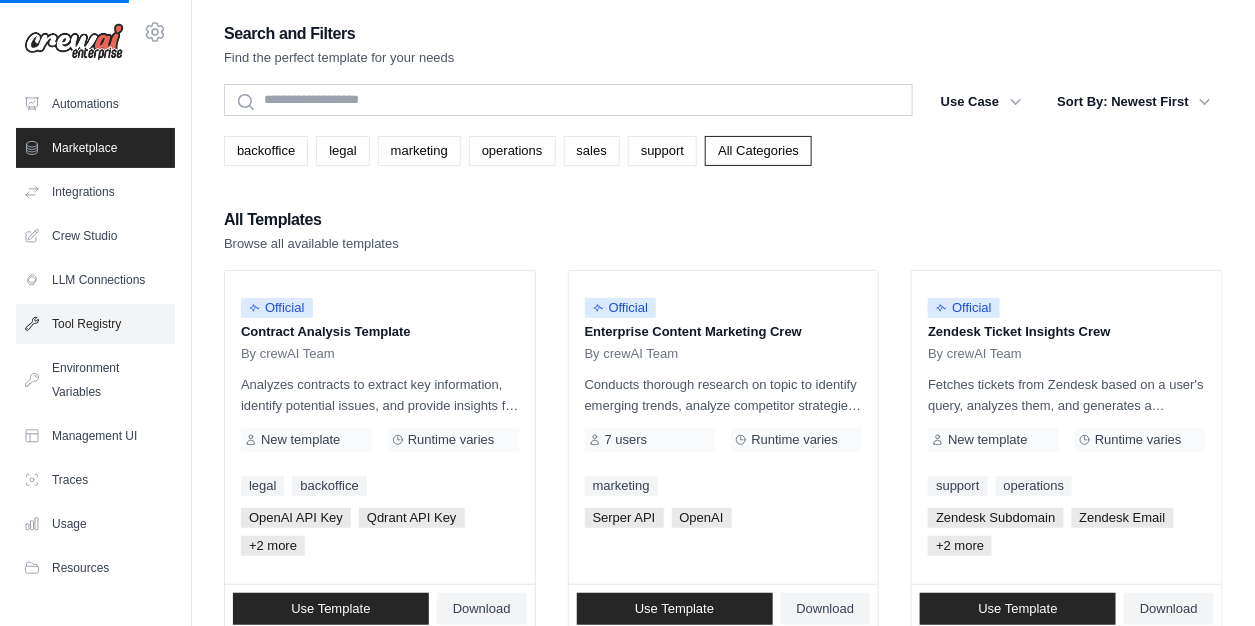 click on "Tool Registry" at bounding box center (95, 324) 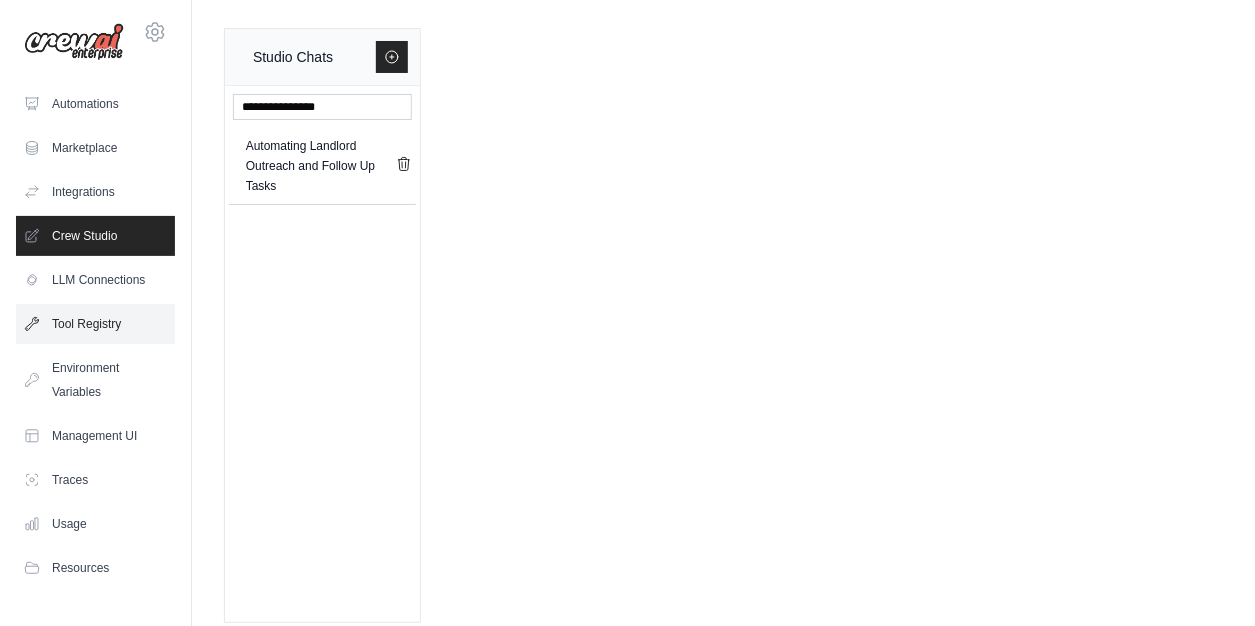 click on "Tool Registry" at bounding box center (95, 324) 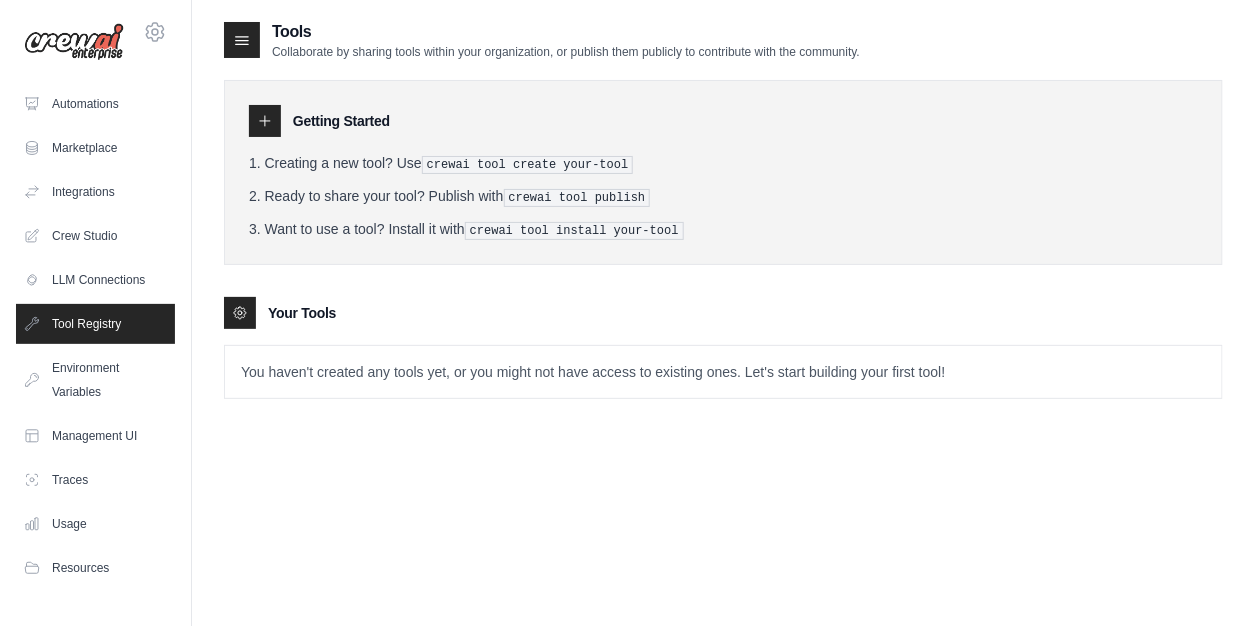 click on "Management UI" at bounding box center (95, 436) 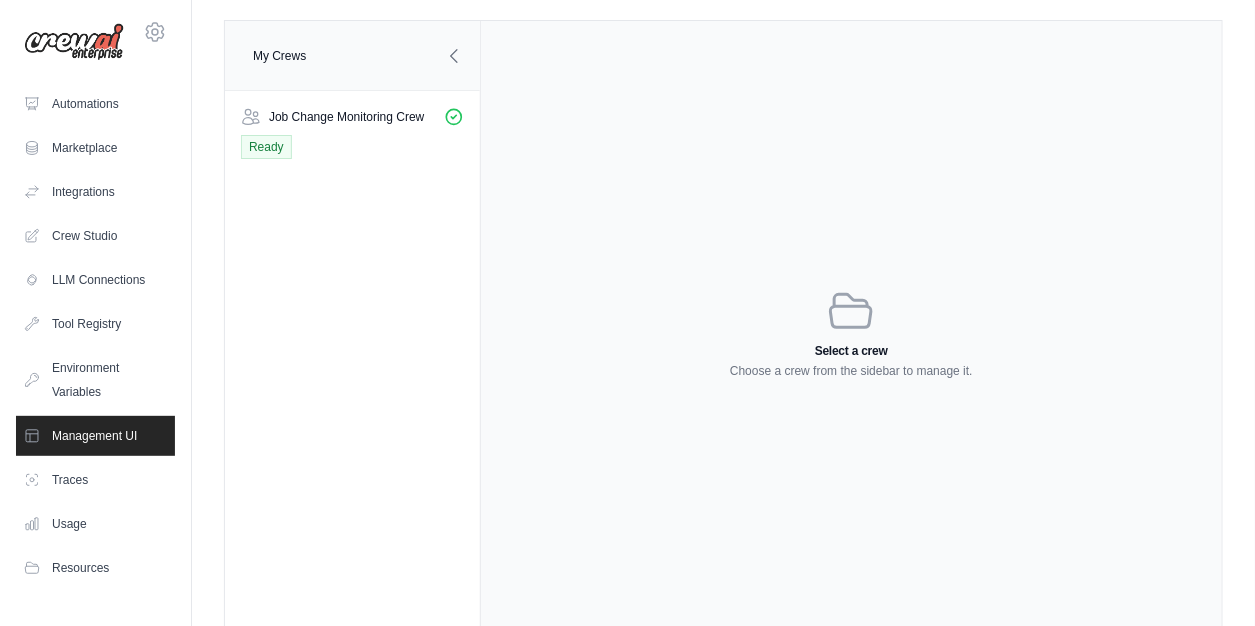 click on "Usage" at bounding box center (95, 524) 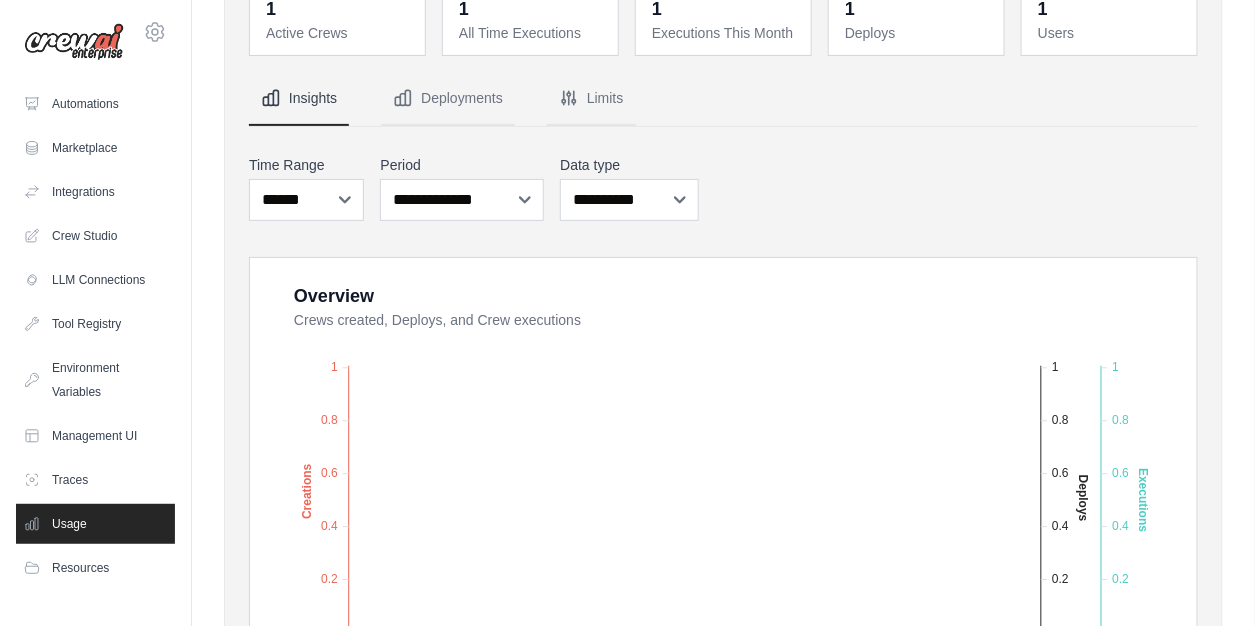 scroll, scrollTop: 0, scrollLeft: 0, axis: both 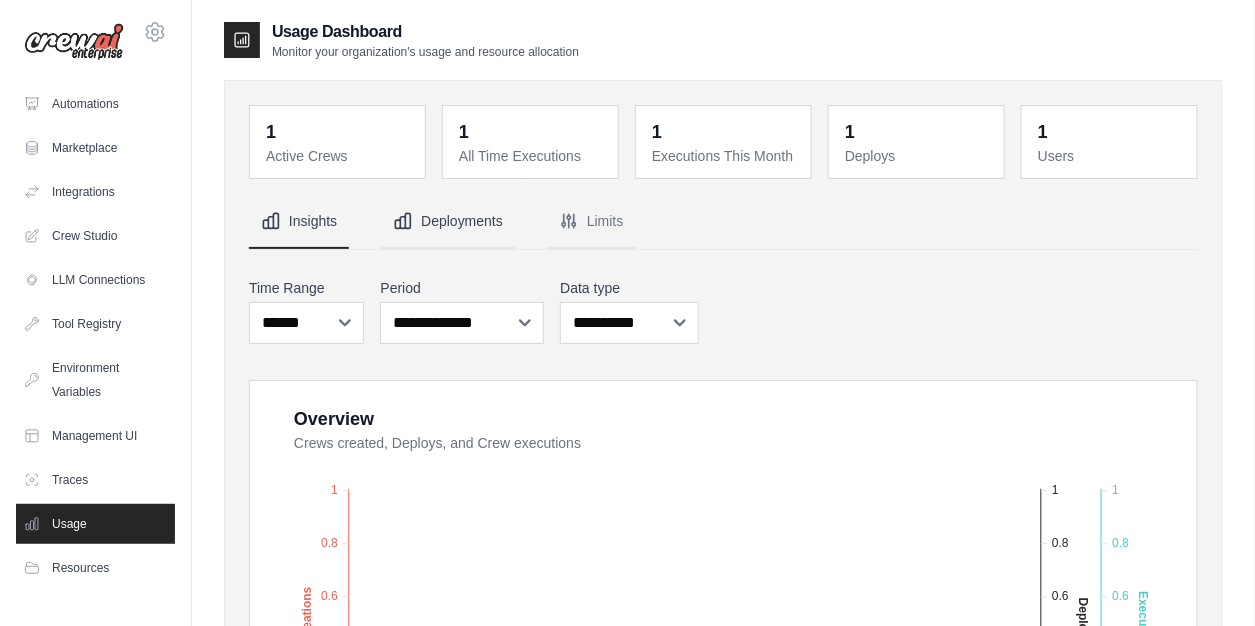 click on "Deployments" at bounding box center [448, 222] 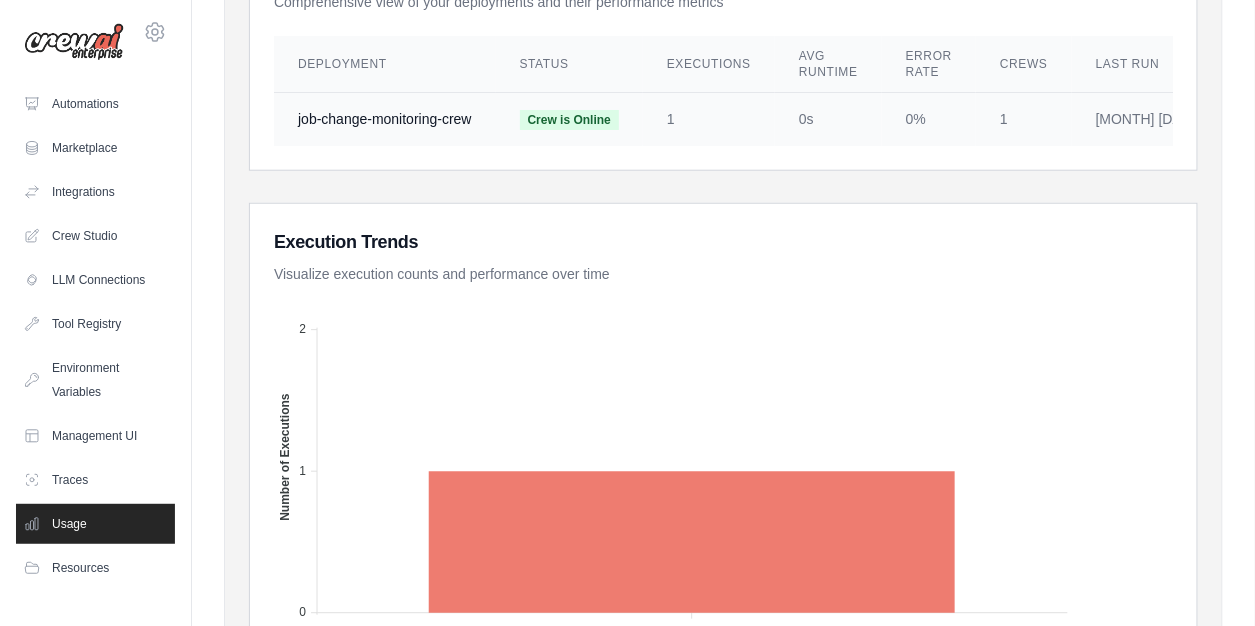 scroll, scrollTop: 300, scrollLeft: 0, axis: vertical 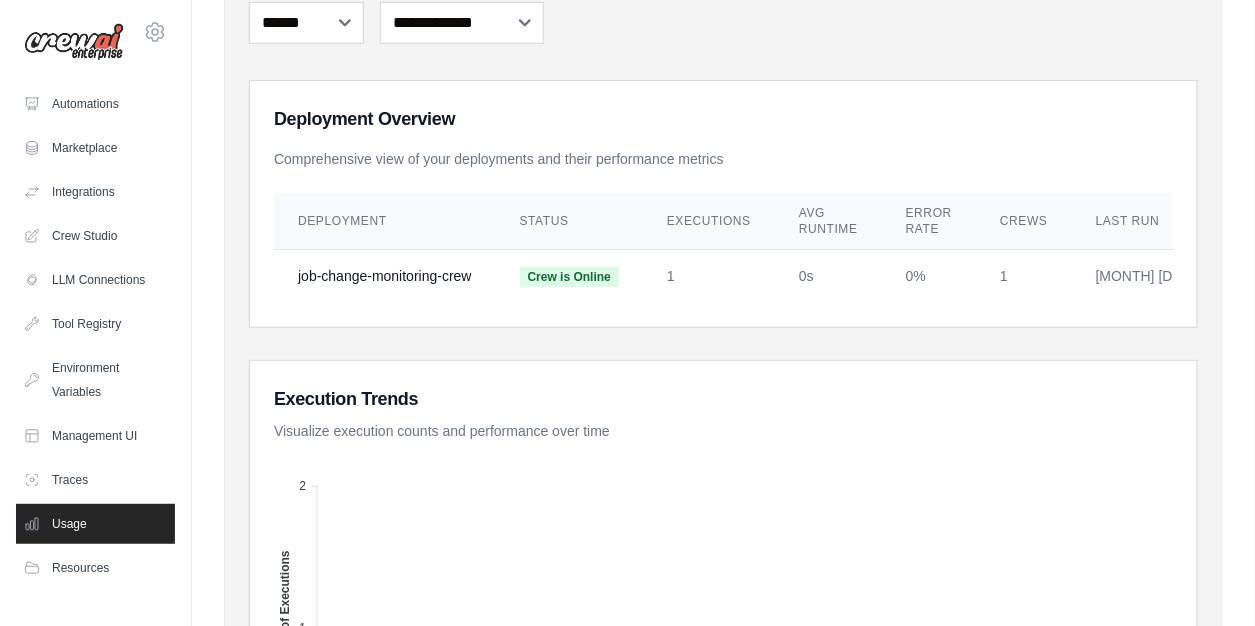 click on "Deployment Overview
Comprehensive view of your deployments and their performance metrics
Deployment
Status
Executions
Avg Runtime
Error Rate
Crews
Last Run
job-change-monitoring-crew
Crew is Online
1
0s
0%
1
Jul 12, 2025, 05:20 PM" at bounding box center [723, 204] 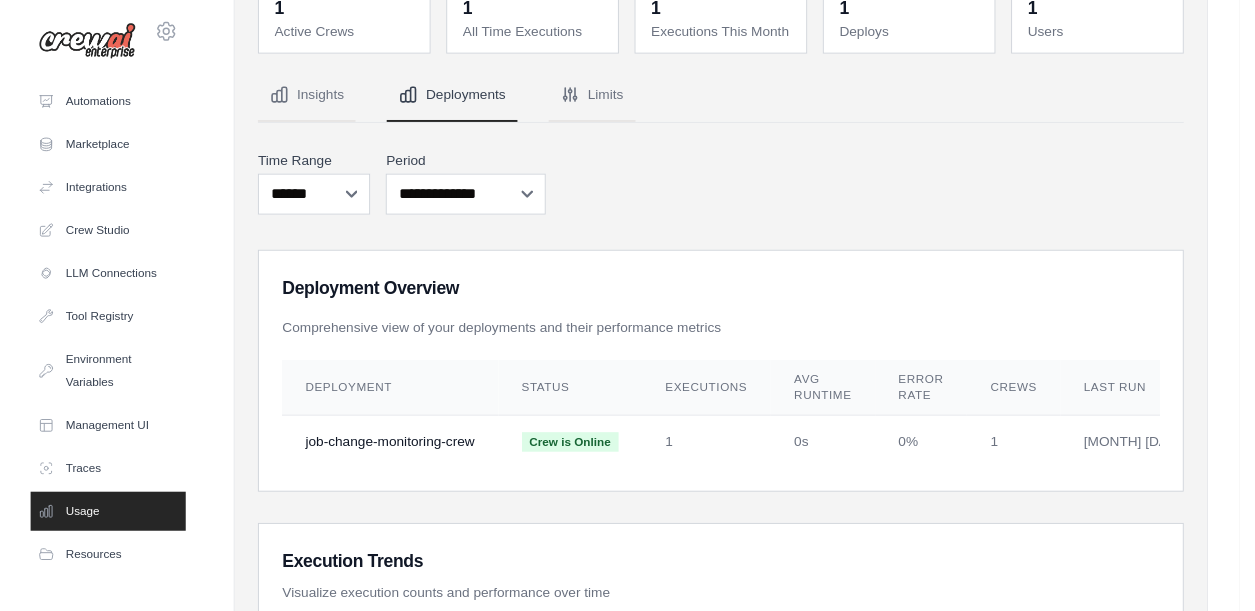 scroll, scrollTop: 0, scrollLeft: 0, axis: both 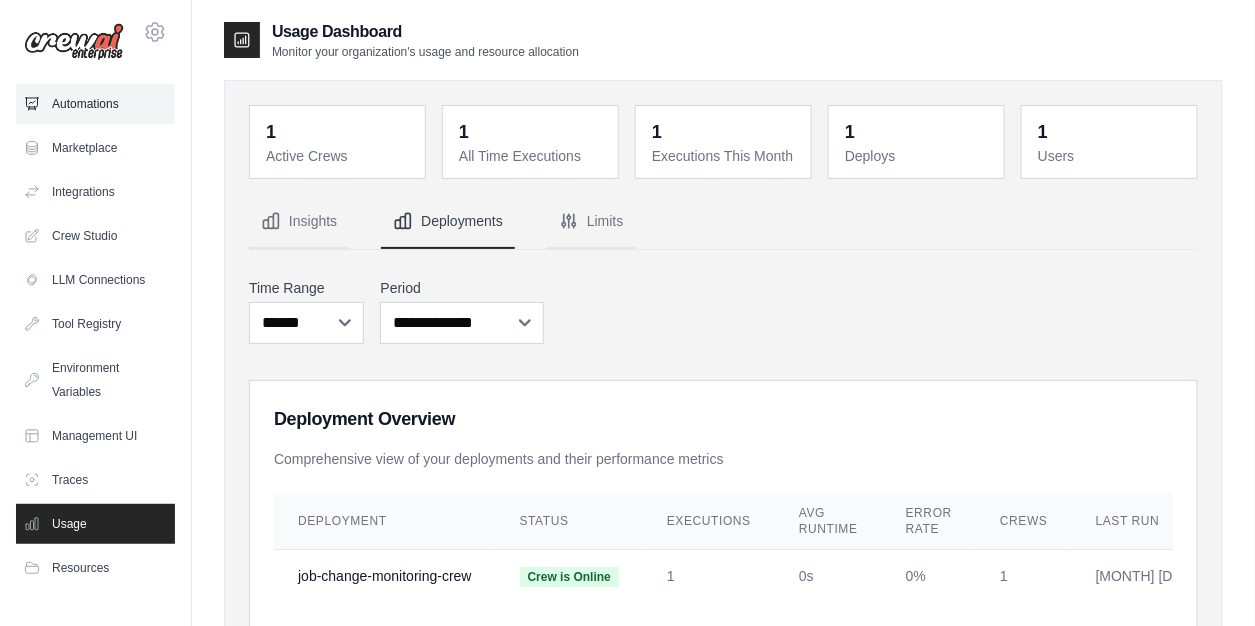 click on "Automations" at bounding box center [95, 104] 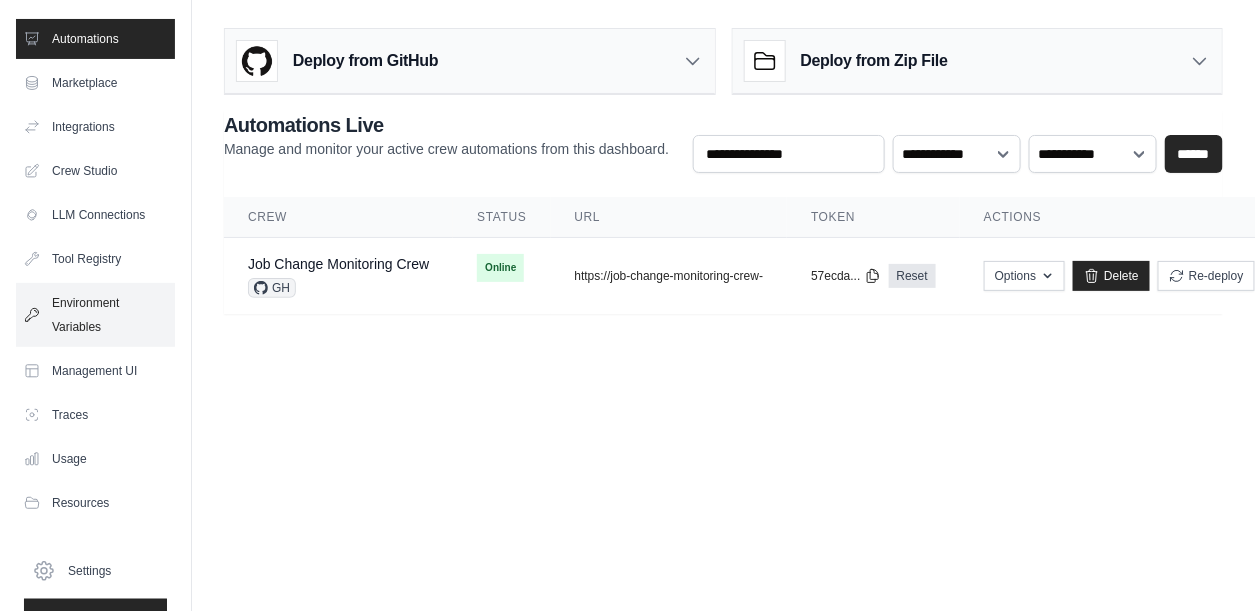 scroll, scrollTop: 100, scrollLeft: 0, axis: vertical 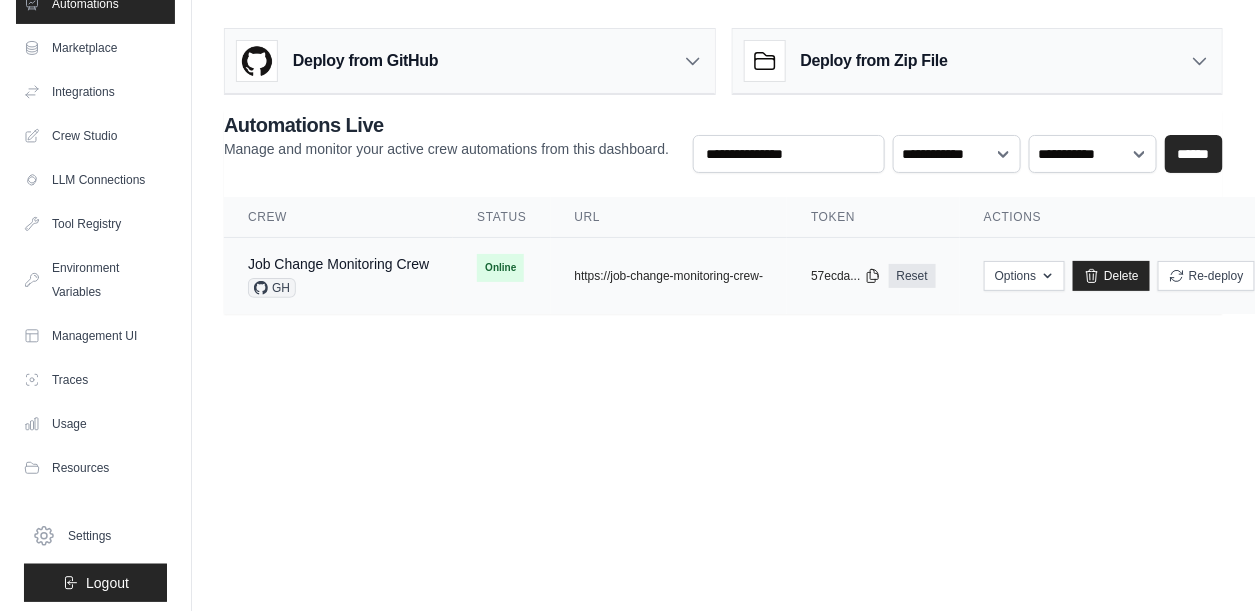 click on "Job Change Monitoring Crew
GH" at bounding box center [338, 276] 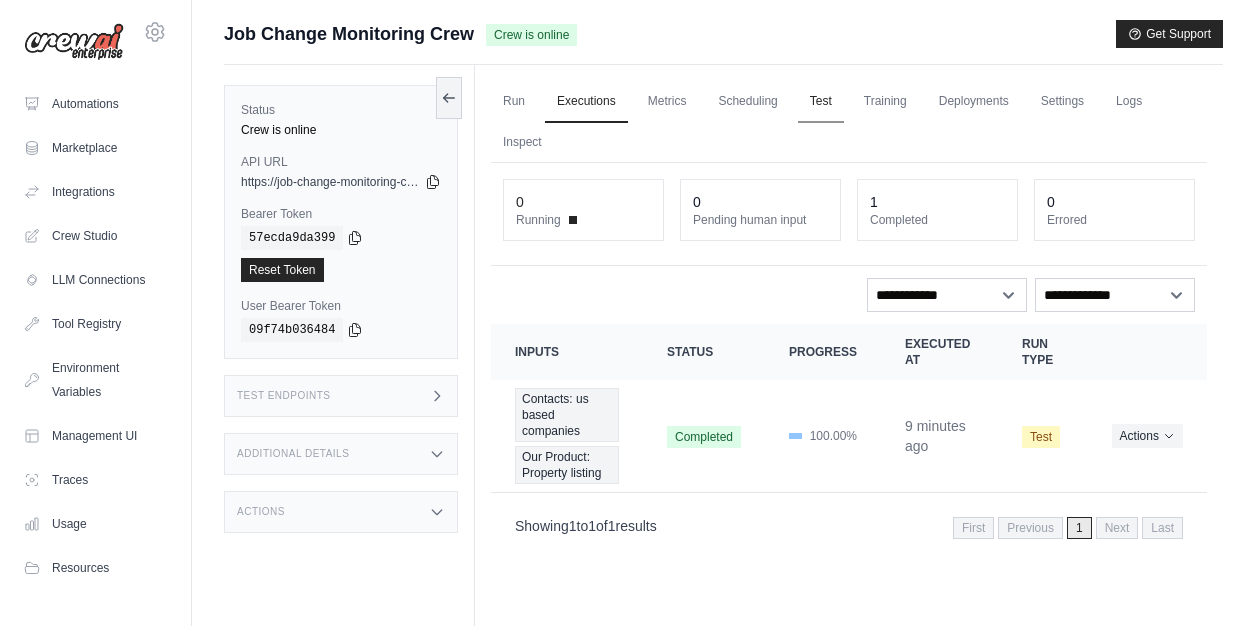 scroll, scrollTop: 0, scrollLeft: 0, axis: both 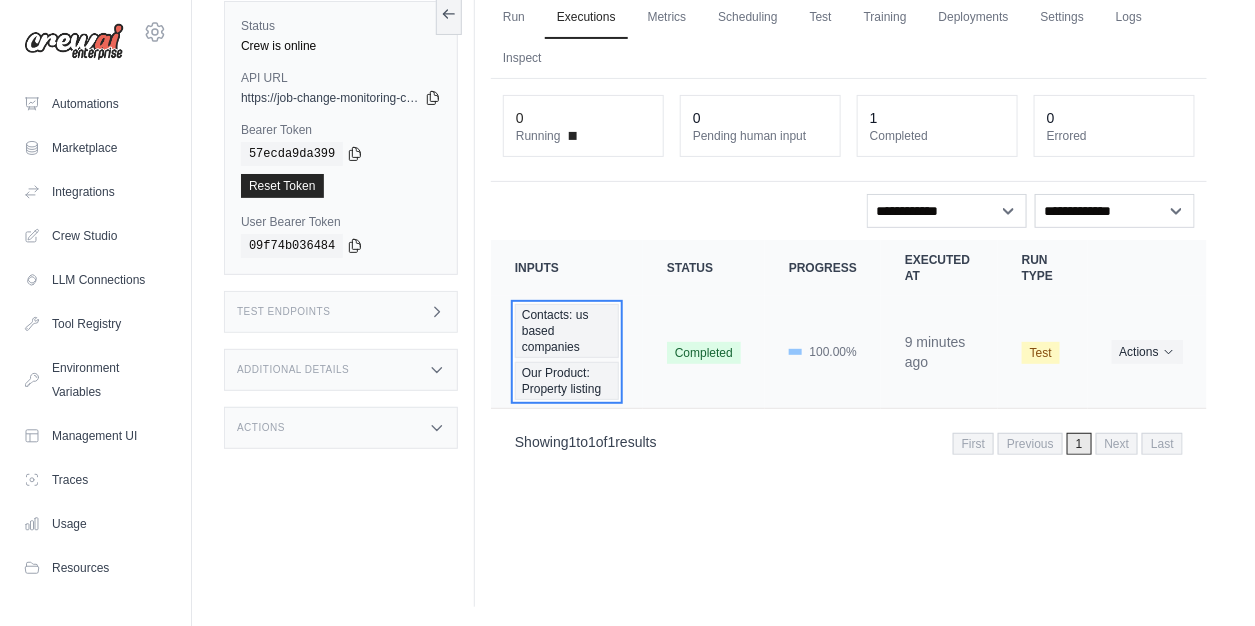 click on "Contacts:
us based companies" at bounding box center [567, 331] 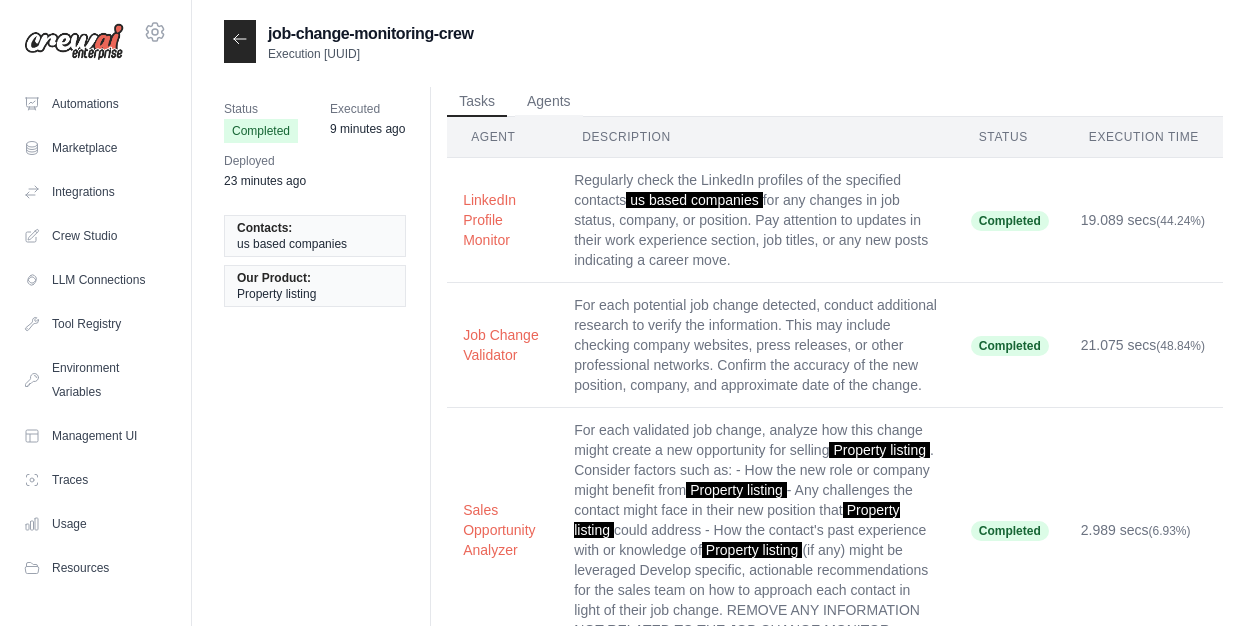 scroll, scrollTop: 0, scrollLeft: 0, axis: both 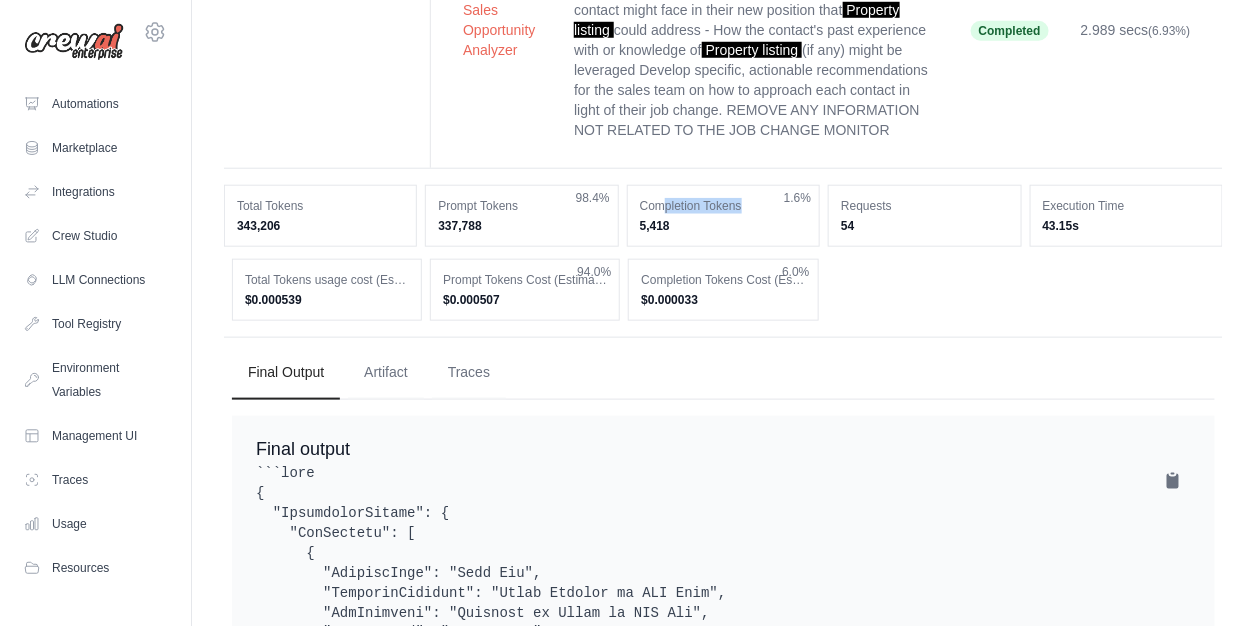 drag, startPoint x: 665, startPoint y: 266, endPoint x: 759, endPoint y: 270, distance: 94.08507 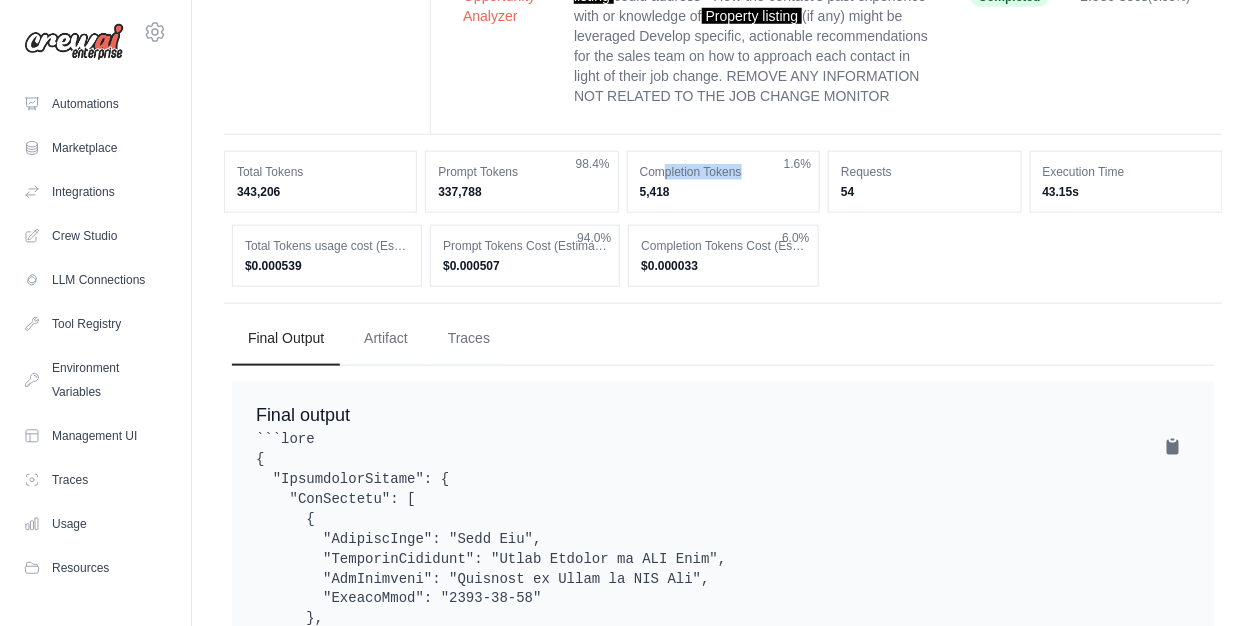 scroll, scrollTop: 1025, scrollLeft: 0, axis: vertical 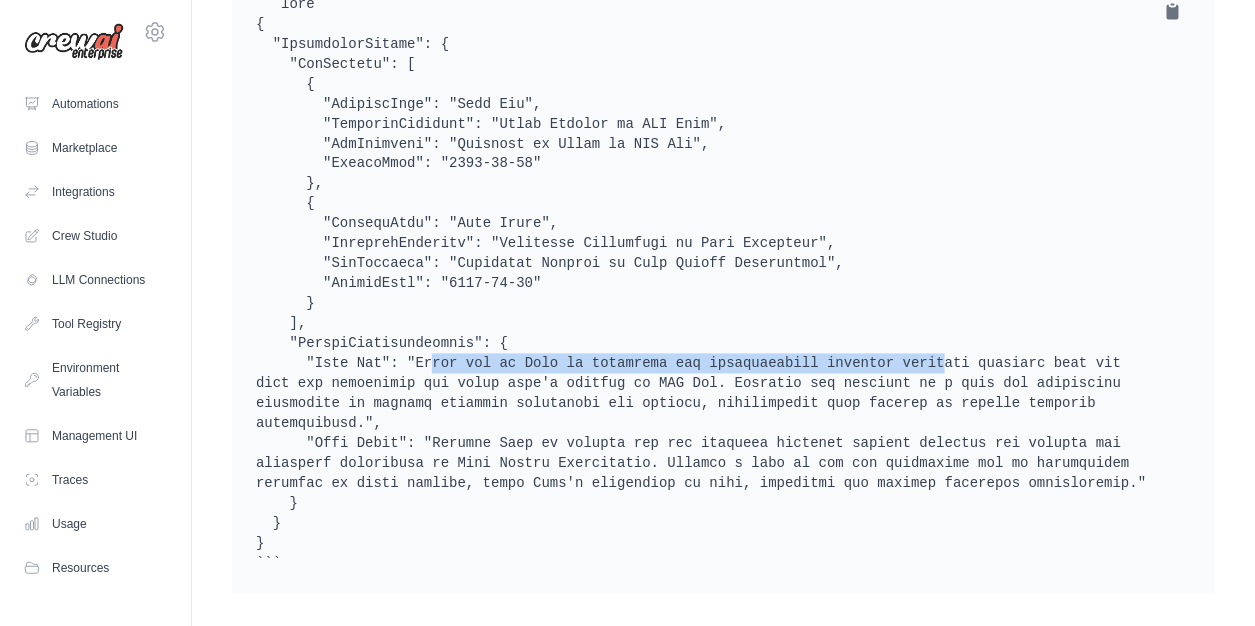 drag, startPoint x: 369, startPoint y: 356, endPoint x: 839, endPoint y: 370, distance: 470.20847 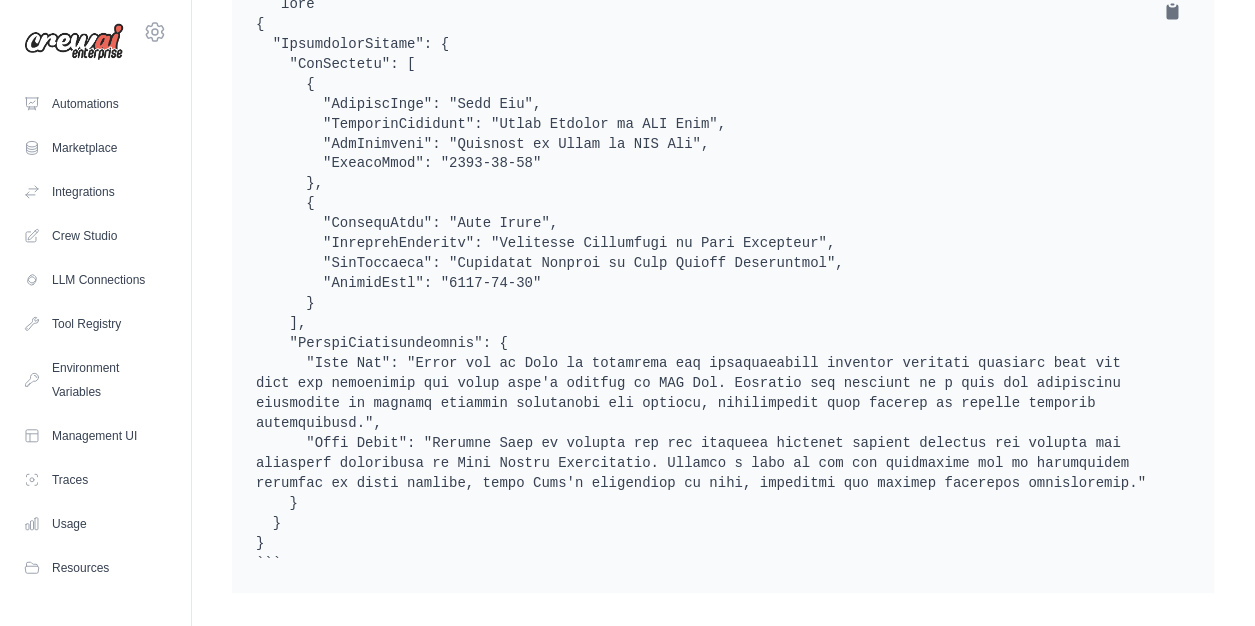 click at bounding box center (723, 284) 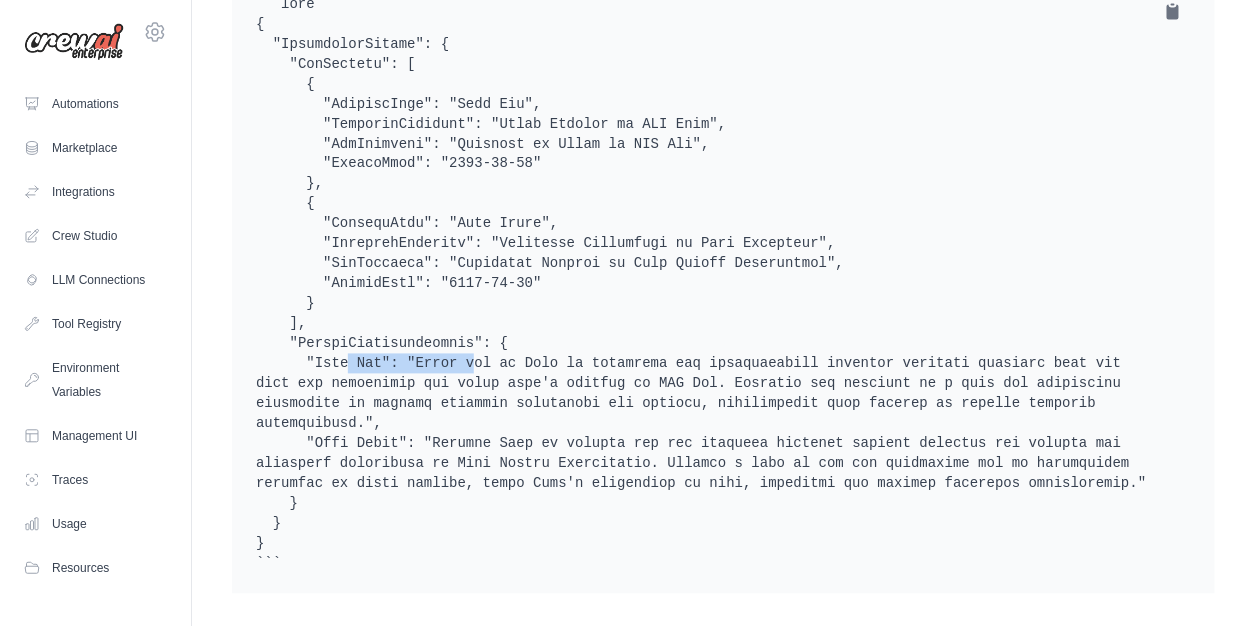 drag, startPoint x: 298, startPoint y: 372, endPoint x: 411, endPoint y: 363, distance: 113.35784 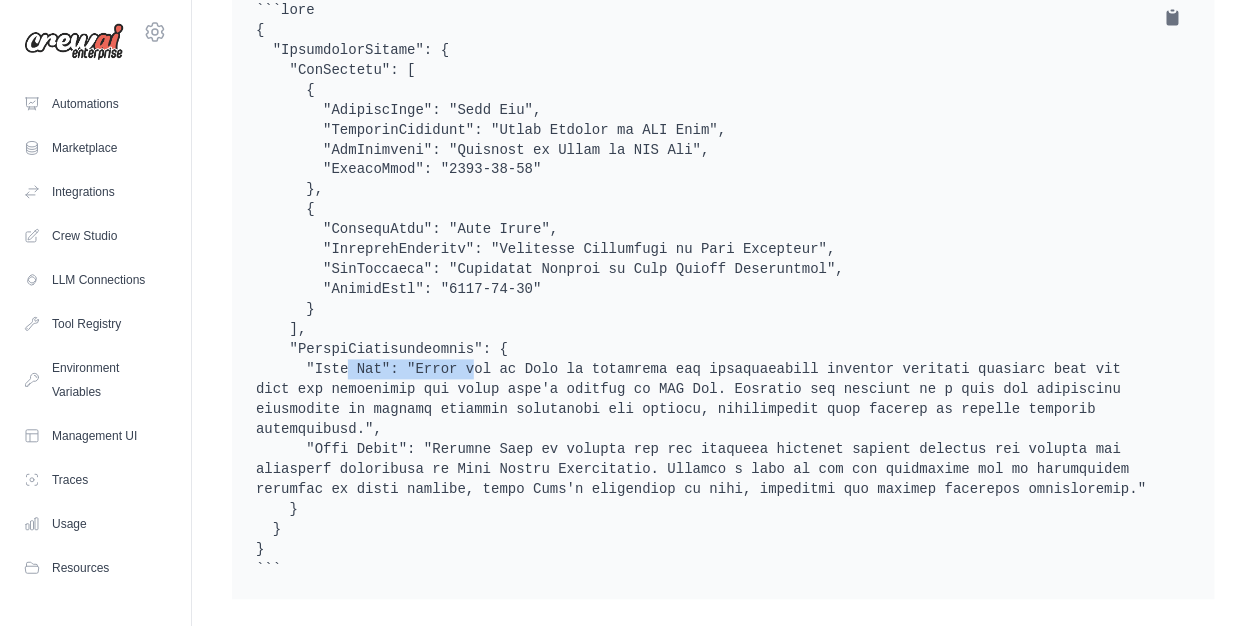 scroll, scrollTop: 1025, scrollLeft: 0, axis: vertical 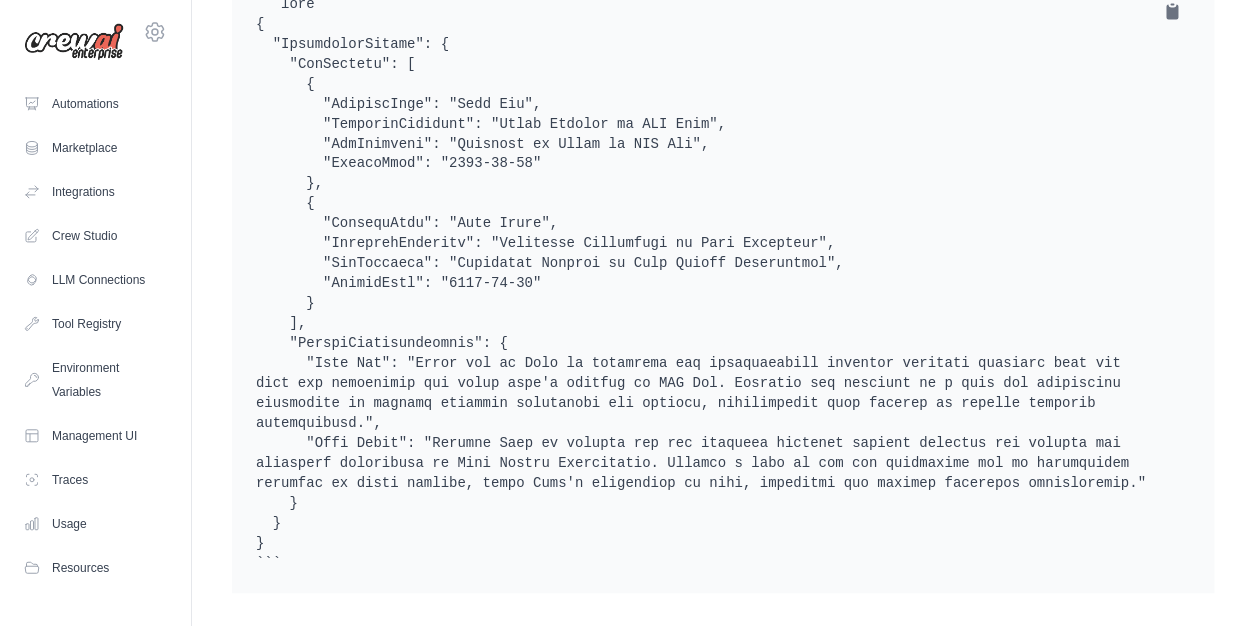 click at bounding box center (723, 284) 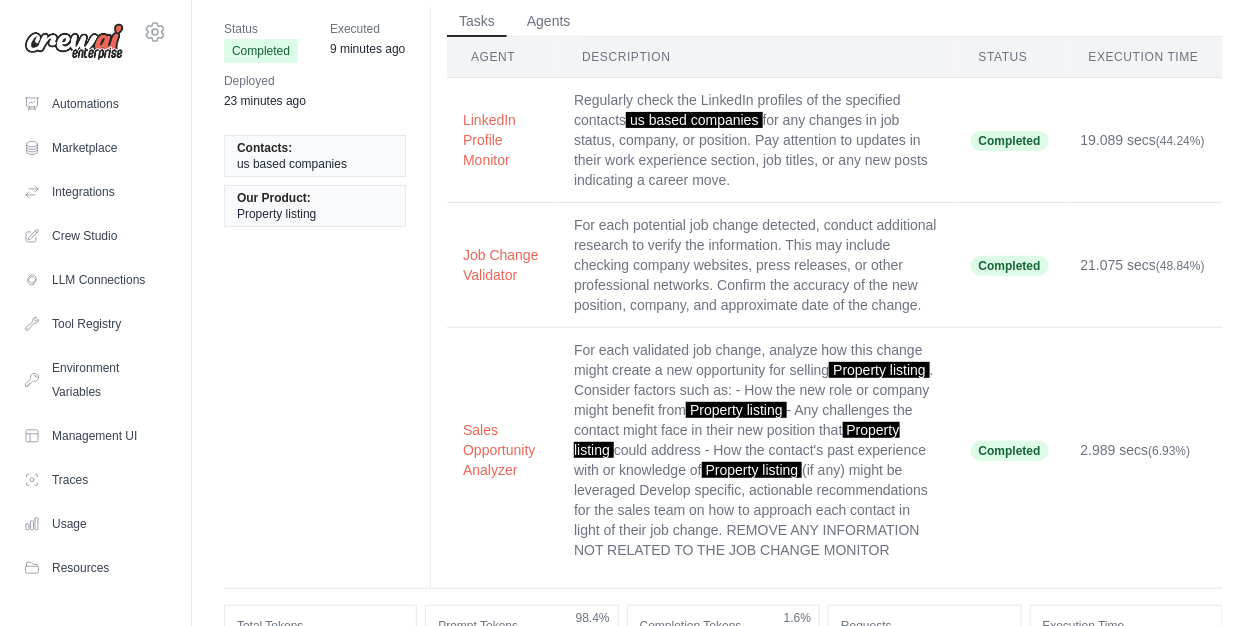 scroll, scrollTop: 0, scrollLeft: 0, axis: both 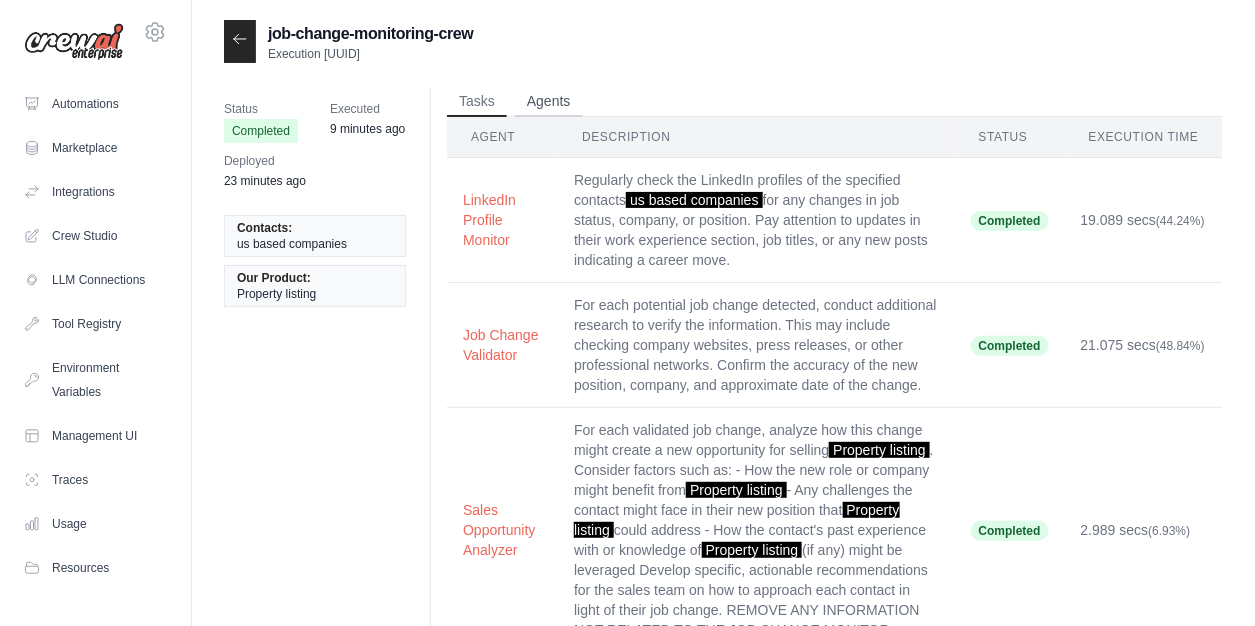 click on "Agents" at bounding box center (549, 102) 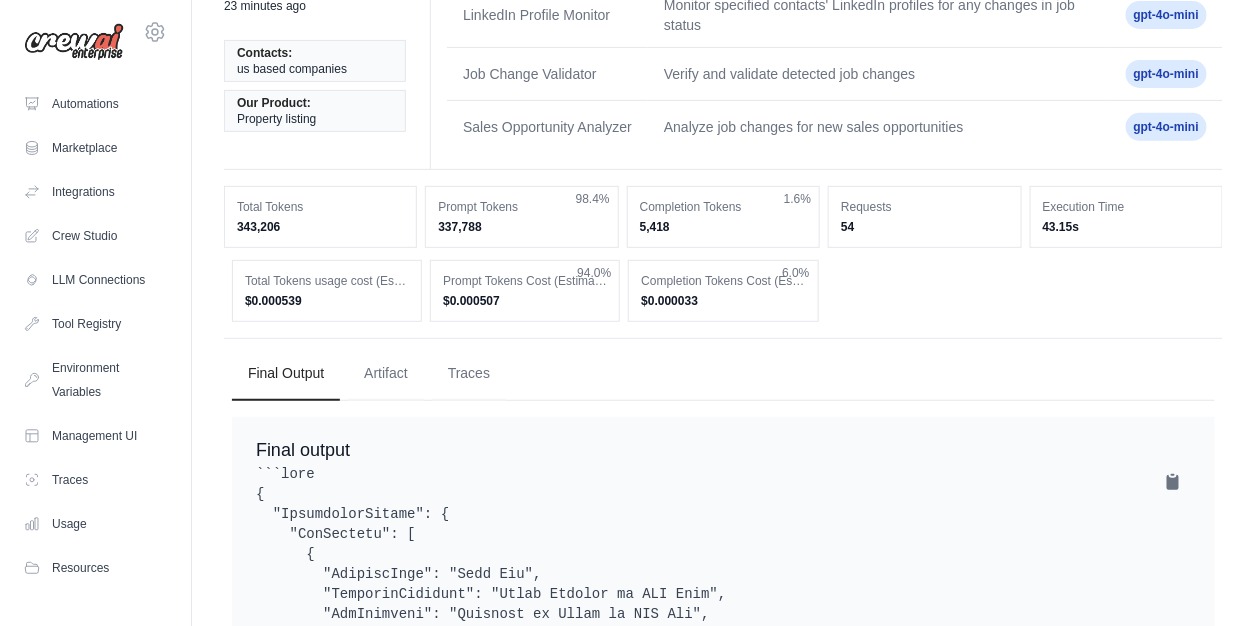 scroll, scrollTop: 0, scrollLeft: 0, axis: both 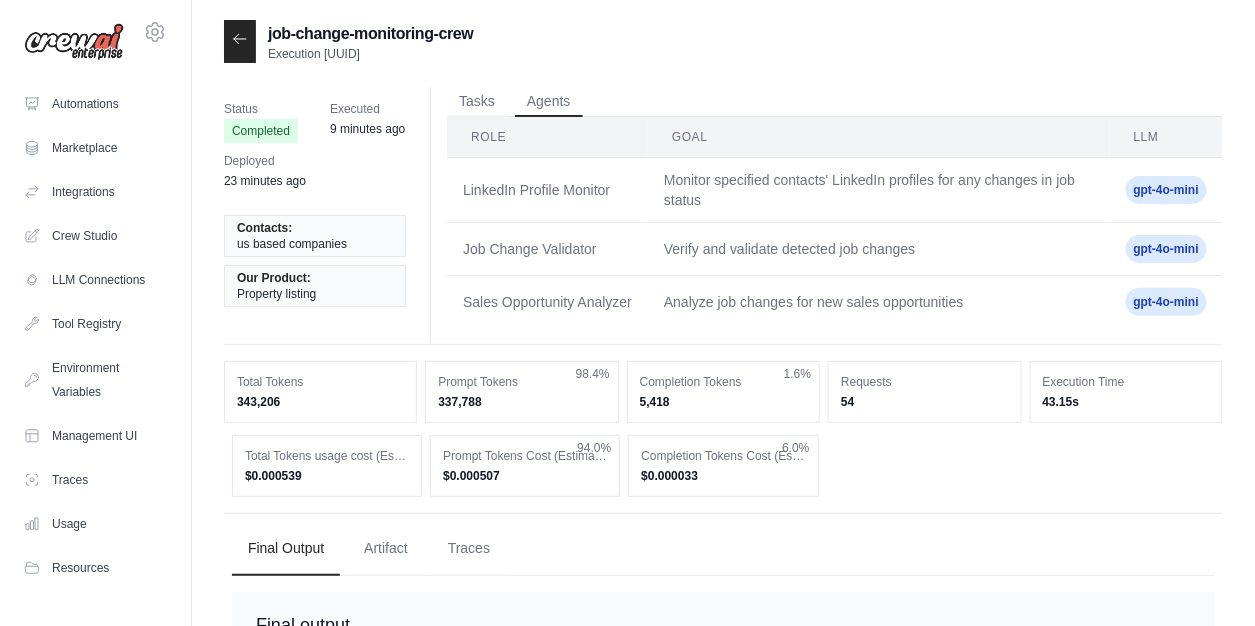 click 